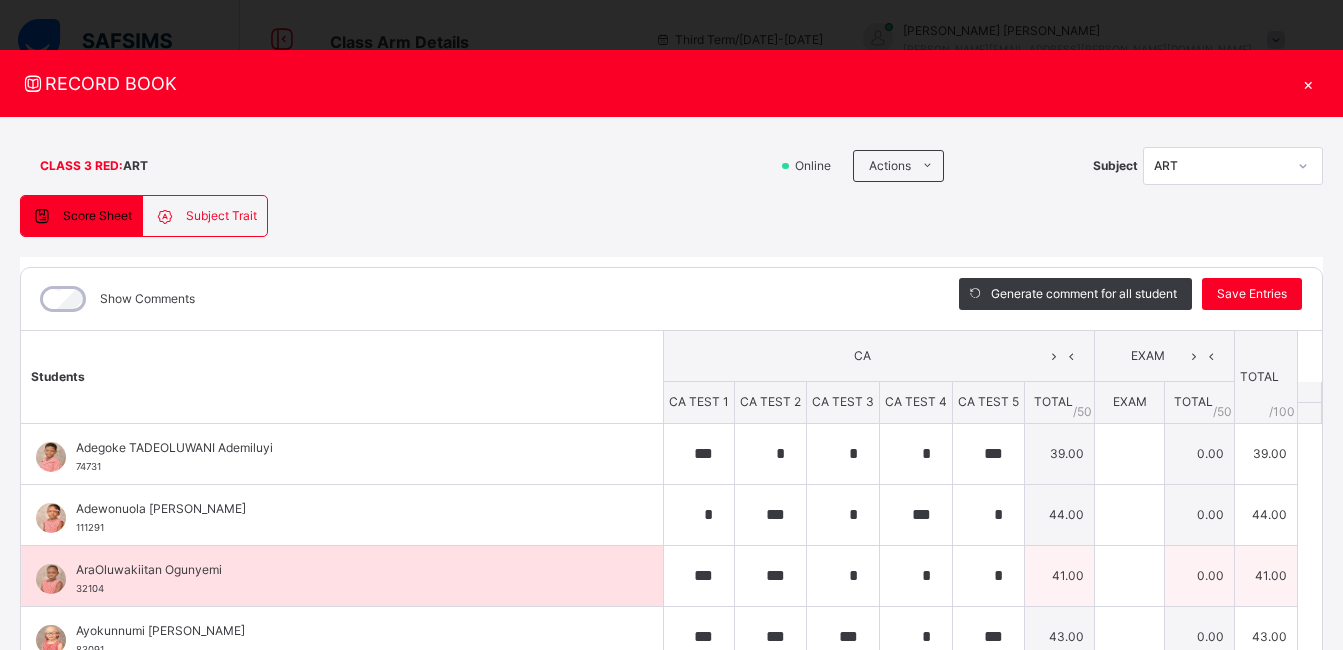 scroll, scrollTop: 298, scrollLeft: 0, axis: vertical 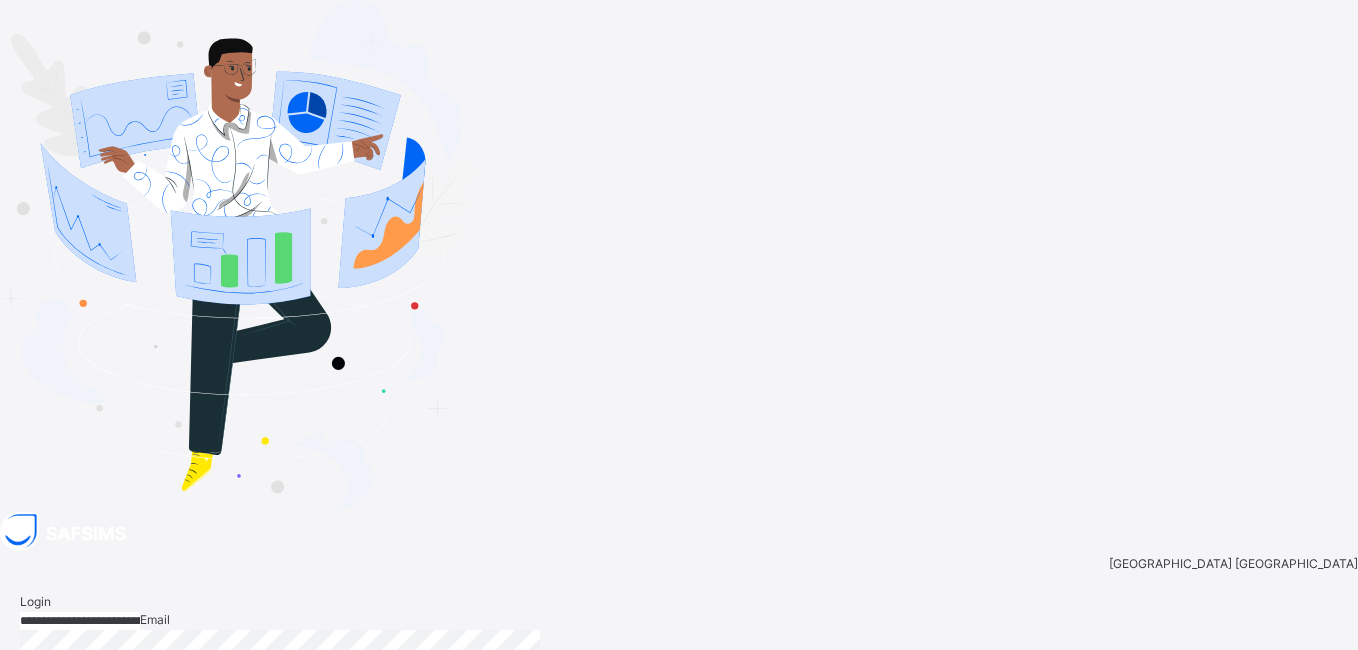 click at bounding box center [1329, 750] 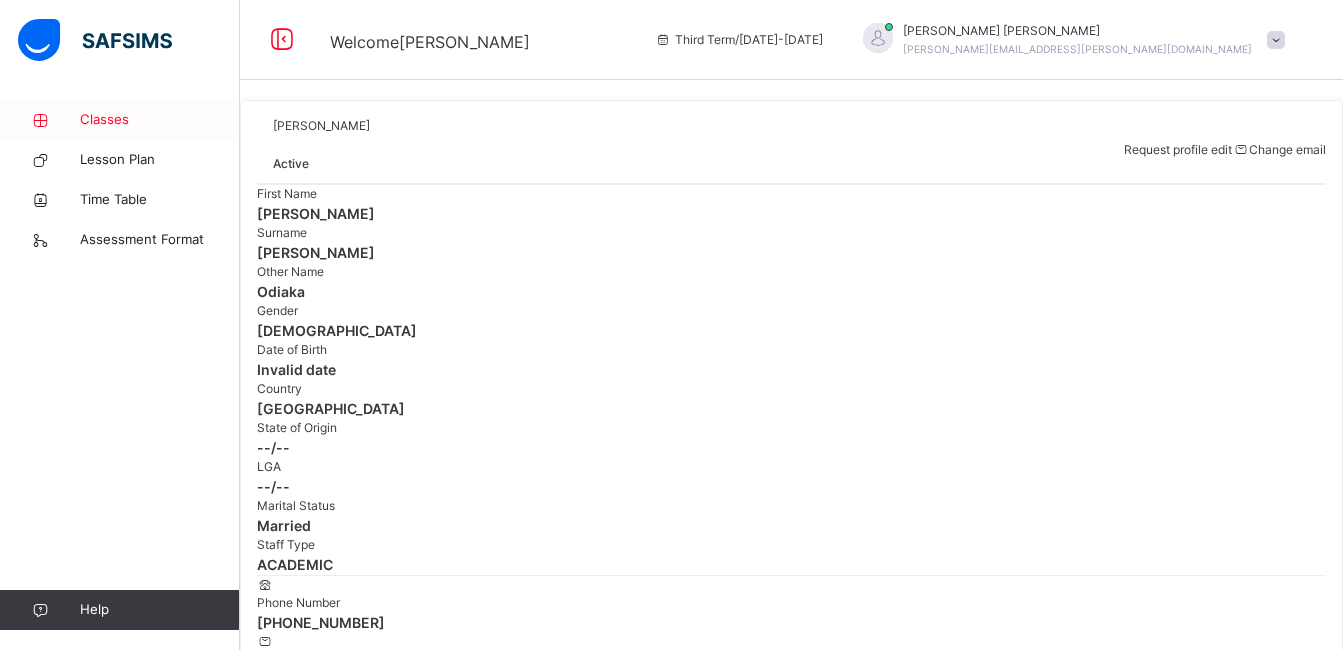 click at bounding box center [40, 120] 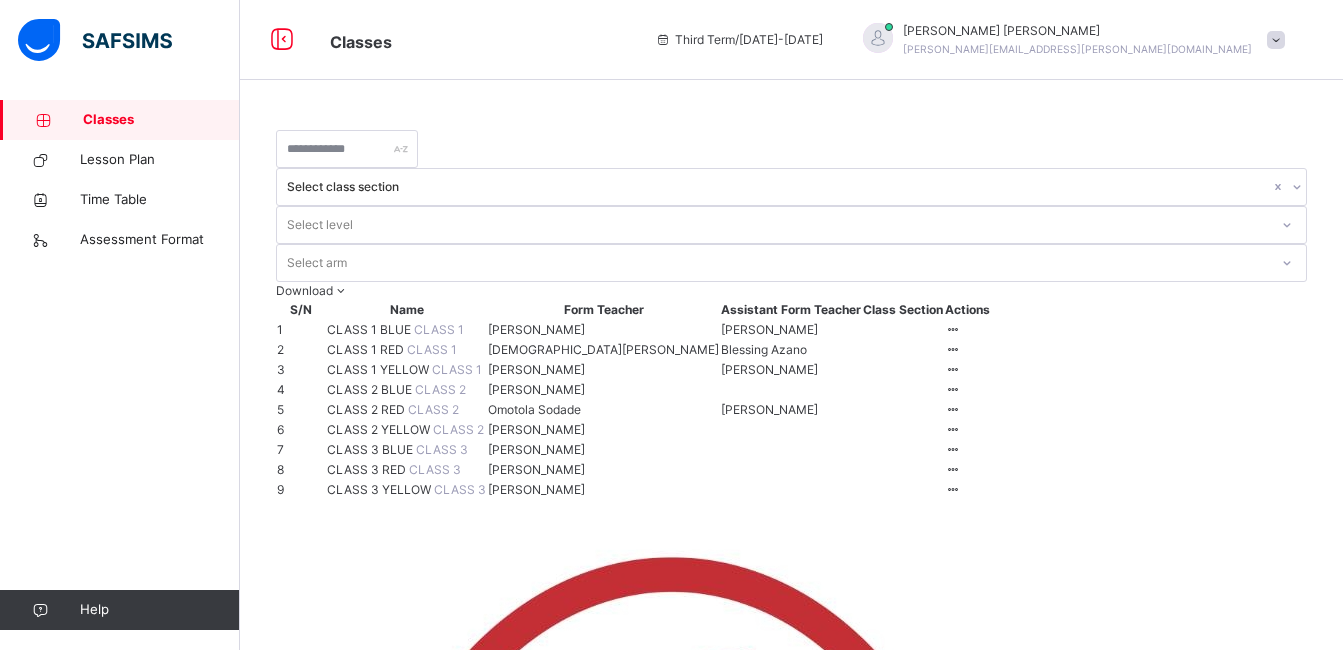 click on "CLASS 3   BLUE" at bounding box center [371, 449] 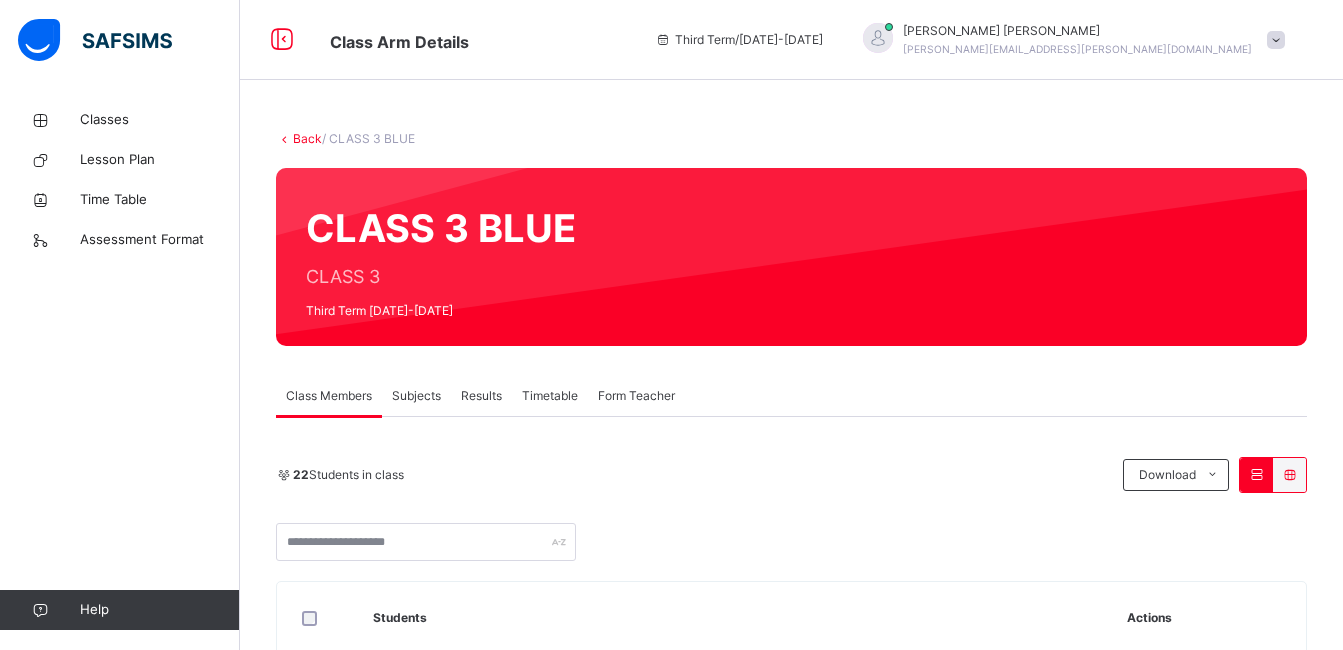 click on "Subjects" at bounding box center (416, 396) 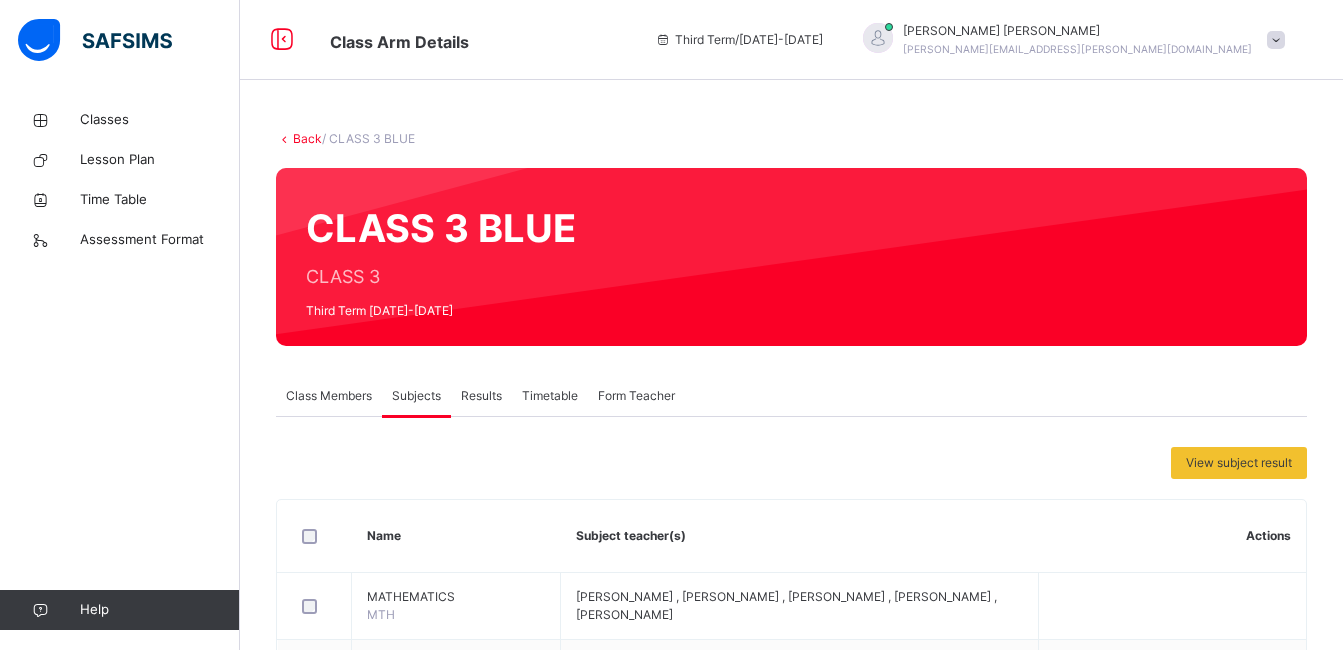 scroll, scrollTop: 568, scrollLeft: 0, axis: vertical 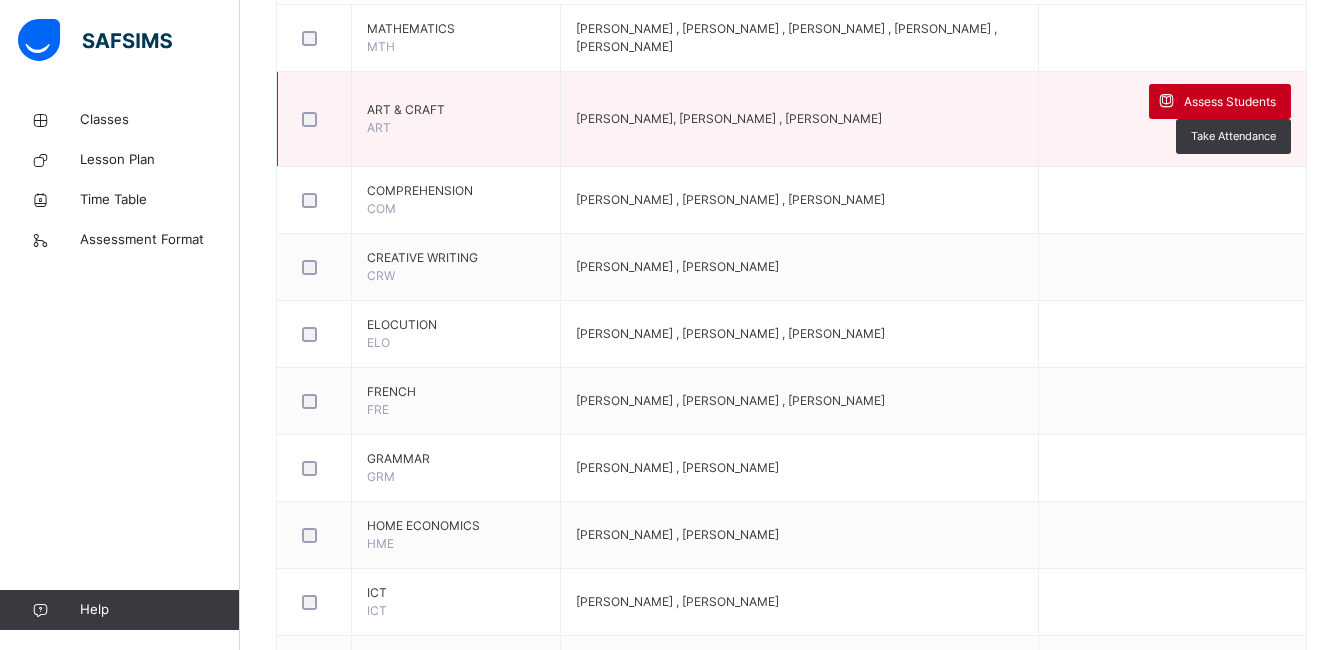 click on "Assess Students" at bounding box center (1230, 102) 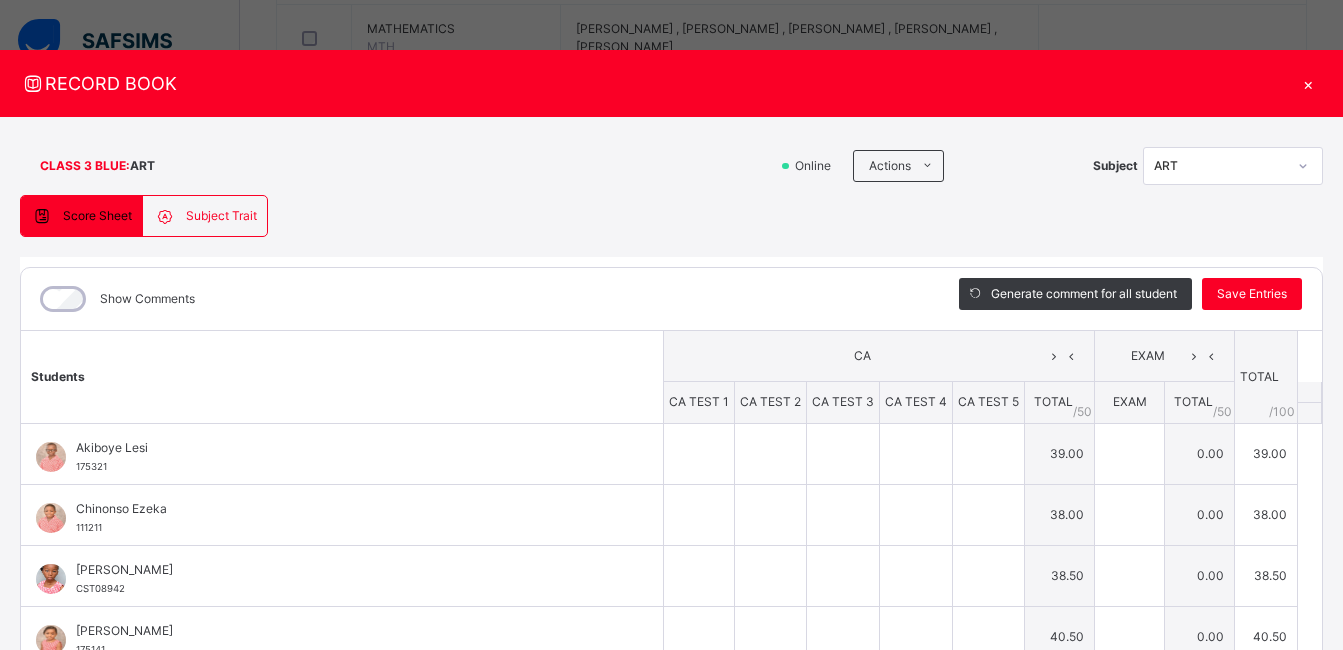 type on "***" 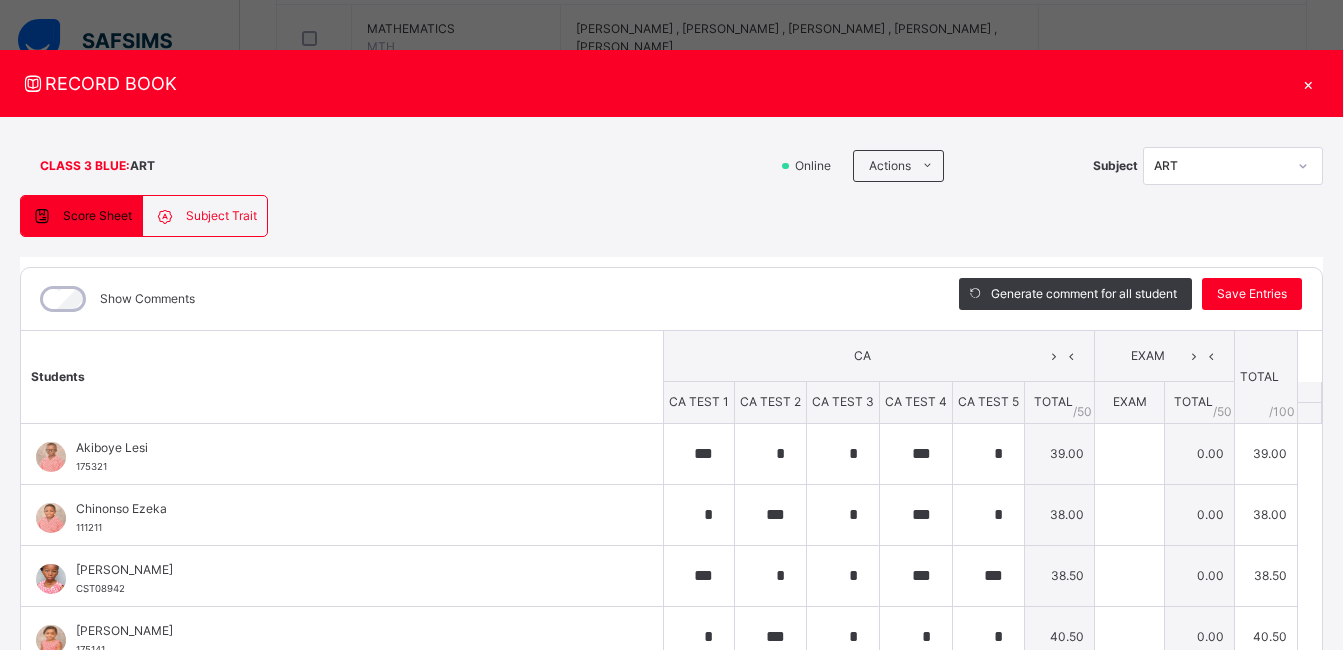type on "***" 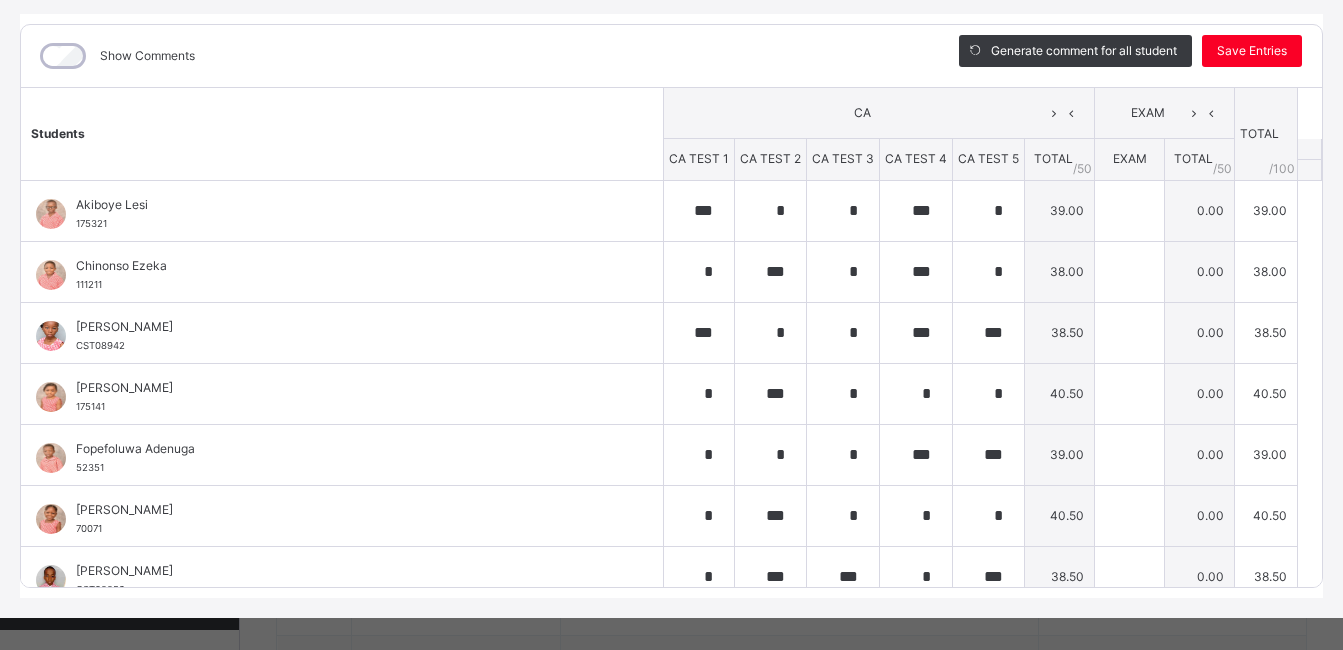 scroll, scrollTop: 261, scrollLeft: 0, axis: vertical 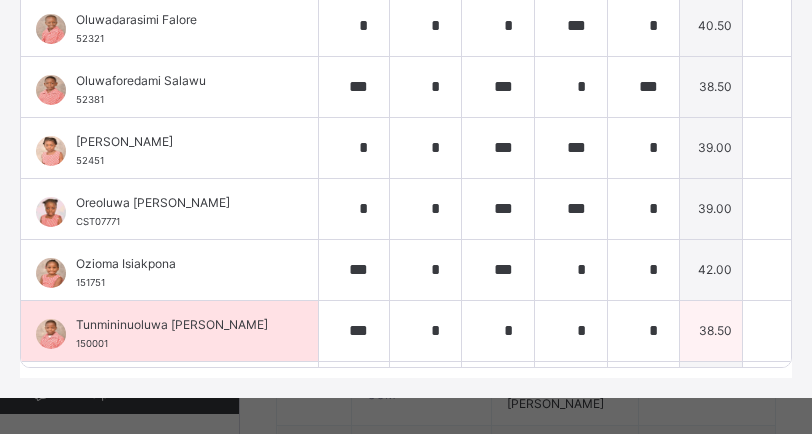 click on "38.50" at bounding box center (711, 330) 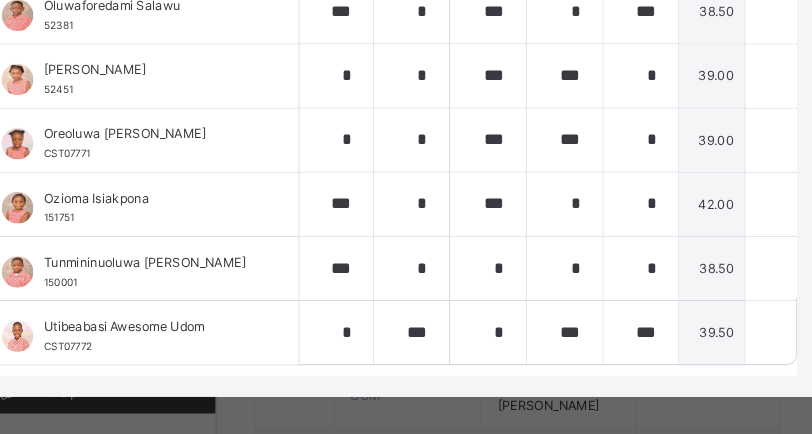 scroll, scrollTop: 951, scrollLeft: 0, axis: vertical 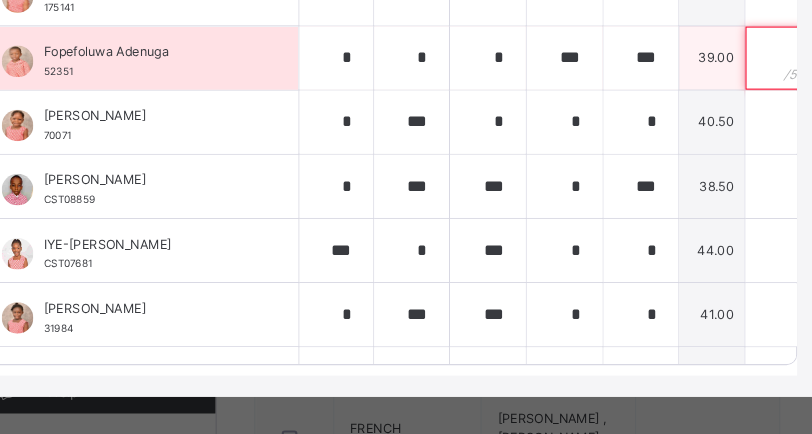 click at bounding box center [773, 76] 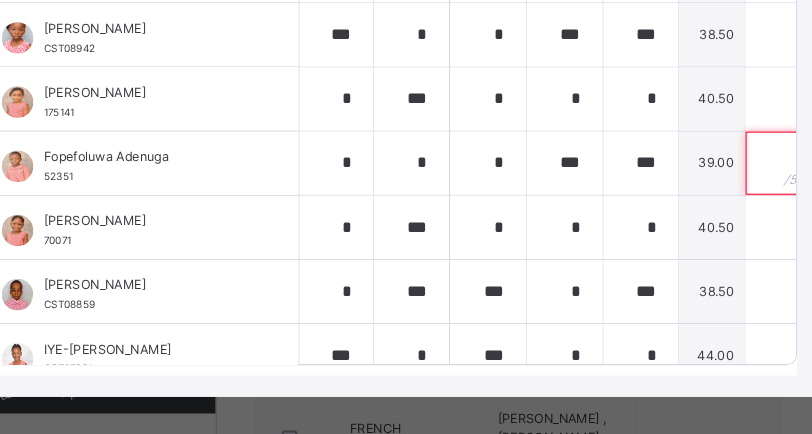 scroll, scrollTop: 0, scrollLeft: 0, axis: both 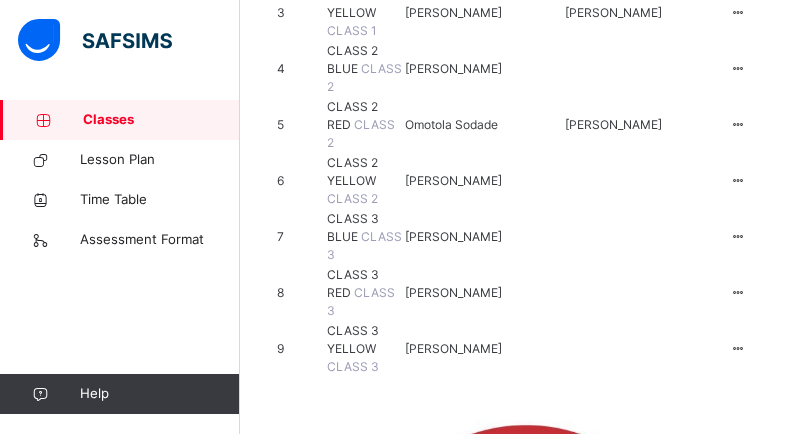 click on "CLASS 2   YELLOW" at bounding box center [352, 171] 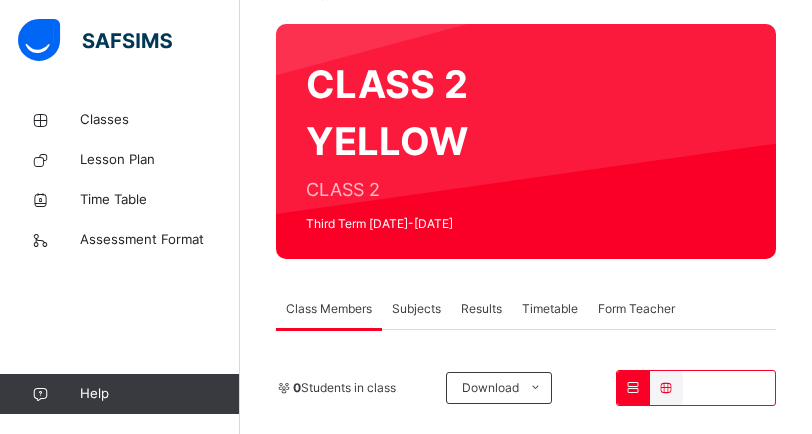 scroll, scrollTop: 465, scrollLeft: 0, axis: vertical 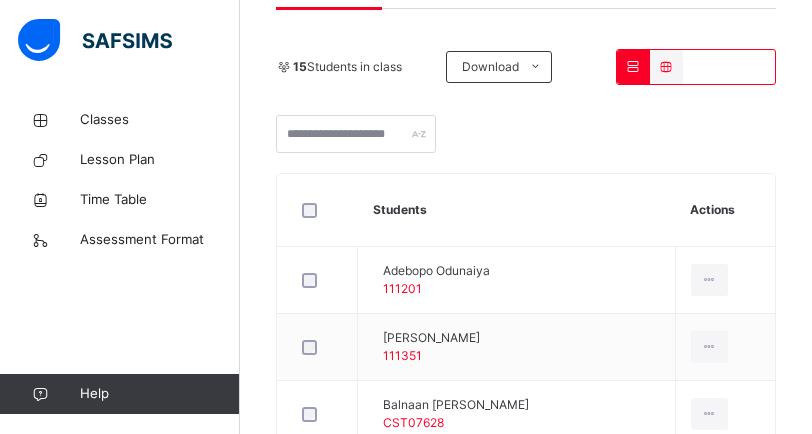 click on "Subjects" at bounding box center [416, -12] 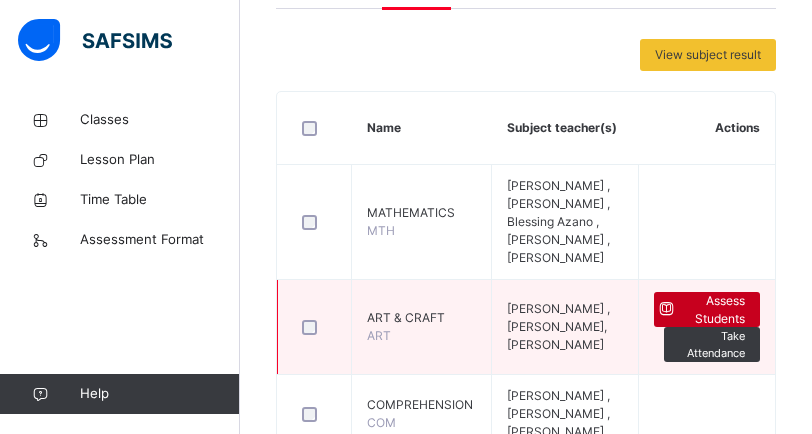 click on "Assess Students" at bounding box center (712, 310) 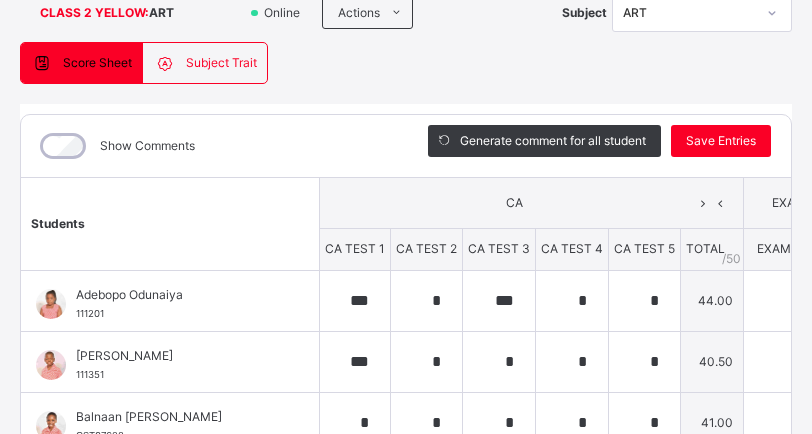 scroll, scrollTop: 154, scrollLeft: 0, axis: vertical 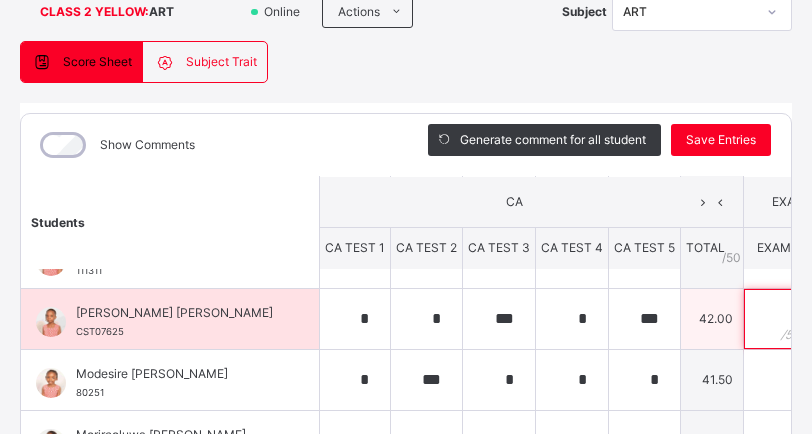 click at bounding box center [774, 319] 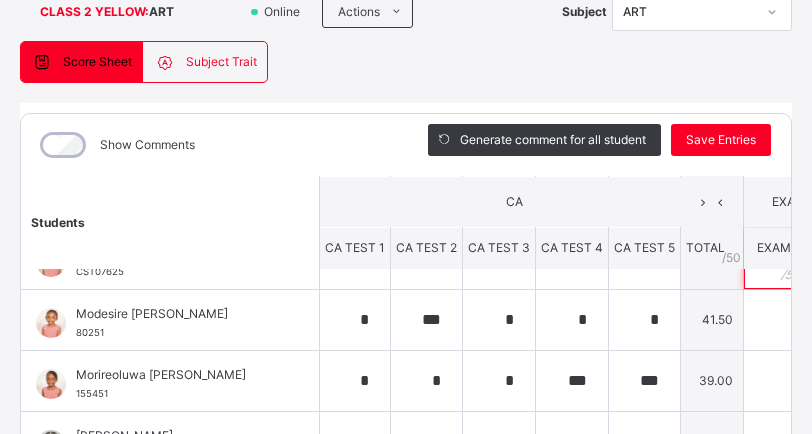 scroll, scrollTop: 409, scrollLeft: 0, axis: vertical 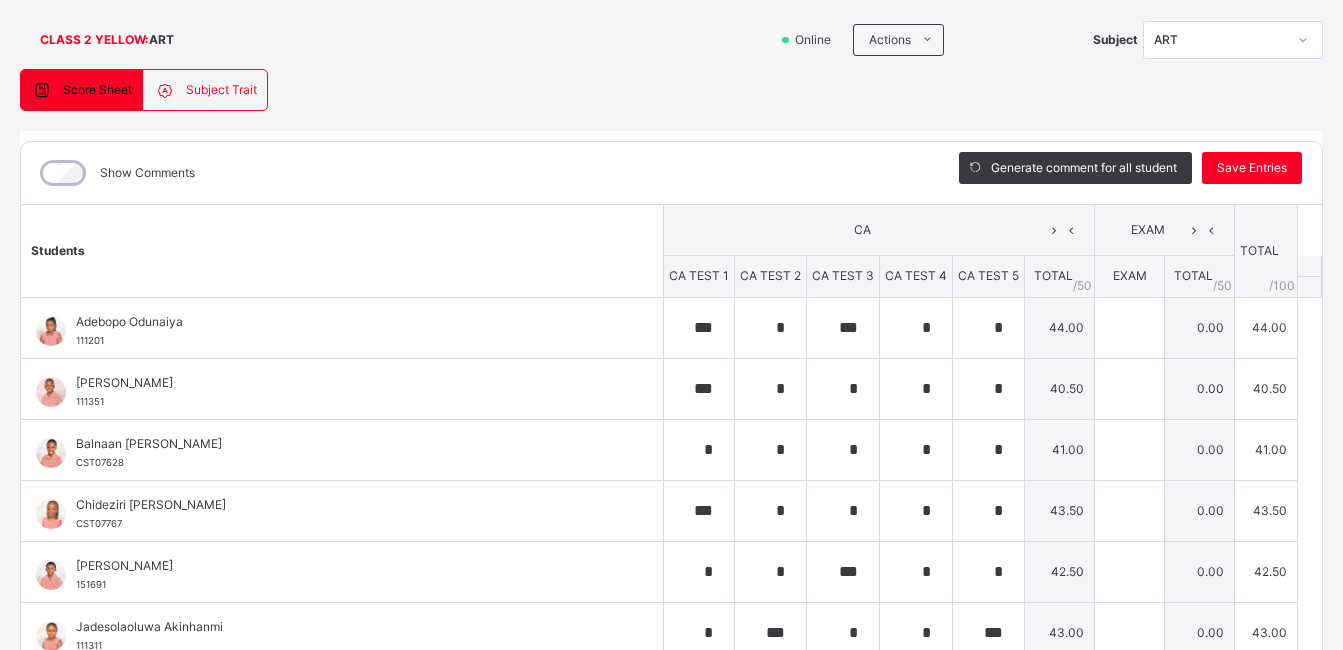 click on "CLASS 2   YELLOW :   ART Online Actions  Download Empty Score Sheet  Upload/map score sheet Subject  ART [GEOGRAPHIC_DATA] [GEOGRAPHIC_DATA]	 Date: [DATE] 1:39:27 pm Score Sheet Subject Trait Score Sheet Subject Trait Show Comments   Generate comment for all student   Save Entries Class Level:  CLASS 2   YELLOW Subject:  ART Session:  2024/2025 Session Session:  Third Term Students CA  EXAM TOTAL /100 Comment CA TEST 1 CA TEST 2 CA TEST 3 CA TEST 4 CA TEST 5 TOTAL / 50 EXAM TOTAL / 50 Adebopo  Odunaiya 111201 Adebopo  Odunaiya 111201 *** * *** * * 44.00 0.00 44.00 Generate comment 0 / 250   ×   Subject Teacher’s Comment Generate and see in full the comment developed by the AI with an option to regenerate the comment JS Adebopo  Odunaiya   111201   Total 44.00  / 100.00 [PERSON_NAME] Bot   Regenerate     Use this comment   [PERSON_NAME] 111351 [PERSON_NAME] 111351 *** * * * * 40.50 0.00 40.50 Generate comment 0 / 250   ×   Subject Teacher’s Comment JS Adeteniola  [PERSON_NAME]" at bounding box center (671, 363) 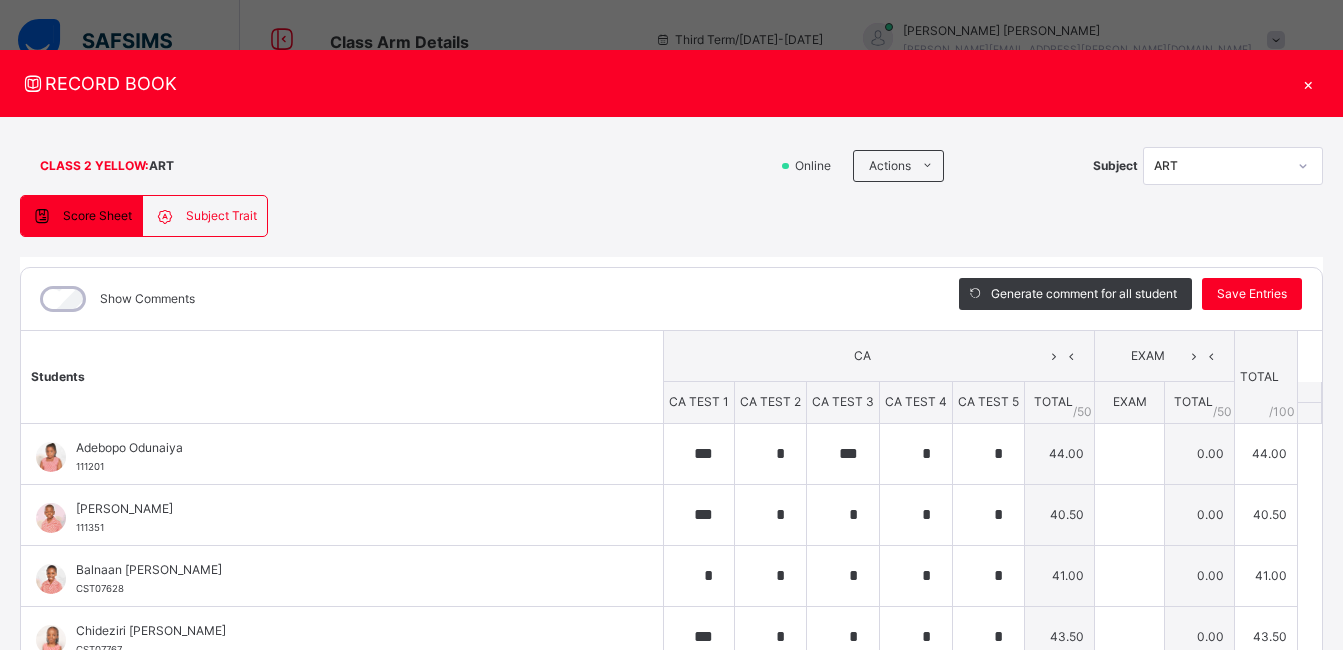 click on "×" at bounding box center [1308, 83] 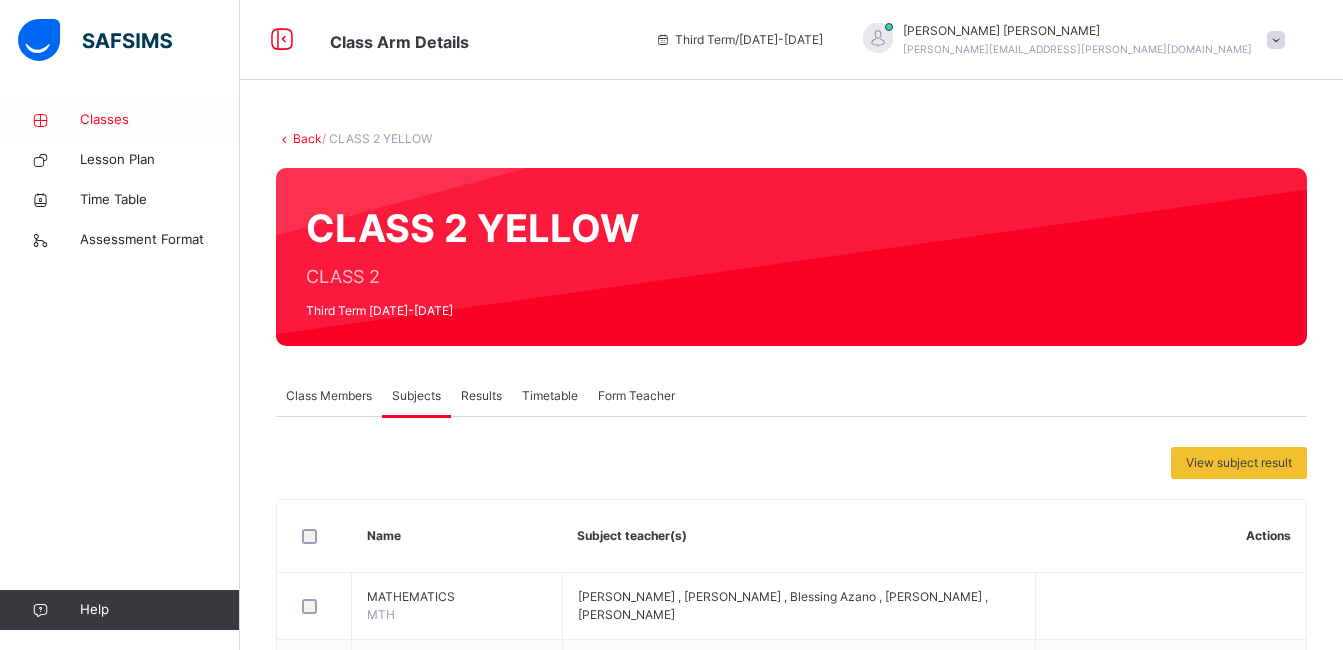 click on "Classes" at bounding box center [160, 120] 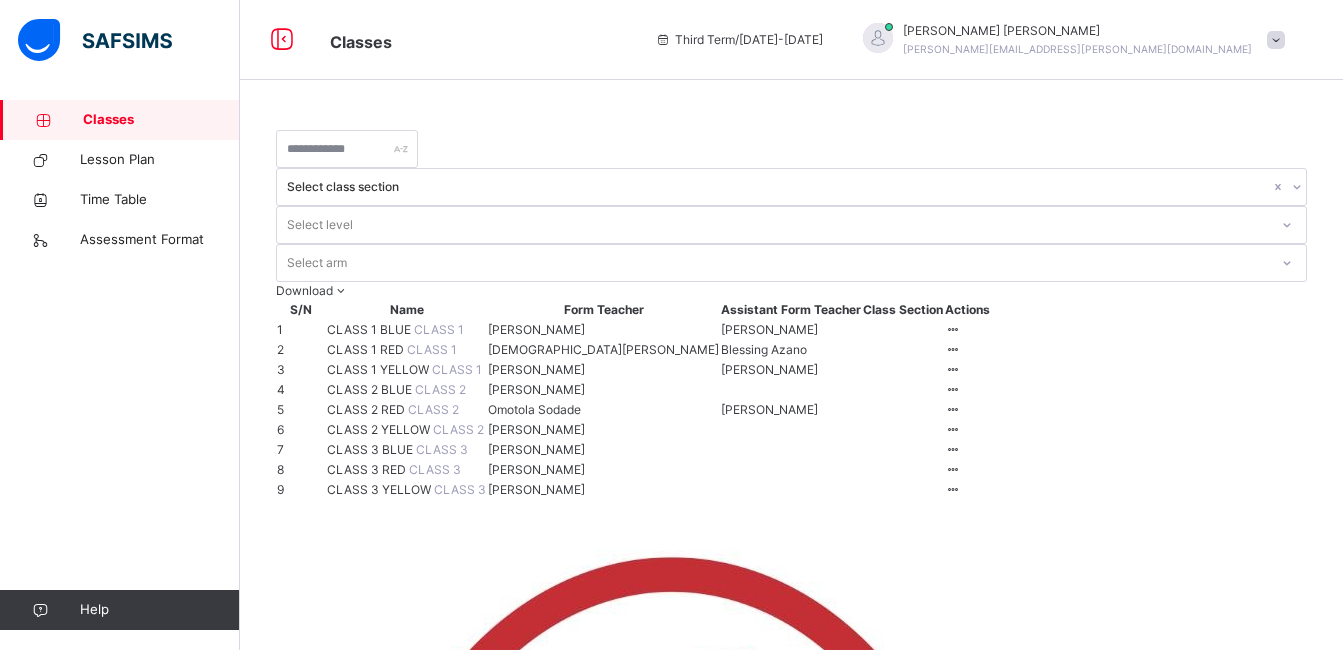 click on "CLASS 2   RED" at bounding box center [367, 409] 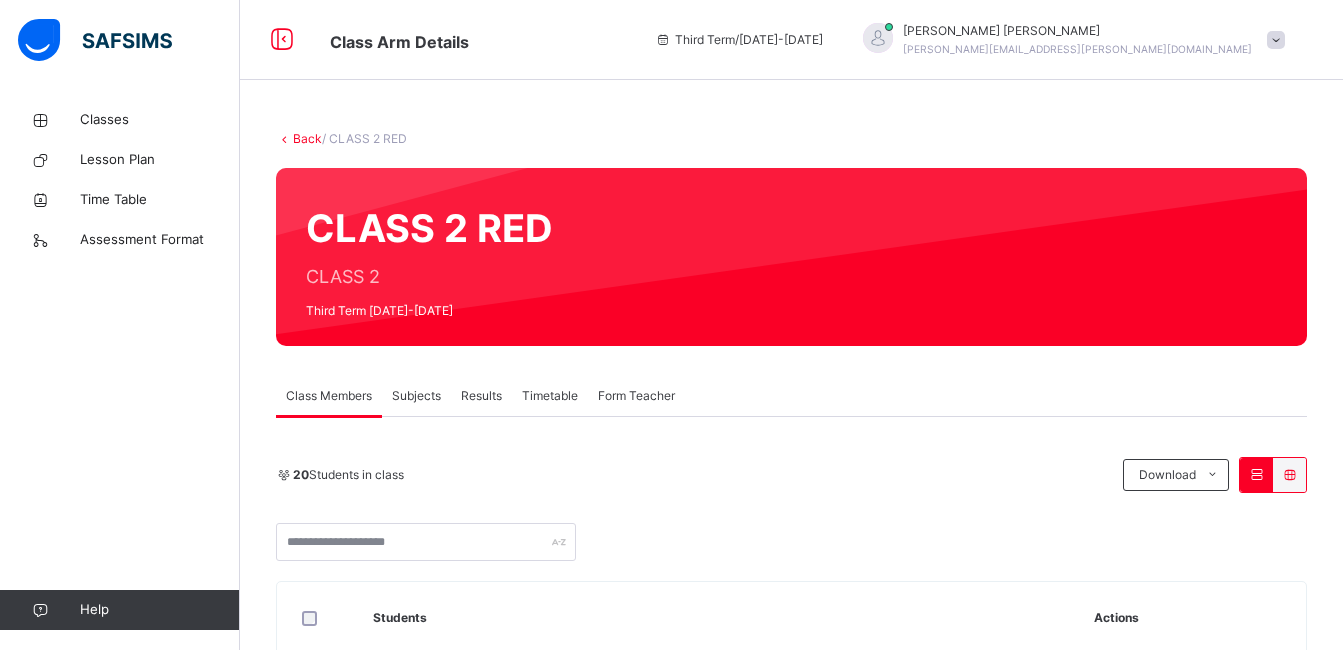 click on "Subjects" at bounding box center [416, 396] 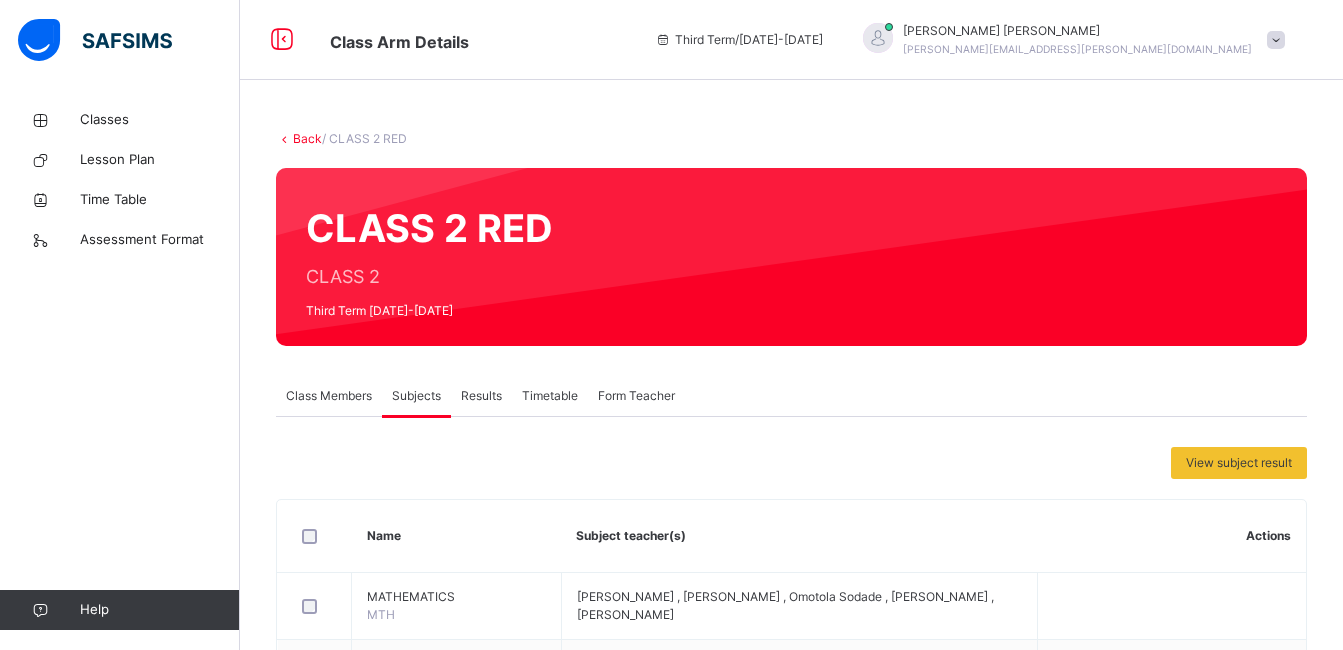 click on "Subjects" at bounding box center (416, 396) 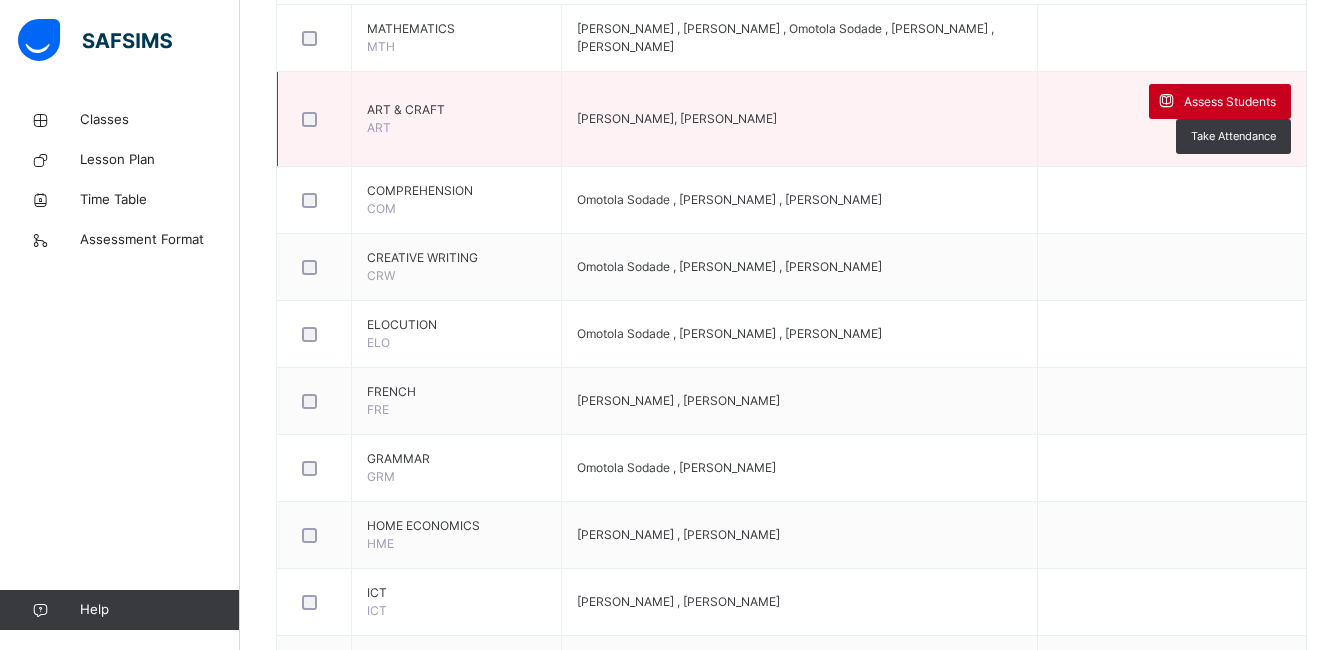 click on "Assess Students" at bounding box center [1230, 102] 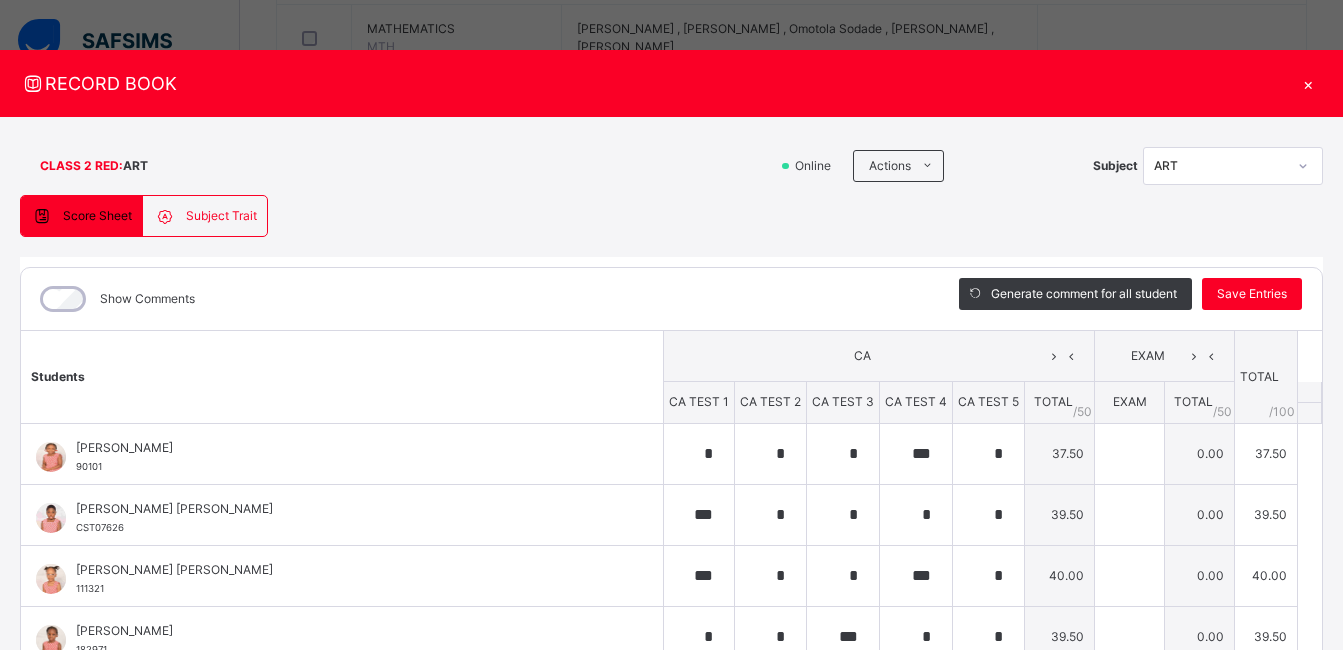 type on "*" 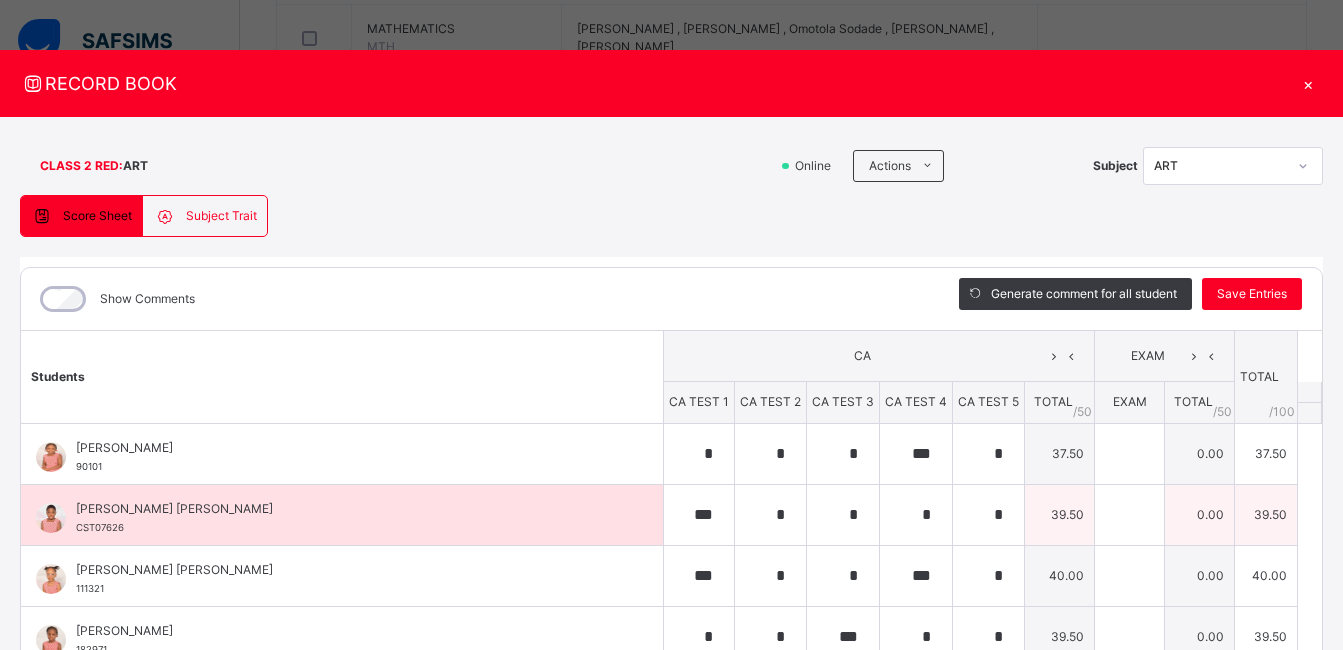 click on "*" at bounding box center [843, 514] 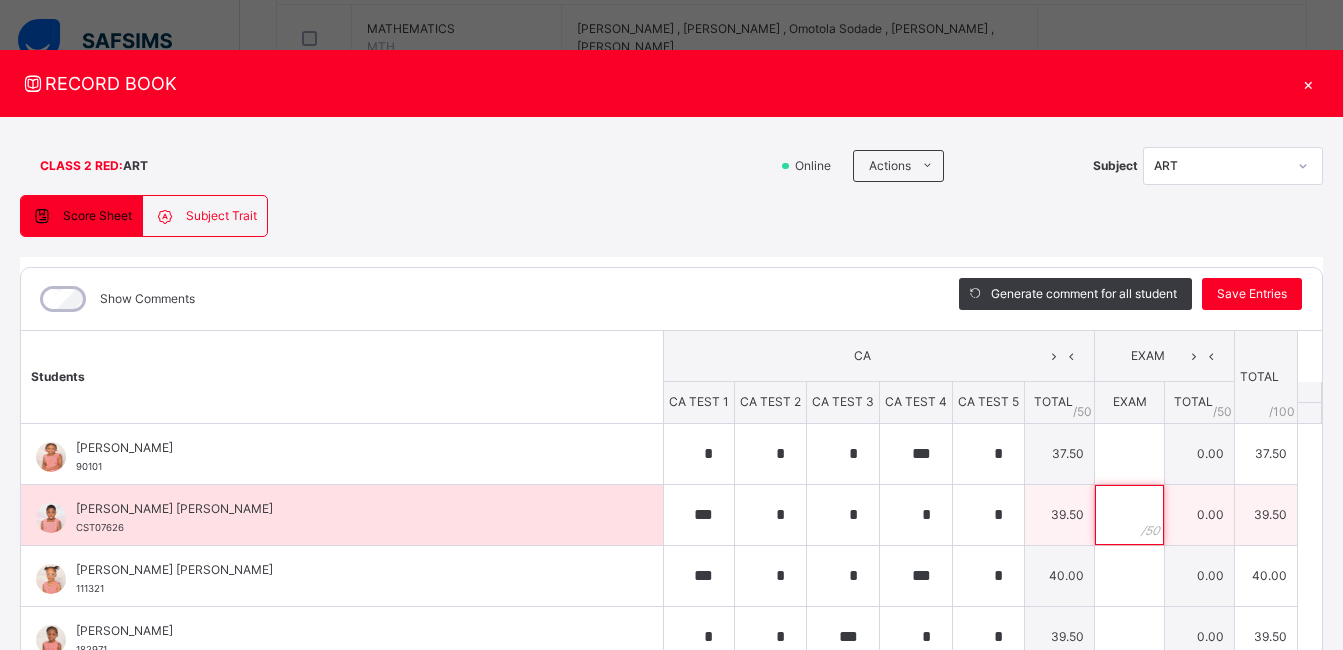click at bounding box center (1129, 515) 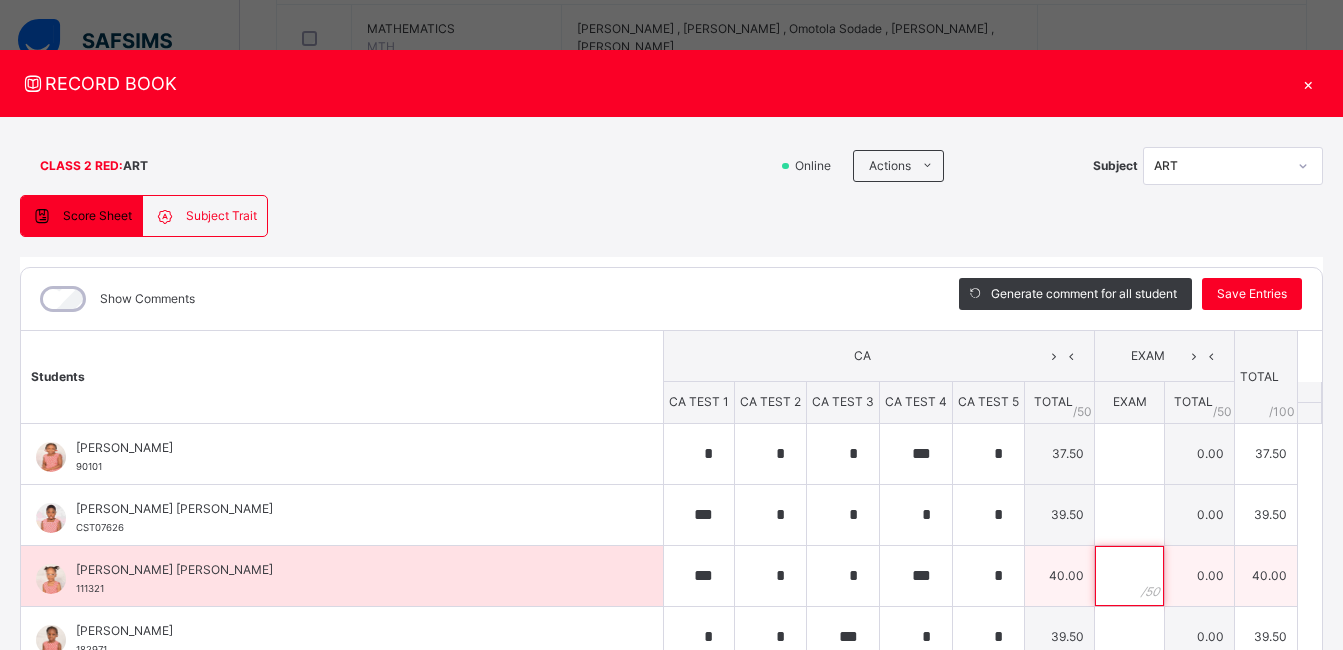 click at bounding box center [1129, 576] 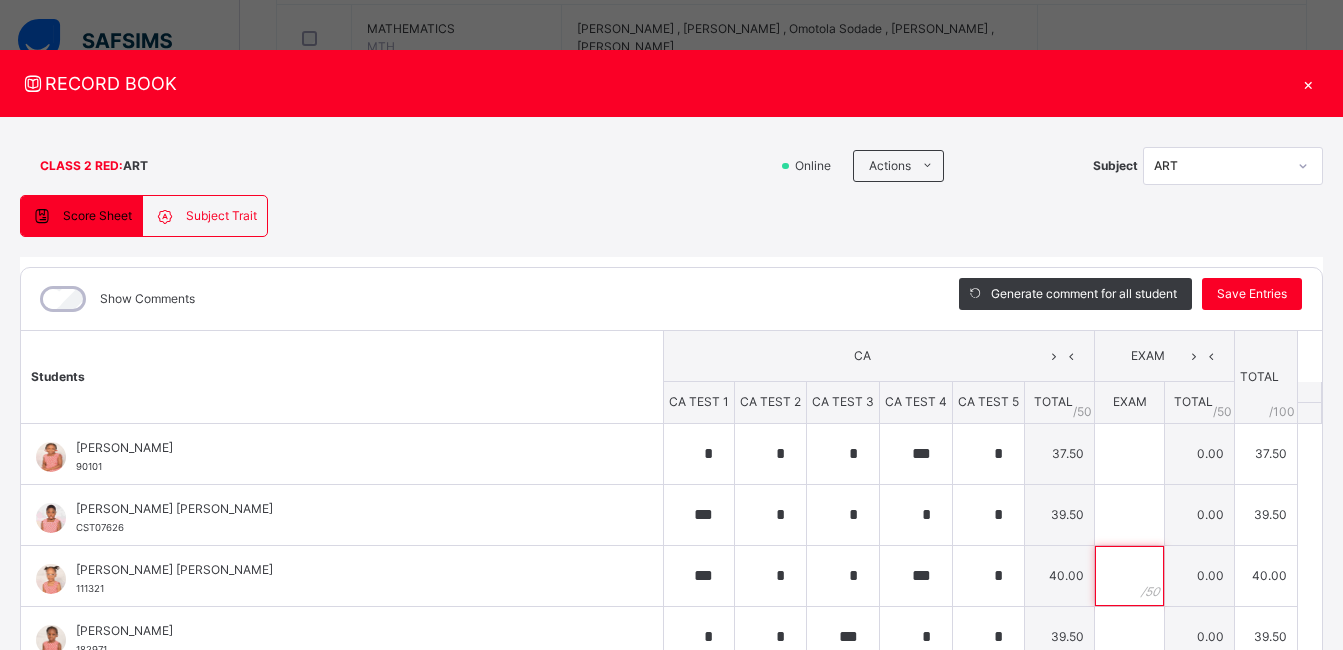scroll, scrollTop: 437, scrollLeft: 0, axis: vertical 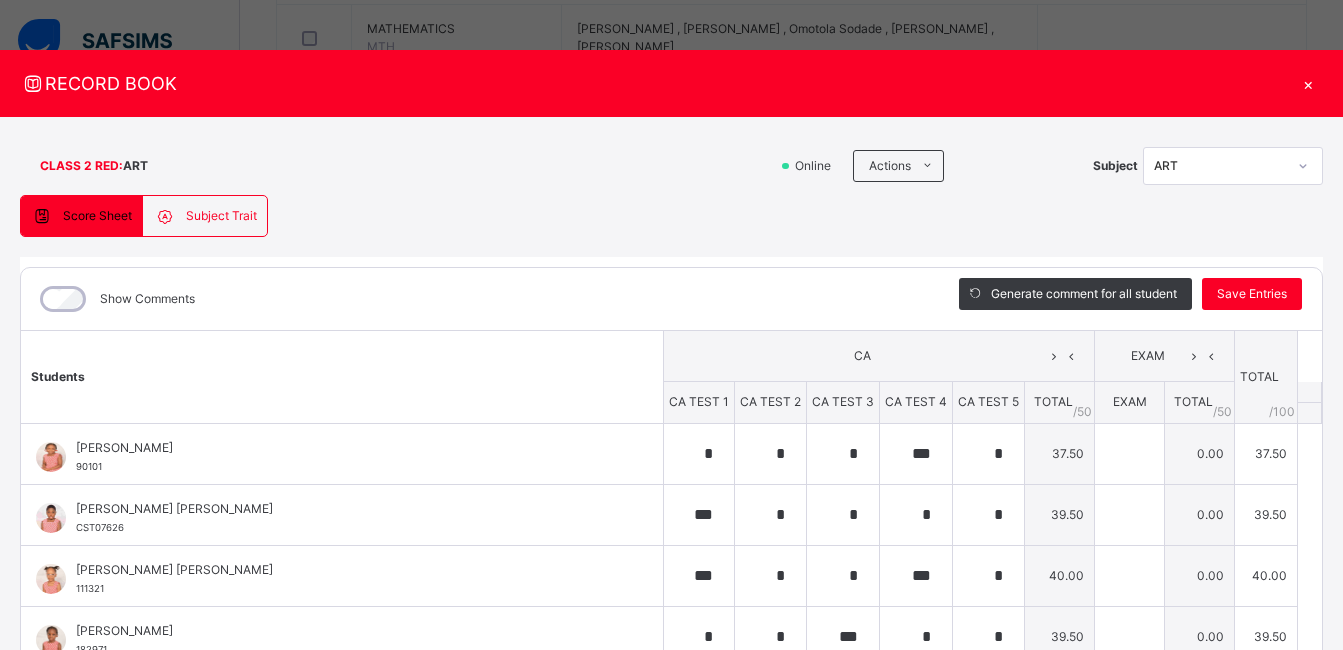 drag, startPoint x: 1322, startPoint y: 475, endPoint x: 1304, endPoint y: 488, distance: 22.203604 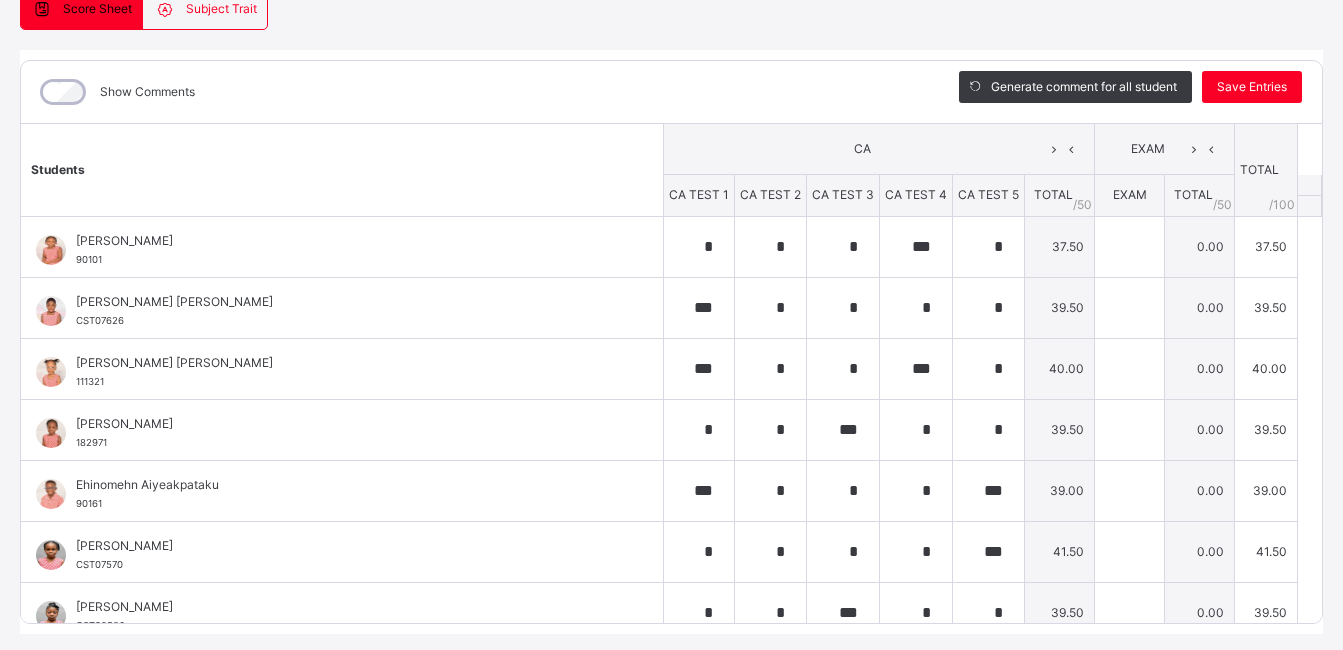 scroll, scrollTop: 212, scrollLeft: 0, axis: vertical 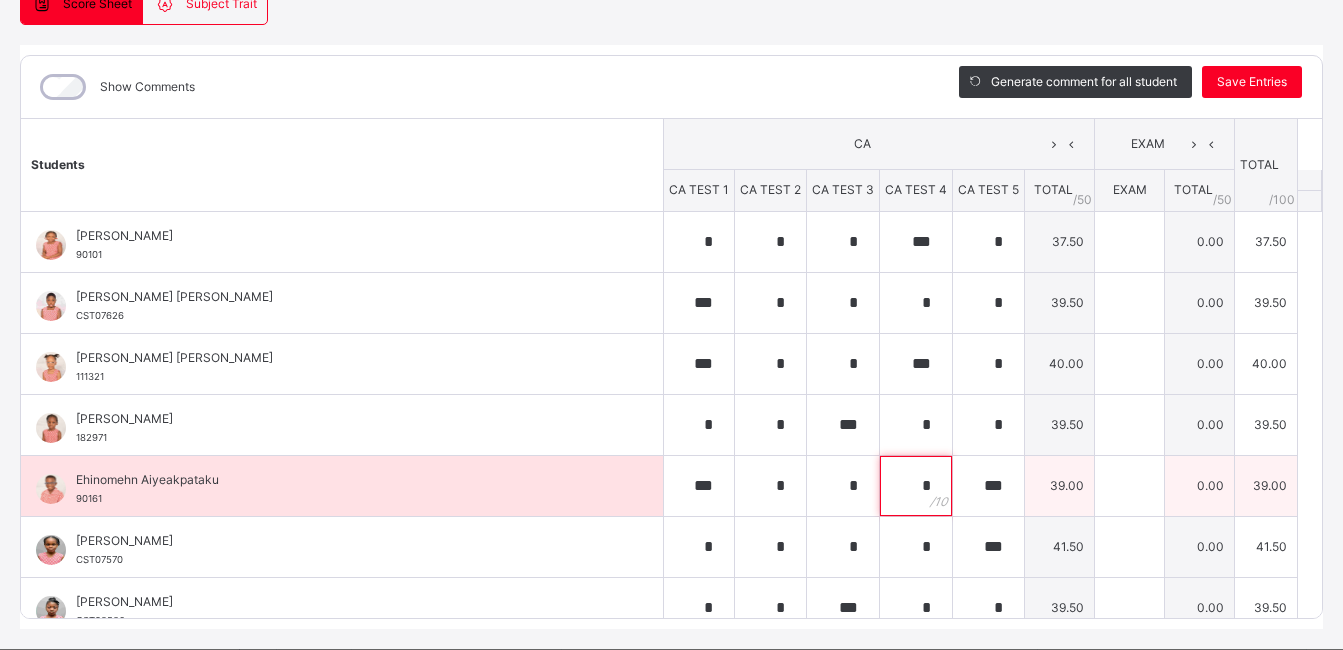 click on "*" at bounding box center (916, 486) 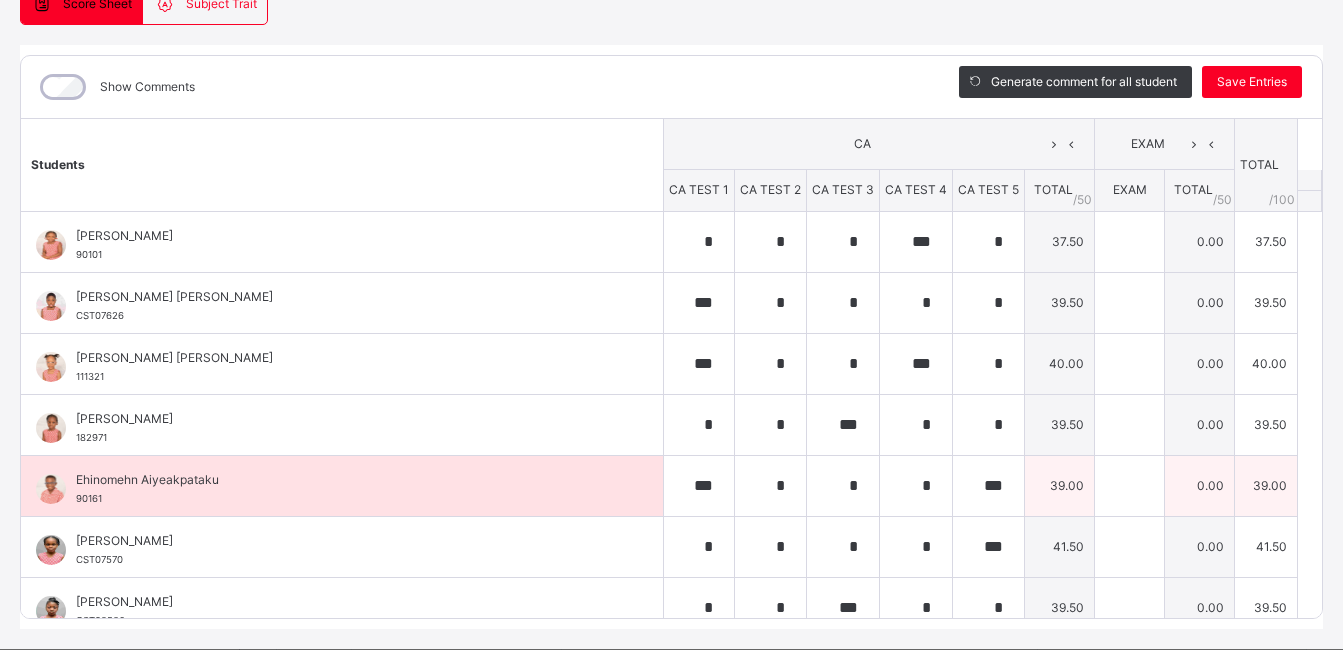 click on "39.00" at bounding box center [1060, 485] 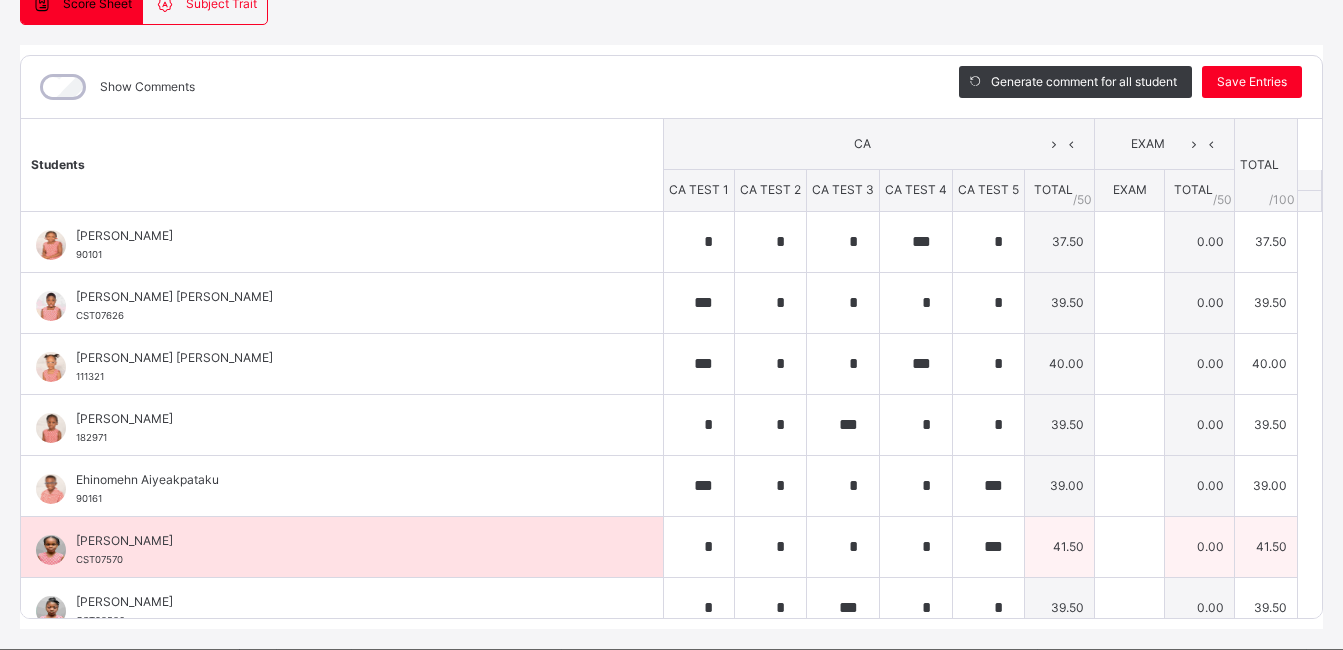 click on "41.50" at bounding box center (1060, 546) 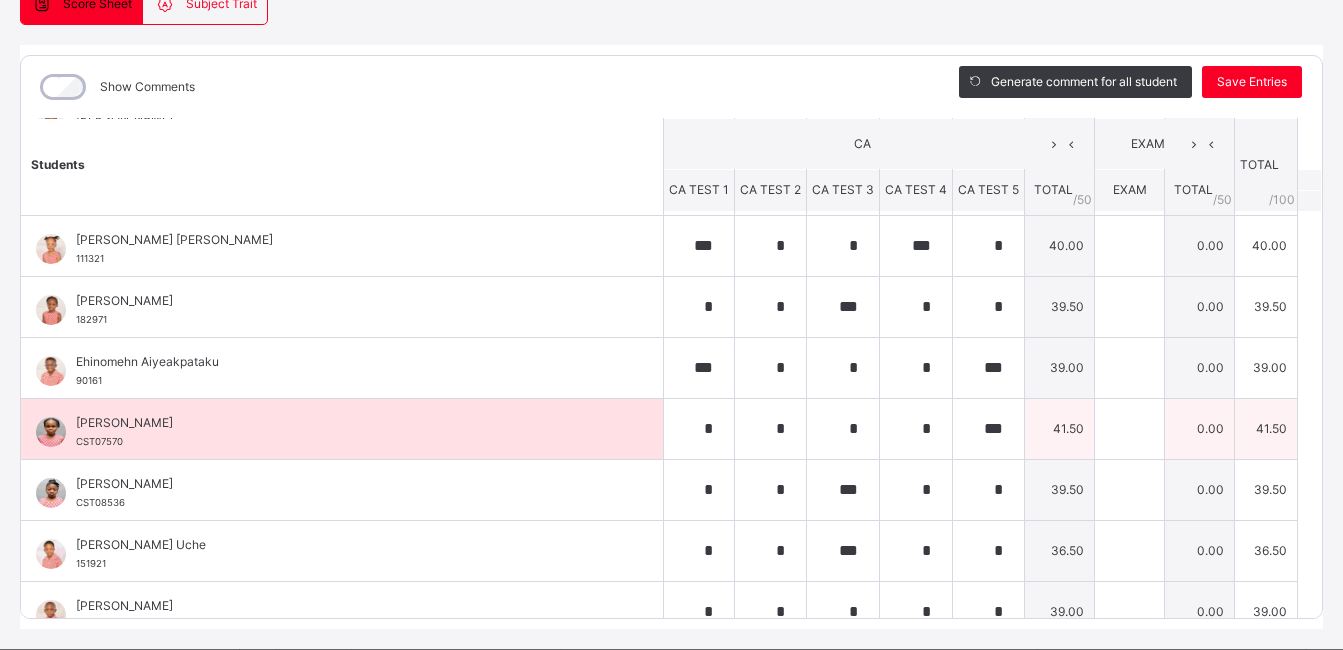scroll, scrollTop: 120, scrollLeft: 0, axis: vertical 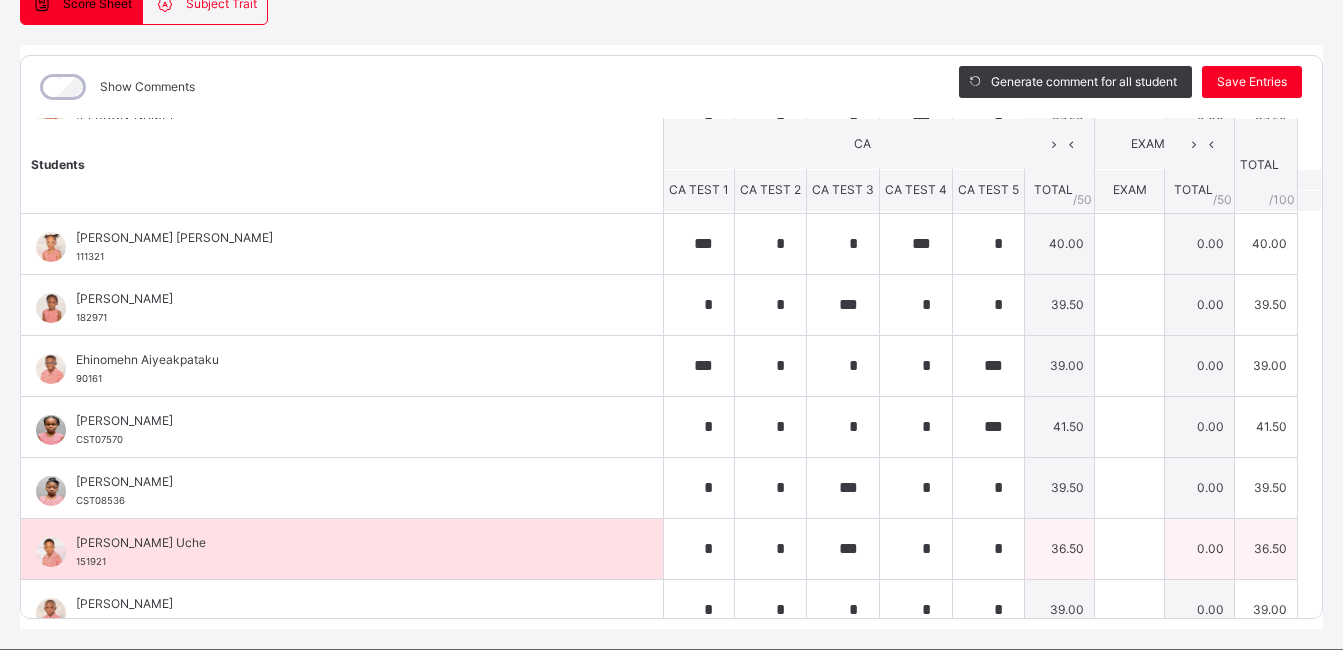 click on "36.50" at bounding box center (1060, 548) 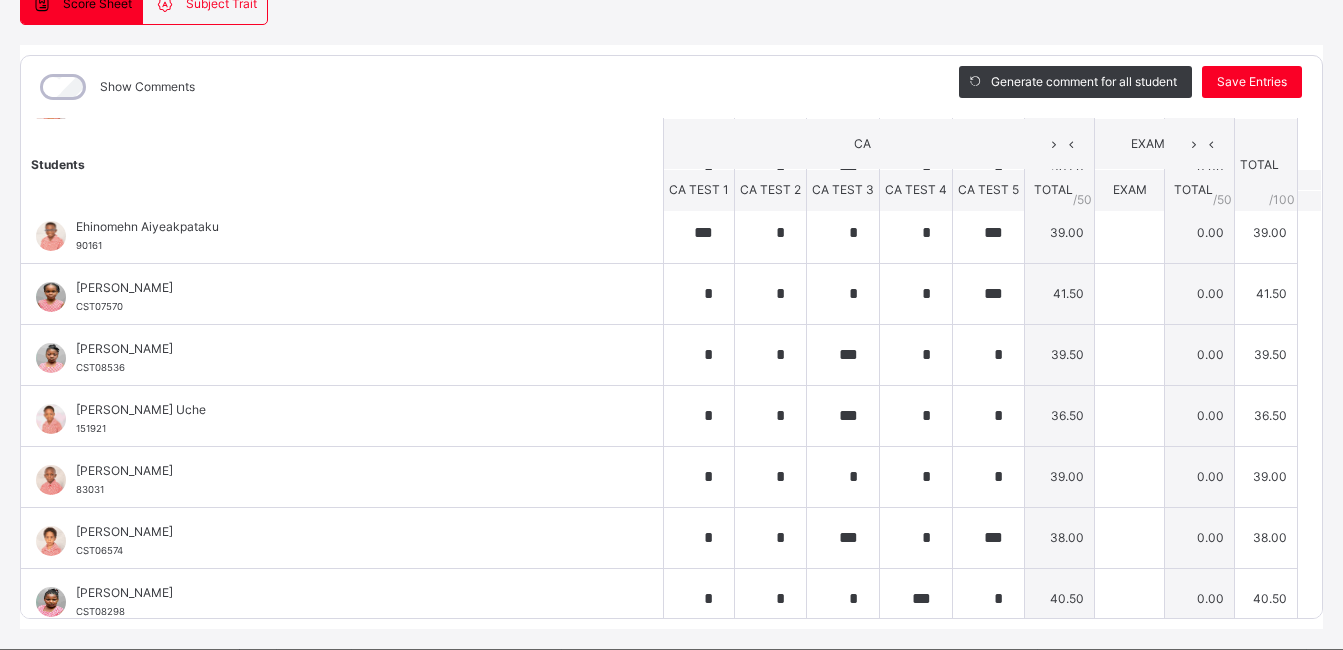 scroll, scrollTop: 268, scrollLeft: 0, axis: vertical 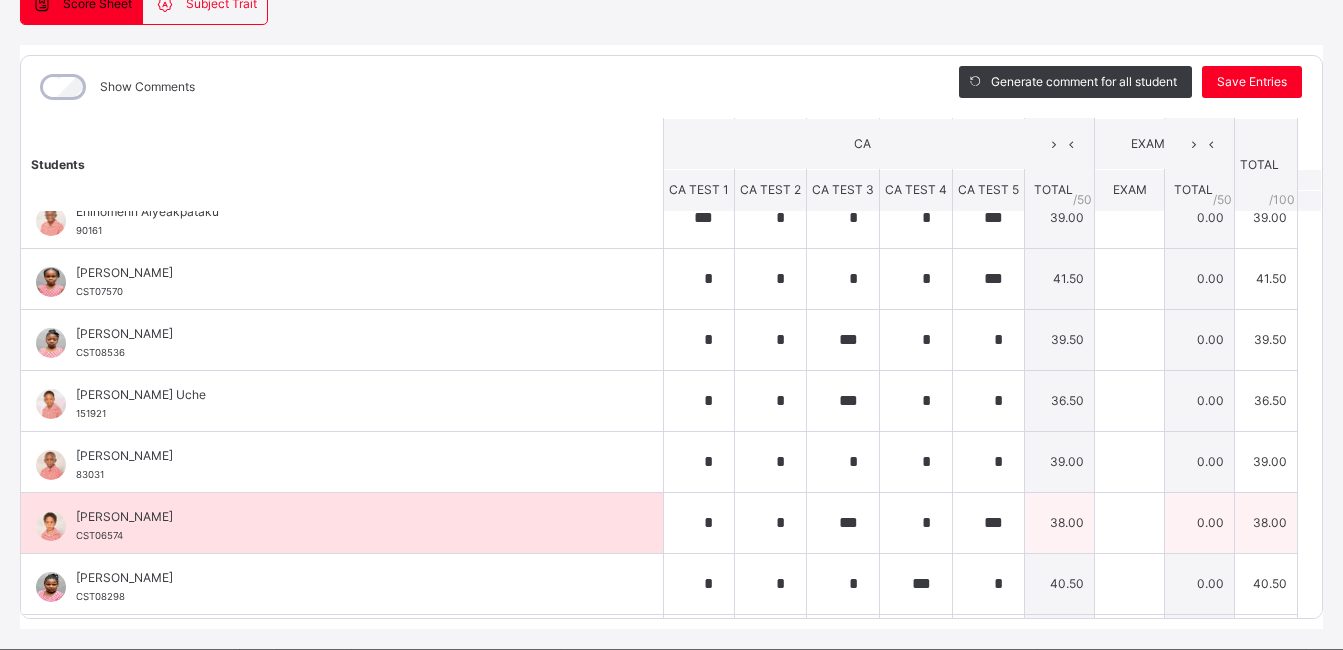 click on "38.00" at bounding box center [1060, 522] 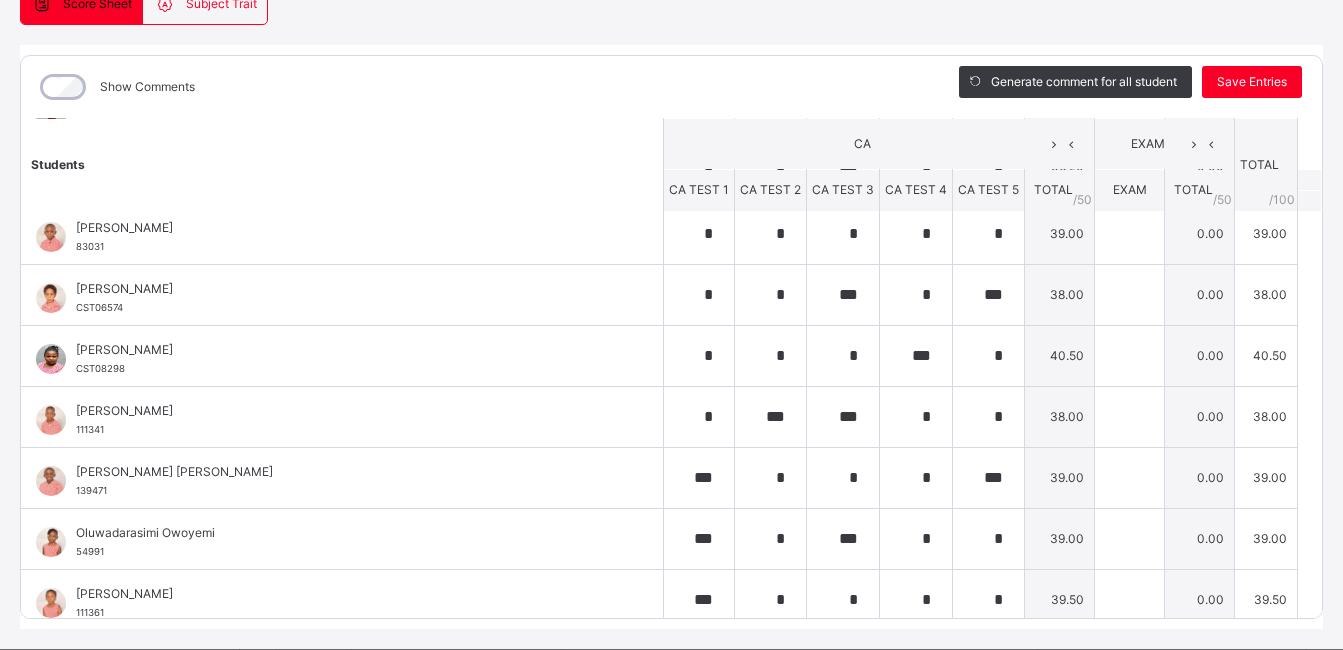 scroll, scrollTop: 508, scrollLeft: 0, axis: vertical 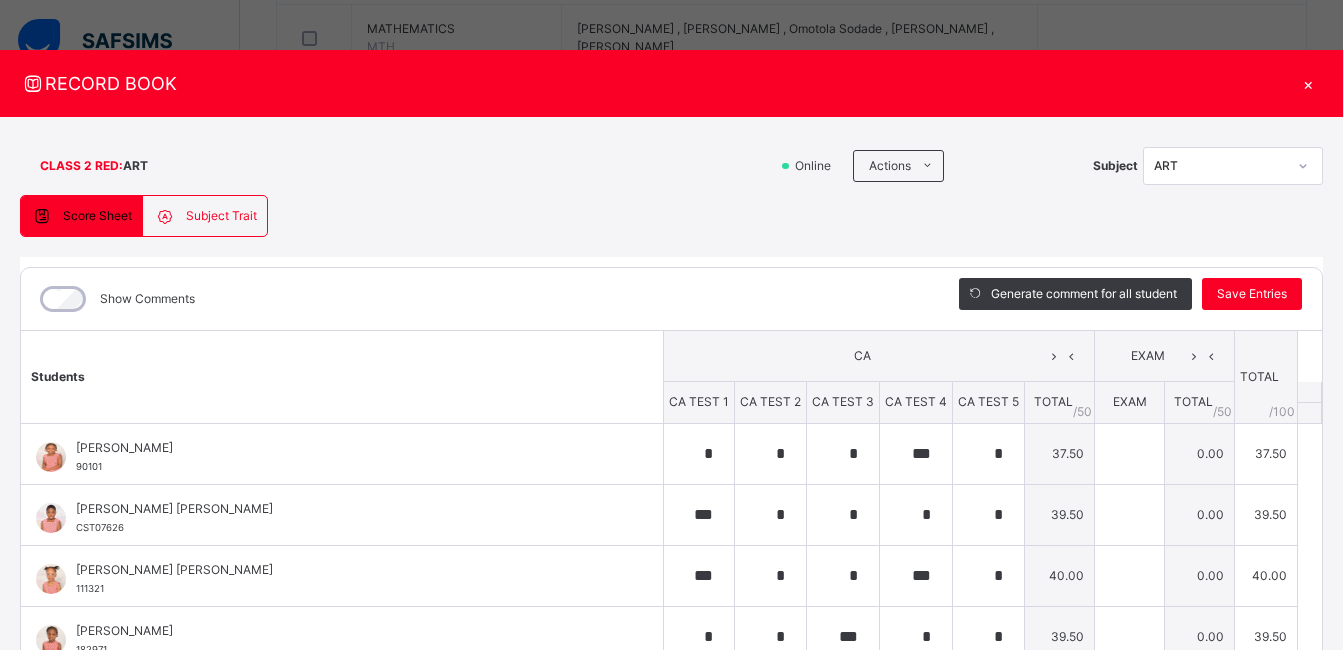 click on "×" at bounding box center (1308, 83) 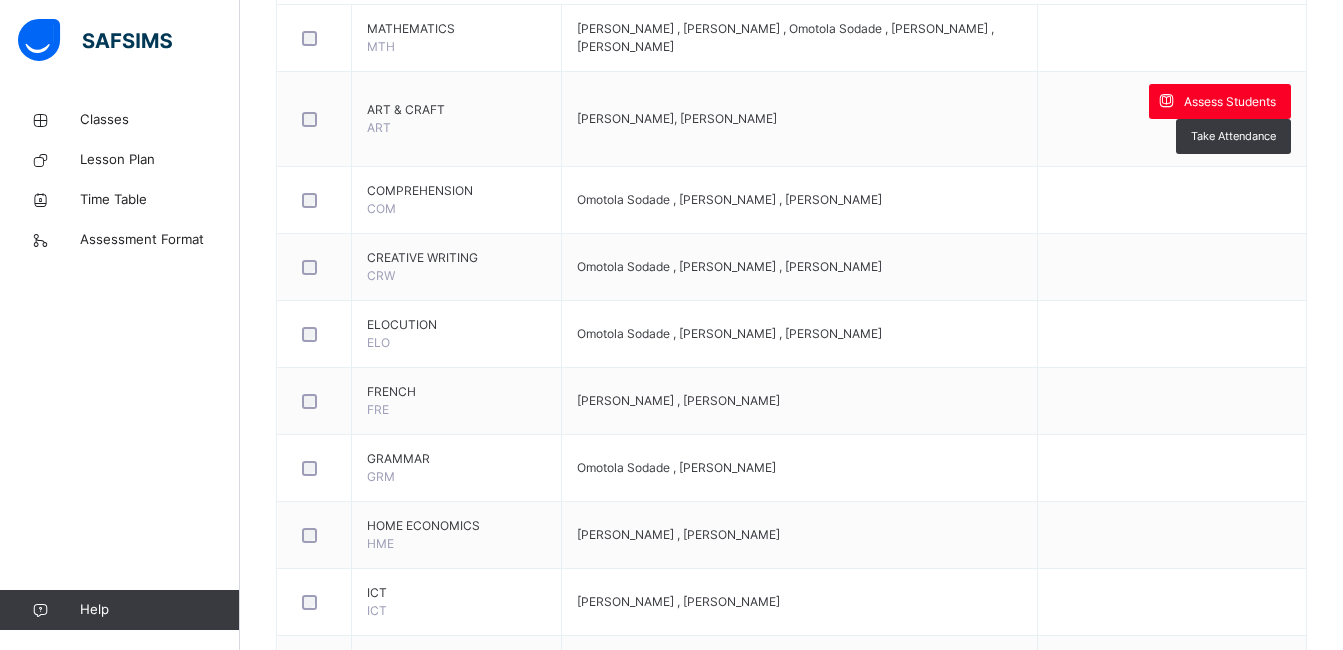 scroll, scrollTop: 0, scrollLeft: 0, axis: both 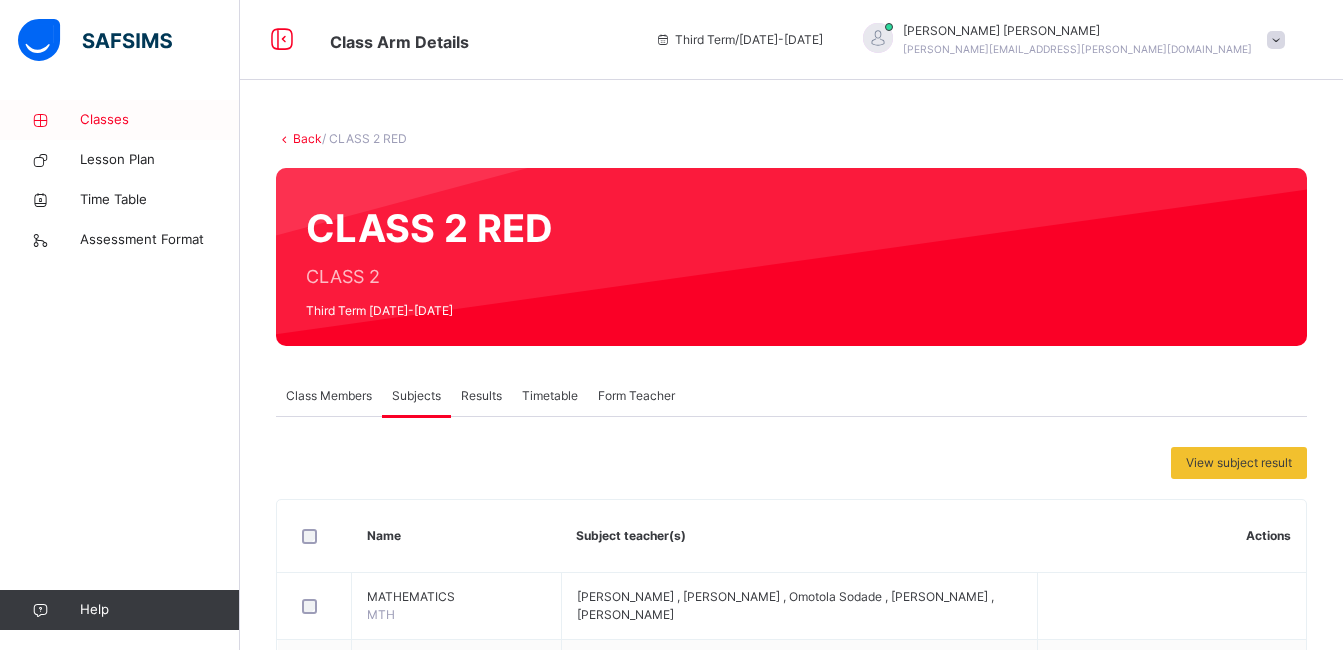 click on "Classes" at bounding box center (160, 120) 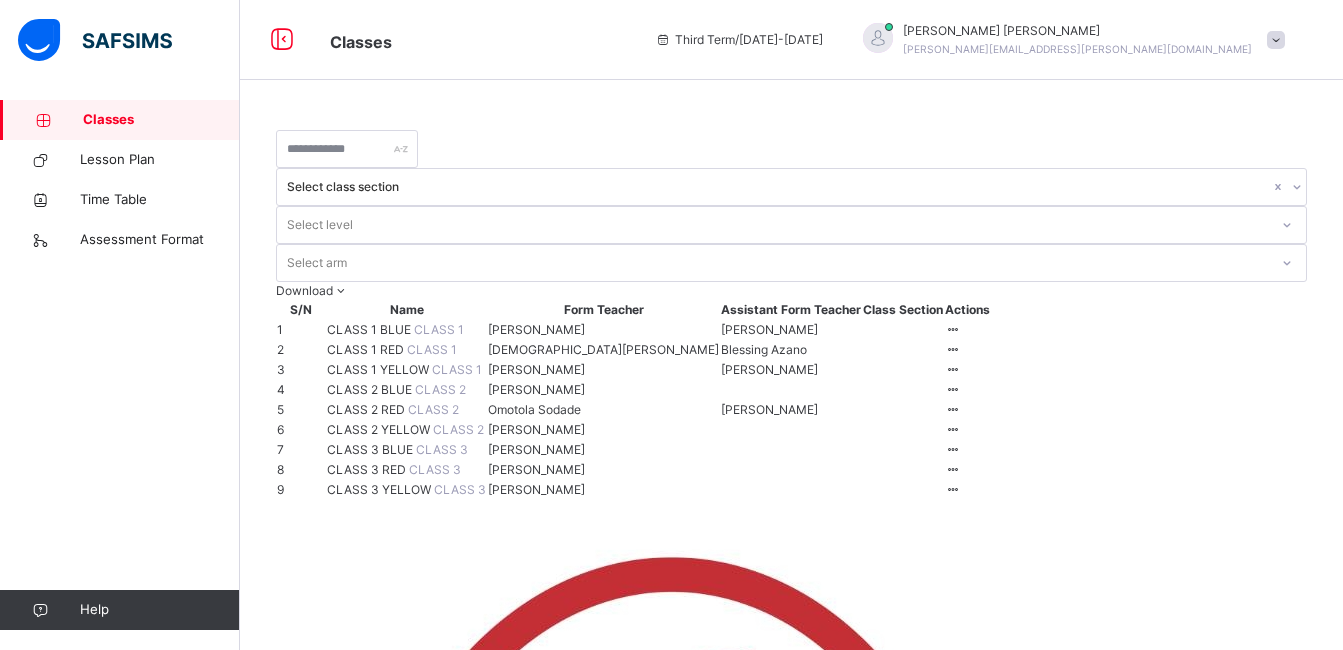 click on "CLASS 2   BLUE" at bounding box center (371, 389) 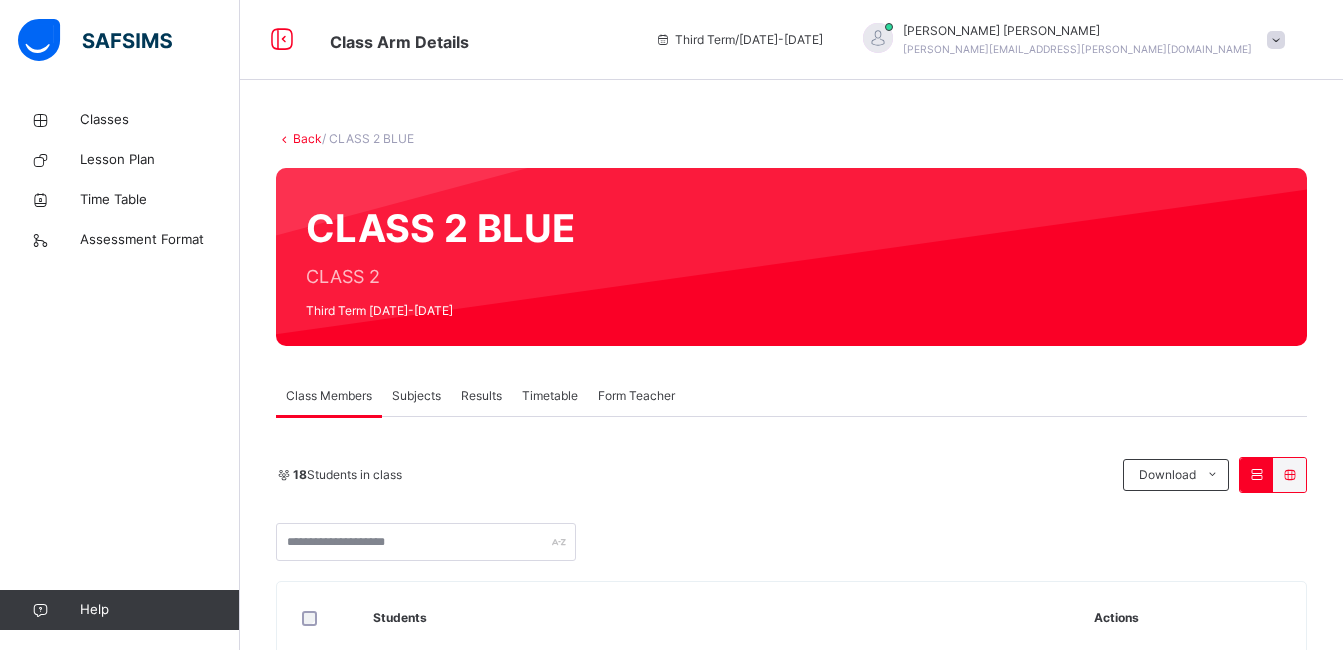 click on "18  Students in class Download Pdf Report Excel Report" at bounding box center [791, 509] 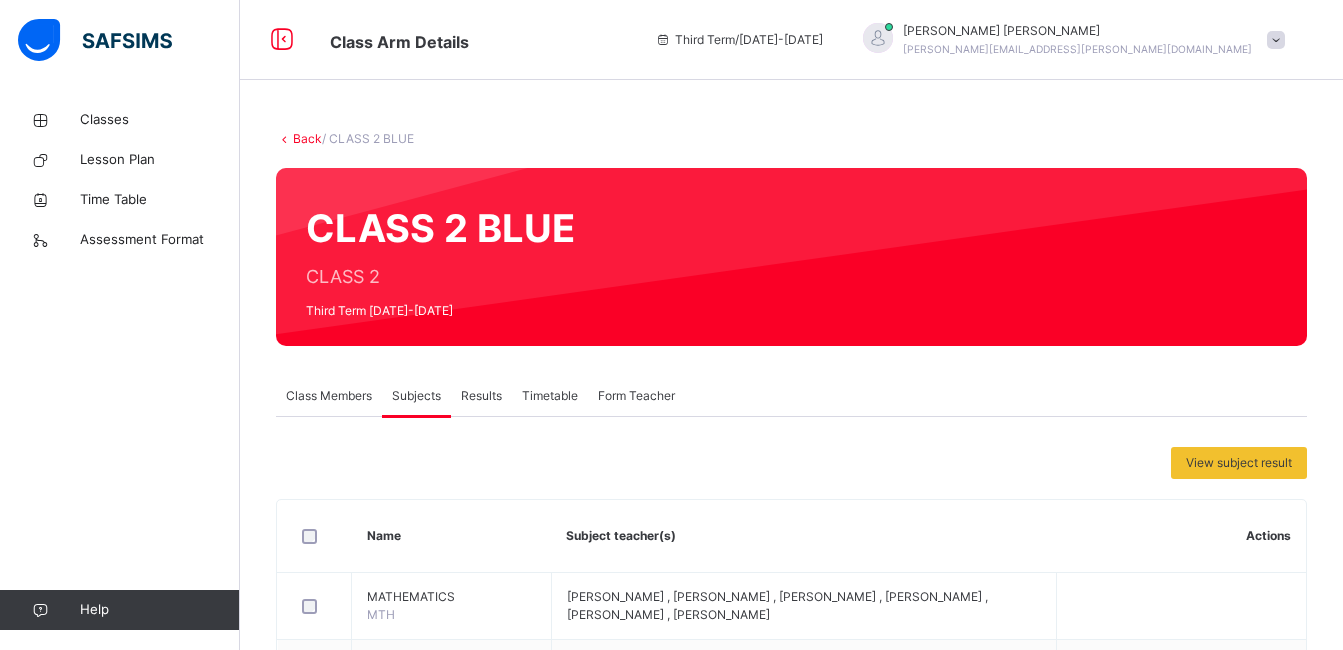 scroll, scrollTop: 568, scrollLeft: 0, axis: vertical 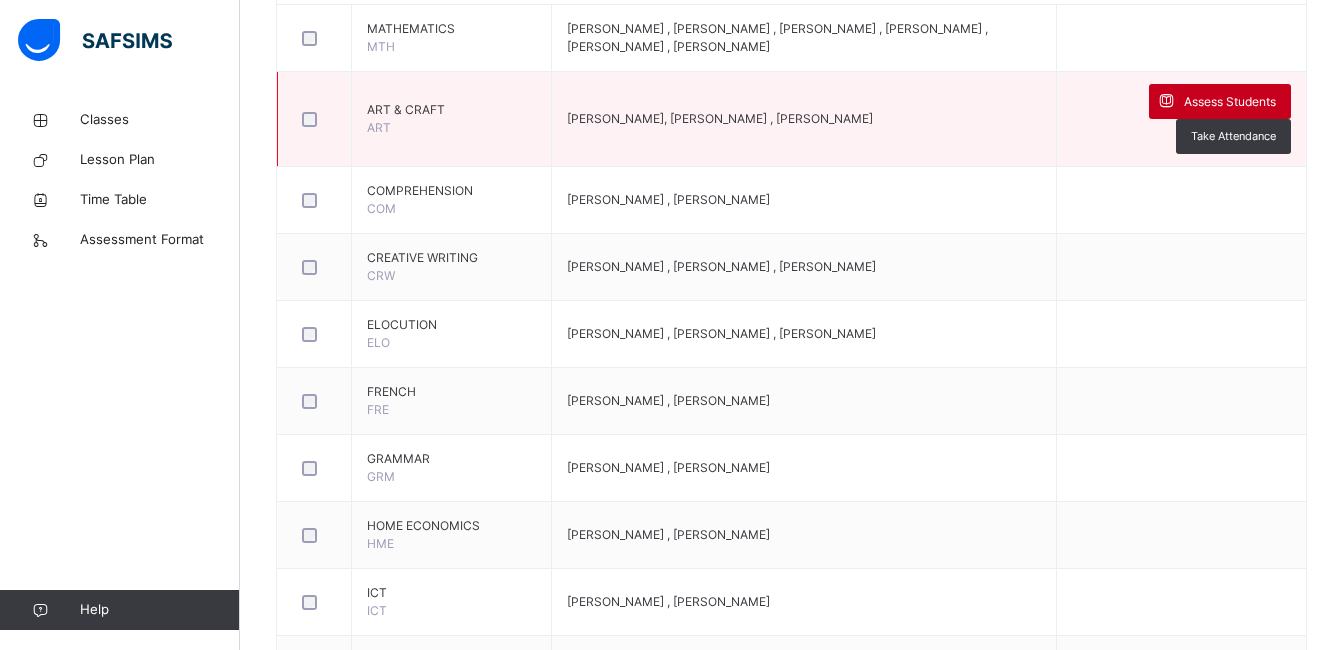 click on "Assess Students" at bounding box center [1230, 102] 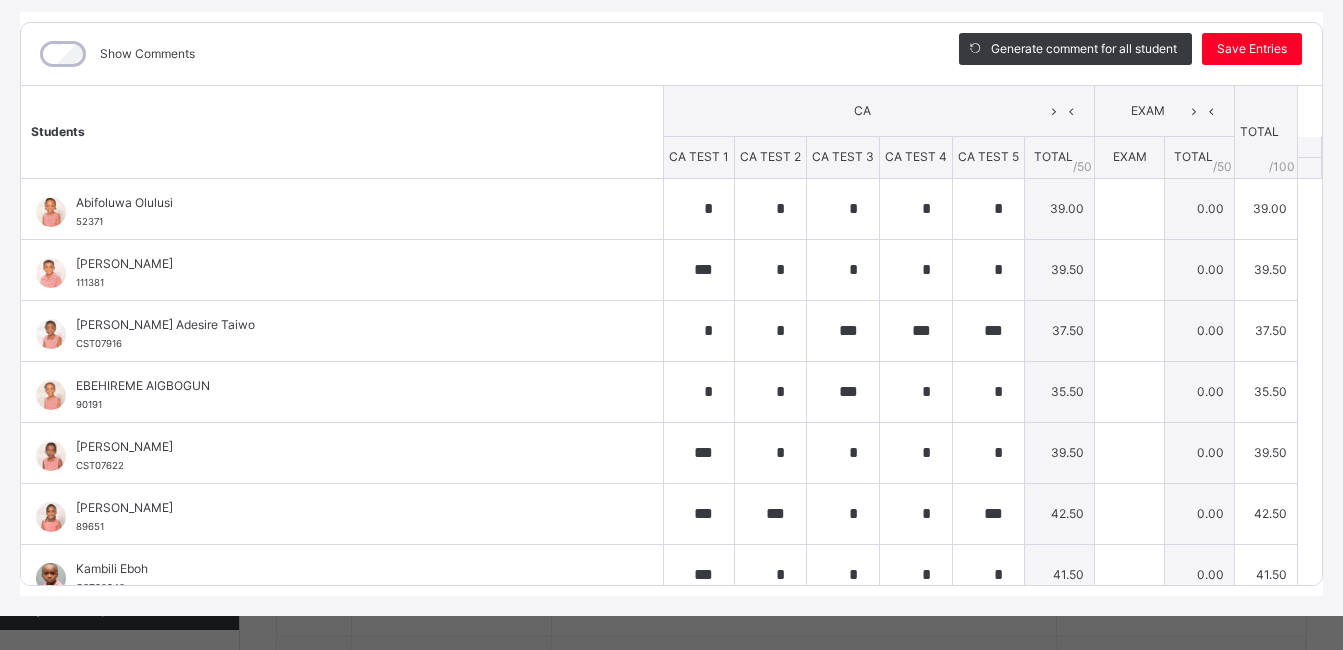 scroll, scrollTop: 253, scrollLeft: 0, axis: vertical 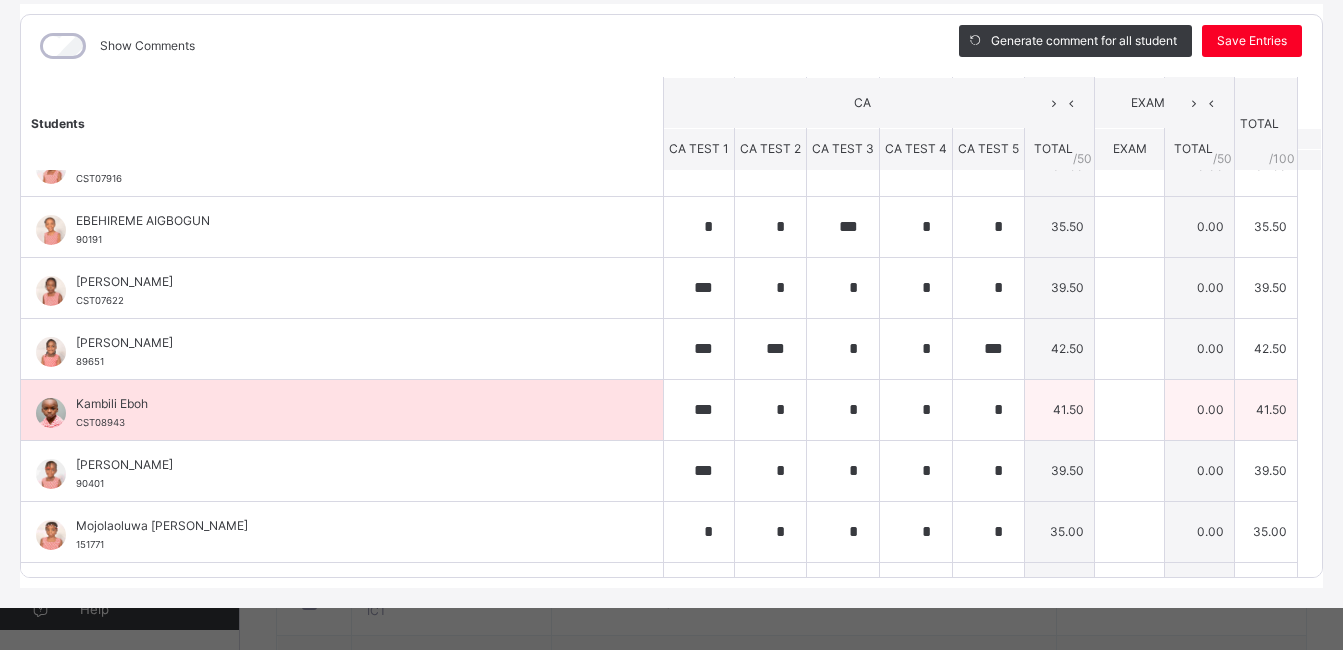 click on "41.50" at bounding box center (1060, 409) 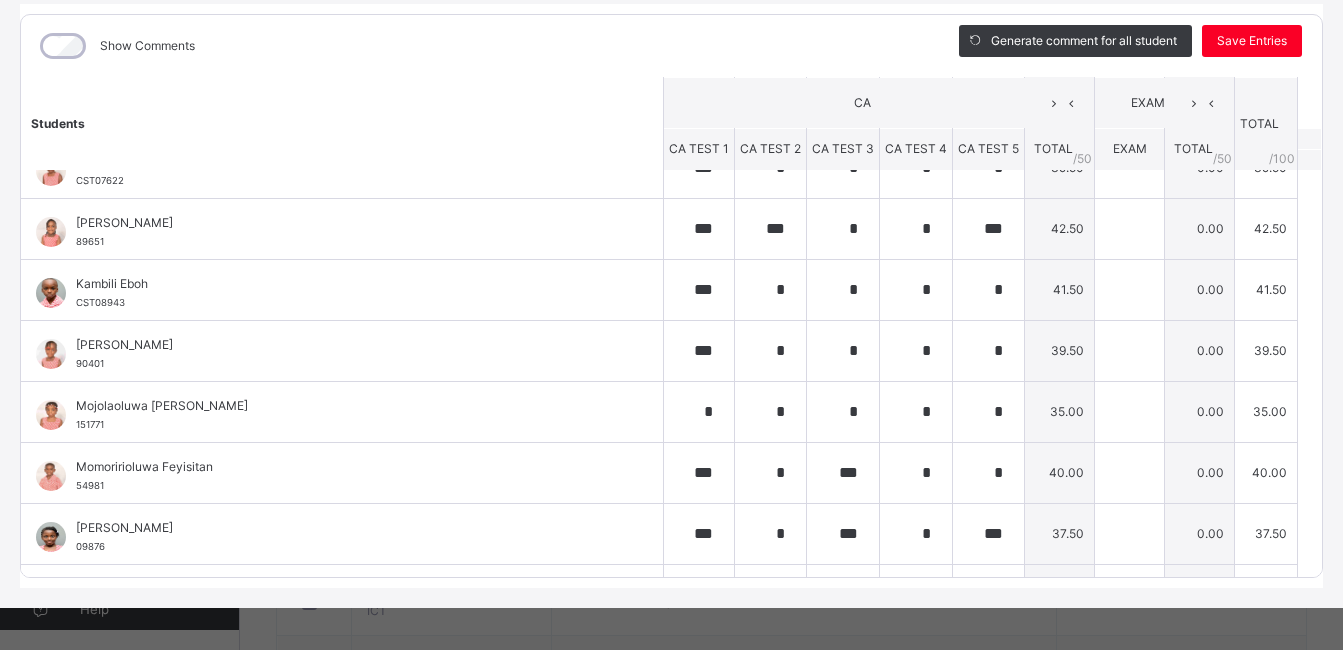 scroll, scrollTop: 317, scrollLeft: 0, axis: vertical 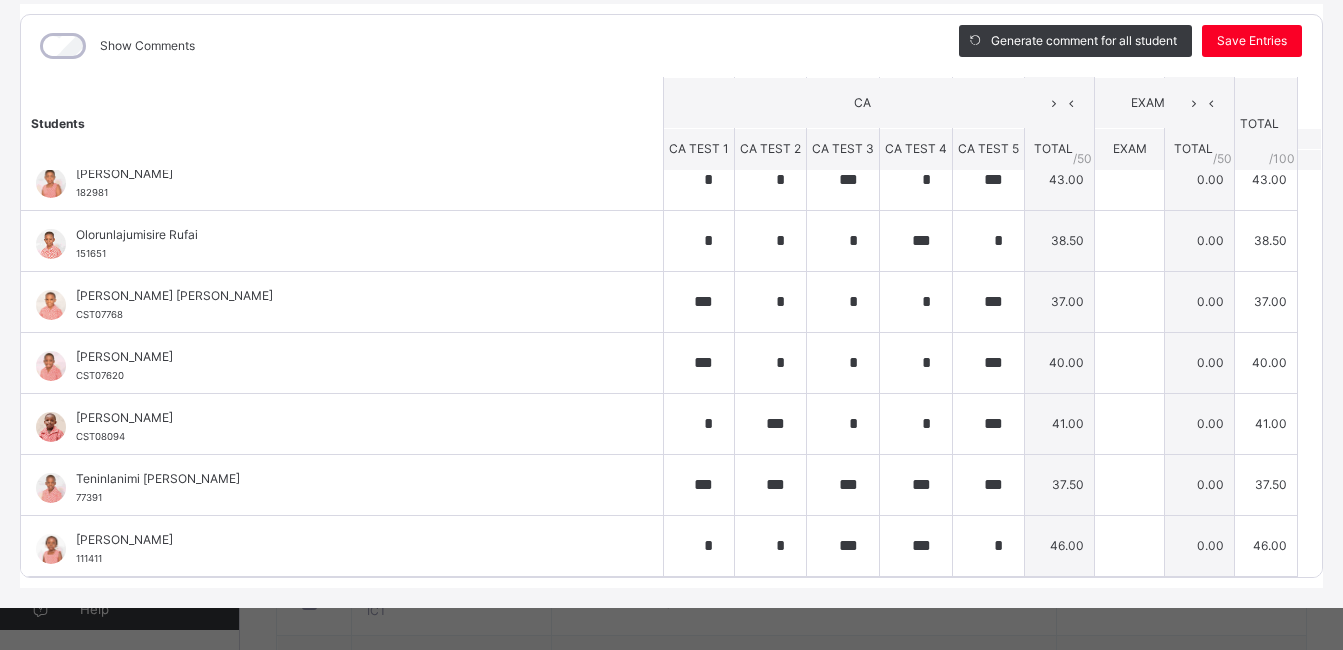 click on "Show Comments" at bounding box center (475, 46) 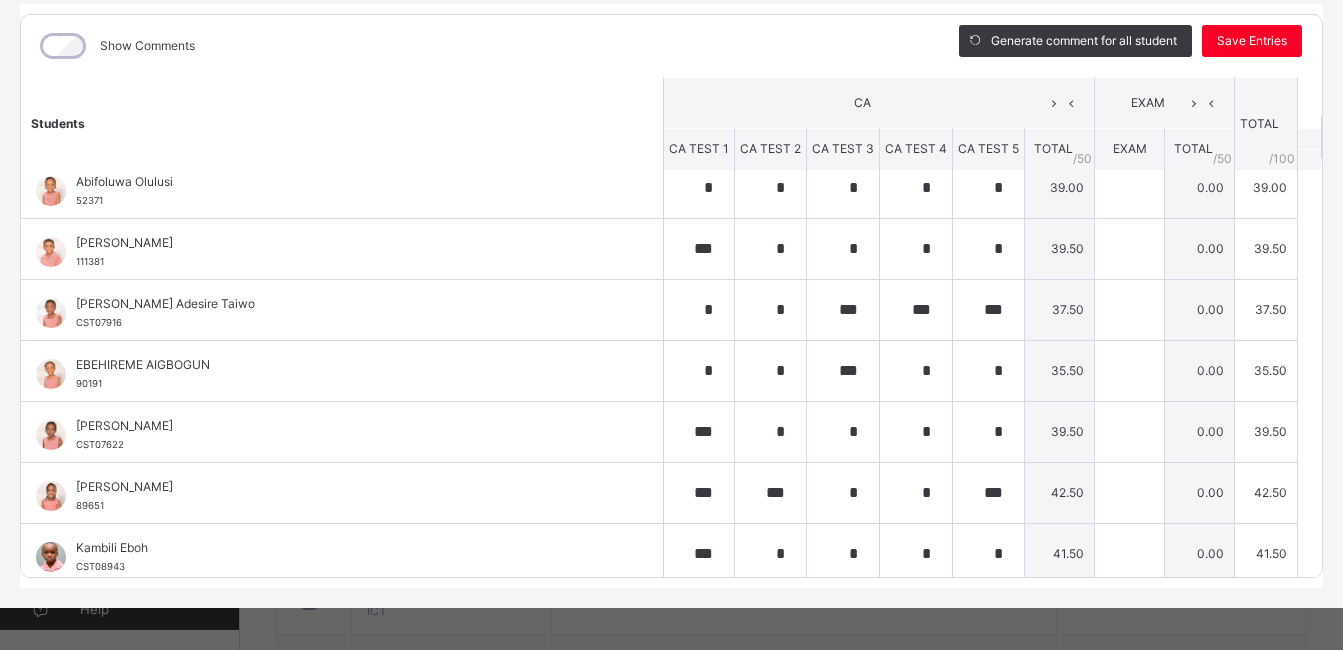 scroll, scrollTop: 0, scrollLeft: 0, axis: both 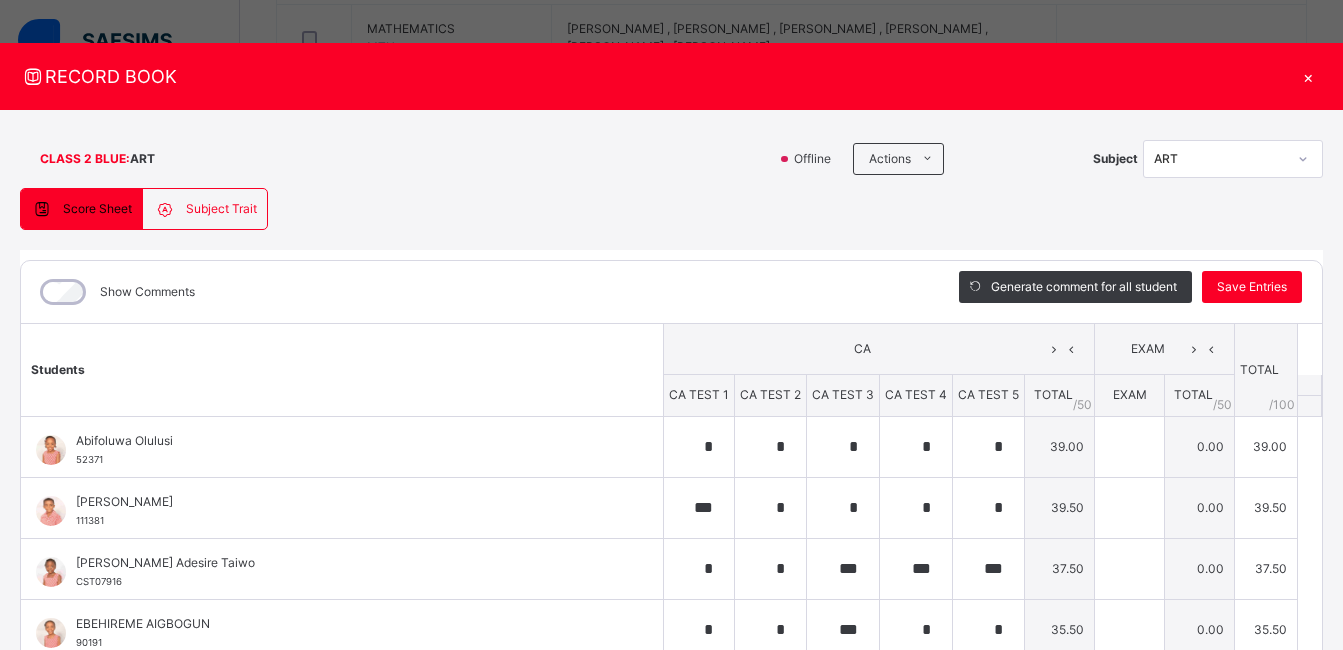 click on "×" at bounding box center (1308, 76) 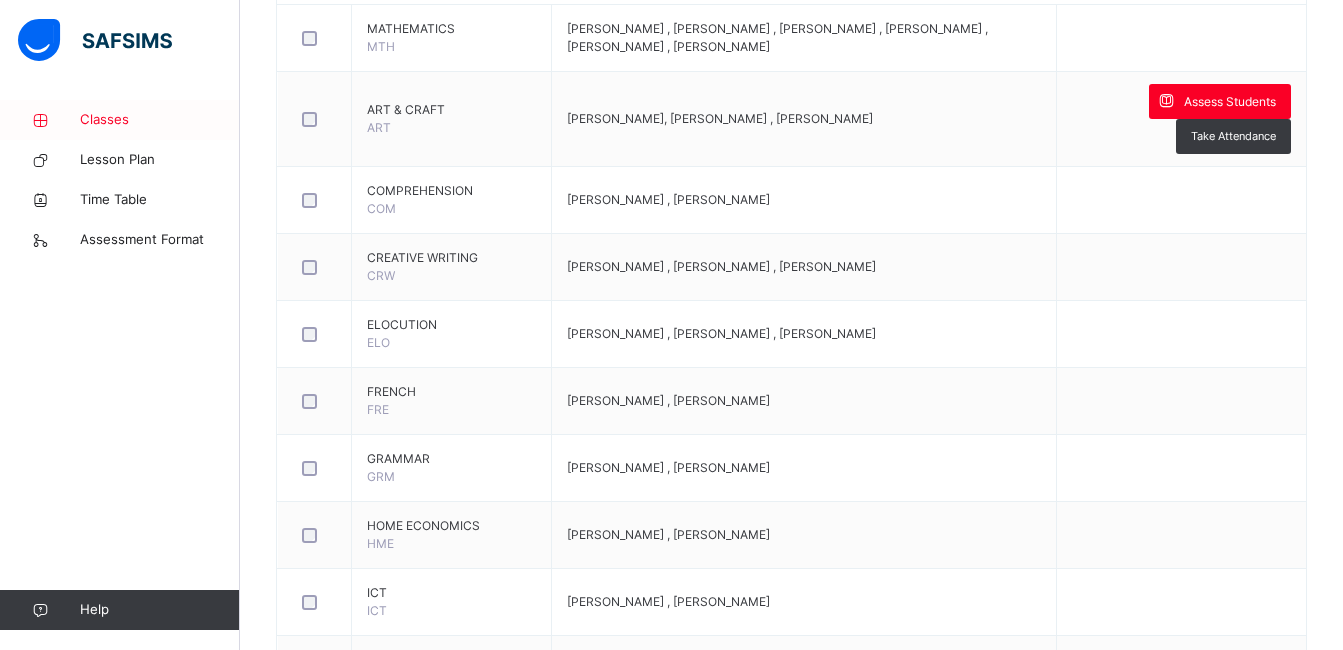 click on "Classes" at bounding box center (160, 120) 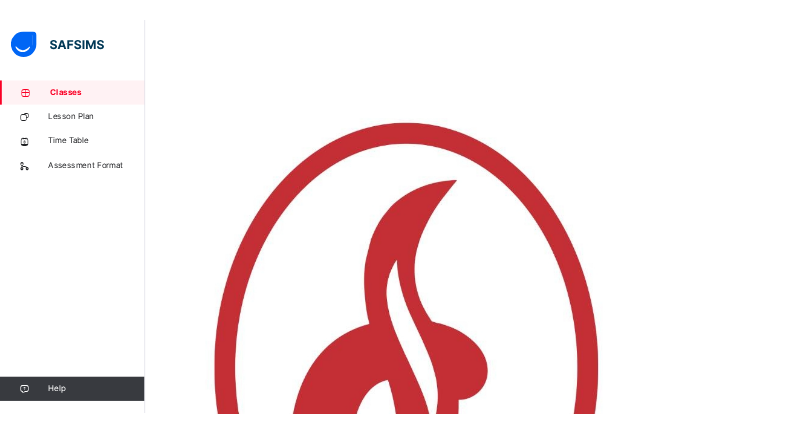 scroll, scrollTop: 0, scrollLeft: 0, axis: both 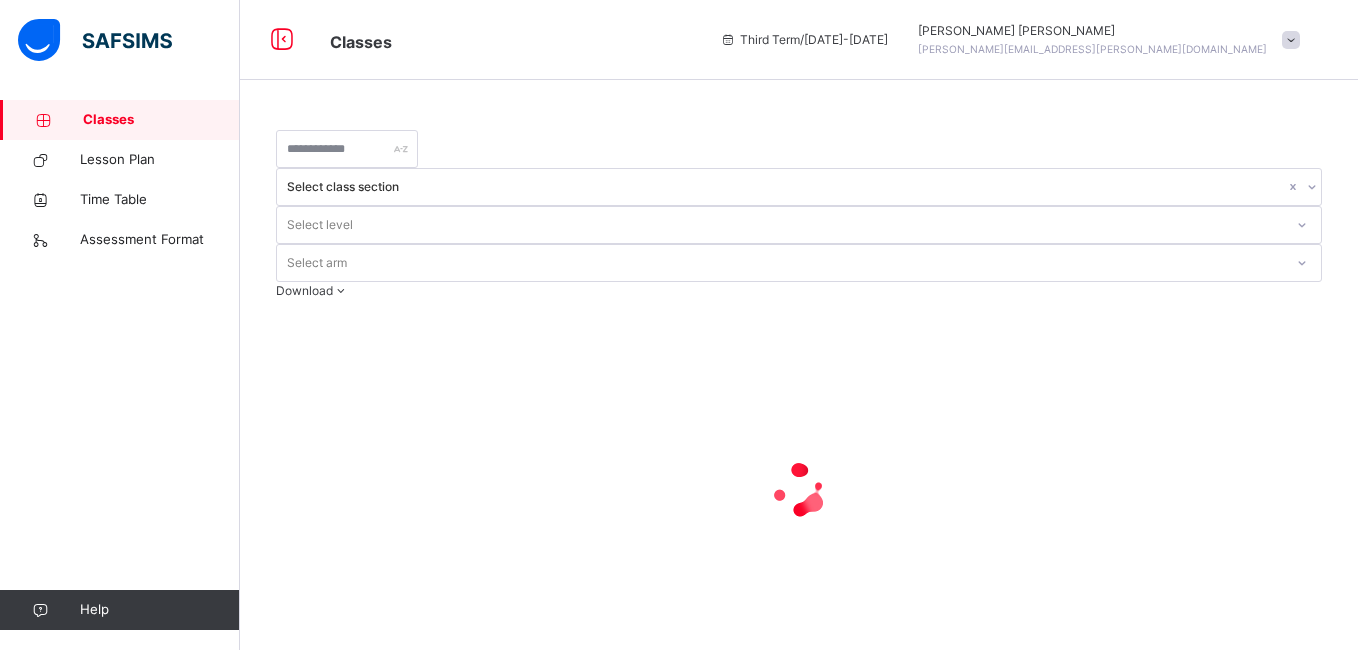 click on "Classes" at bounding box center [161, 120] 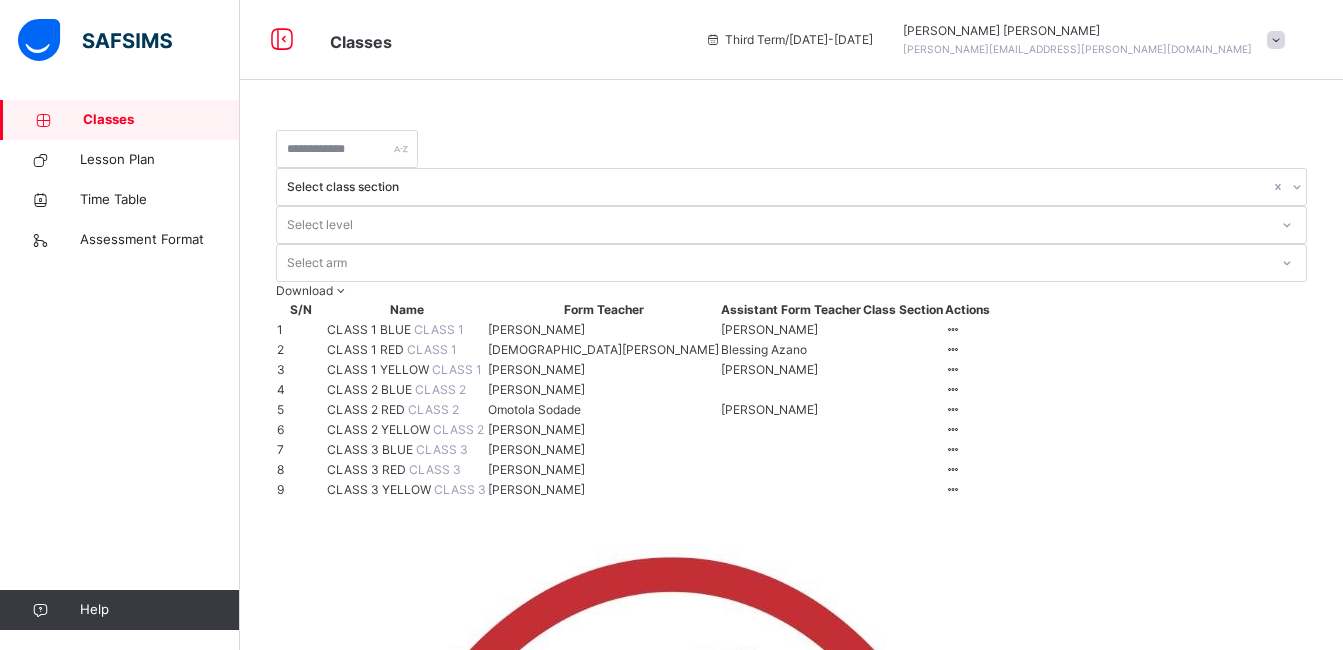 click on "CLASS 1   BLUE   CLASS 1" at bounding box center [406, 330] 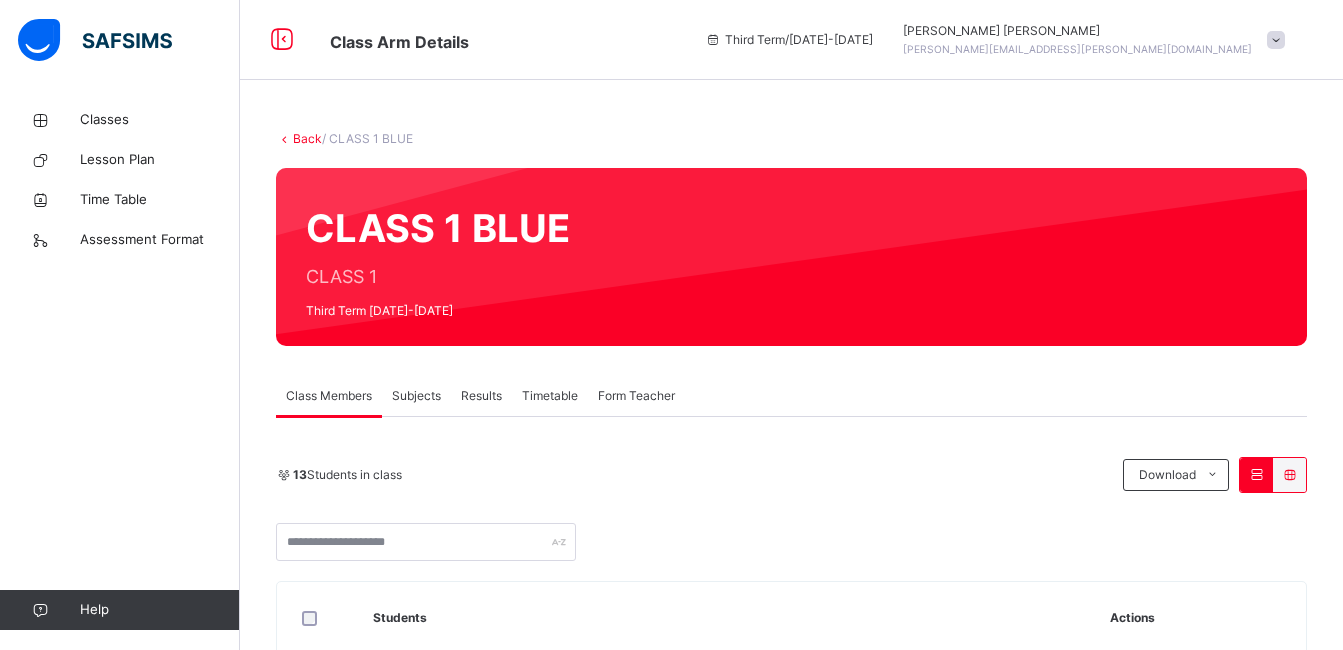 click on "Subjects" at bounding box center (416, 396) 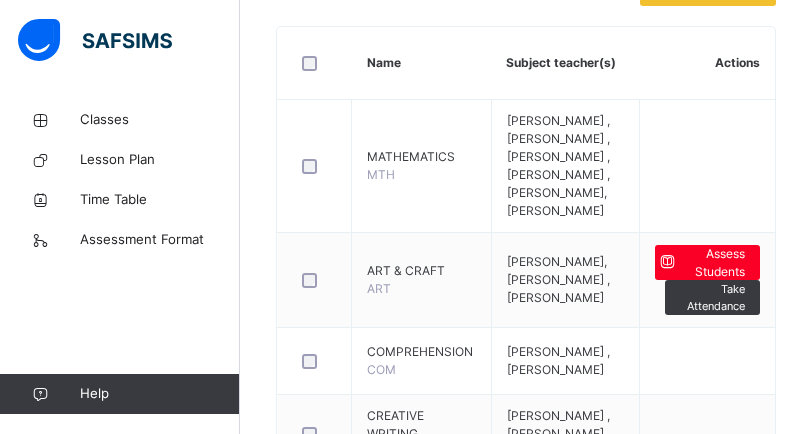 scroll, scrollTop: 573, scrollLeft: 0, axis: vertical 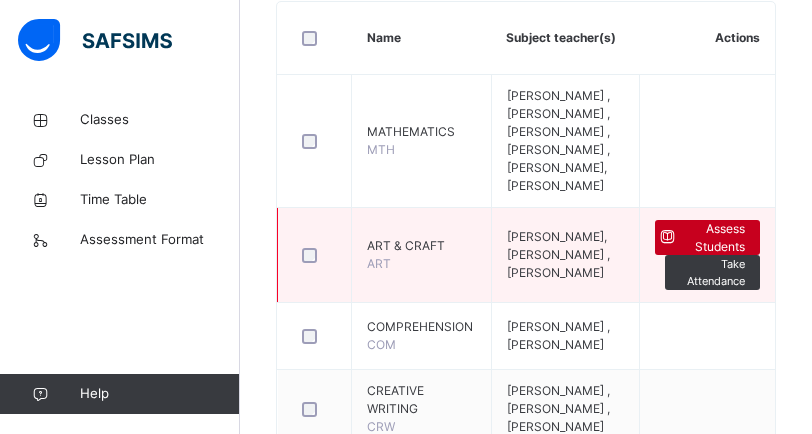 click on "Assess Students" at bounding box center (712, 238) 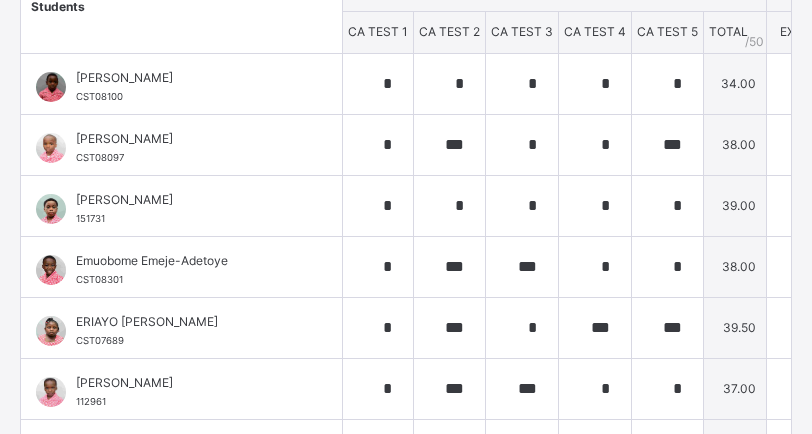 scroll, scrollTop: 383, scrollLeft: 0, axis: vertical 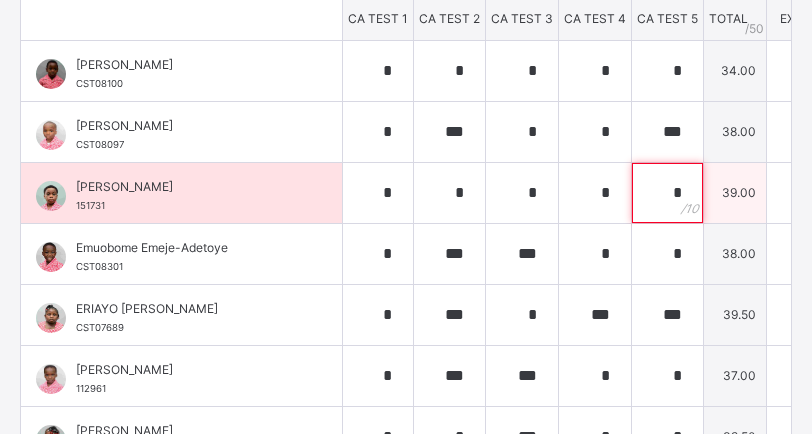 click on "*" at bounding box center (667, 193) 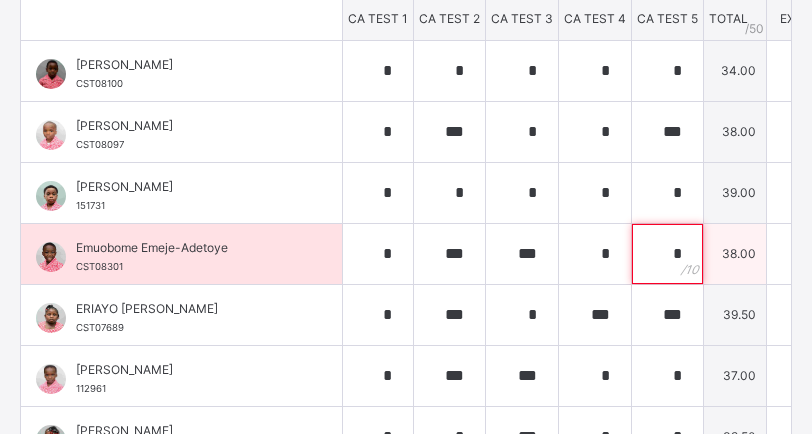 click on "*" at bounding box center [667, 254] 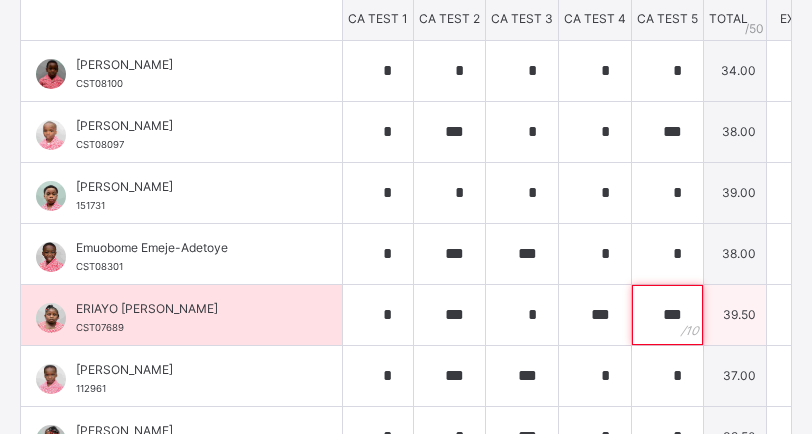 click on "***" at bounding box center [667, 315] 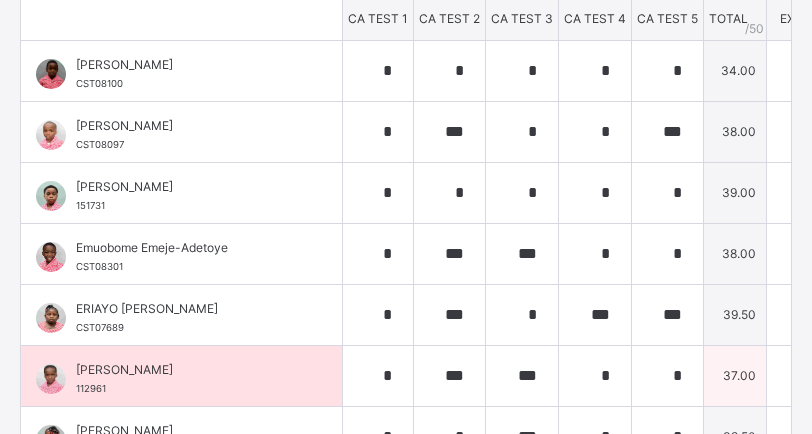 click on "[PERSON_NAME]" at bounding box center (186, 370) 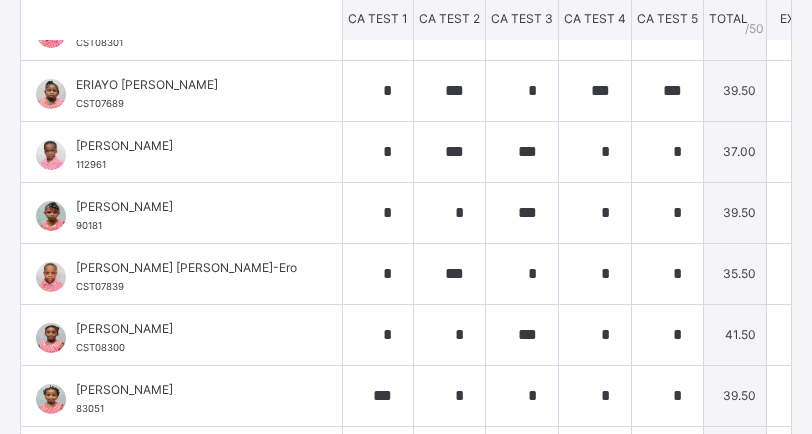 scroll, scrollTop: 232, scrollLeft: 0, axis: vertical 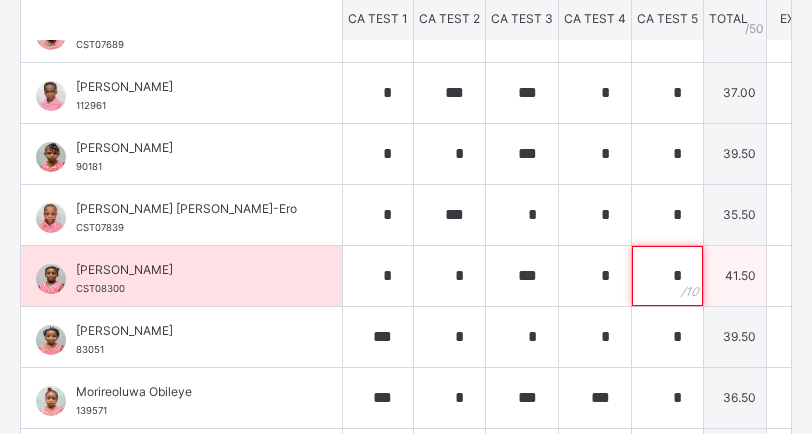 drag, startPoint x: 637, startPoint y: 286, endPoint x: 622, endPoint y: 286, distance: 15 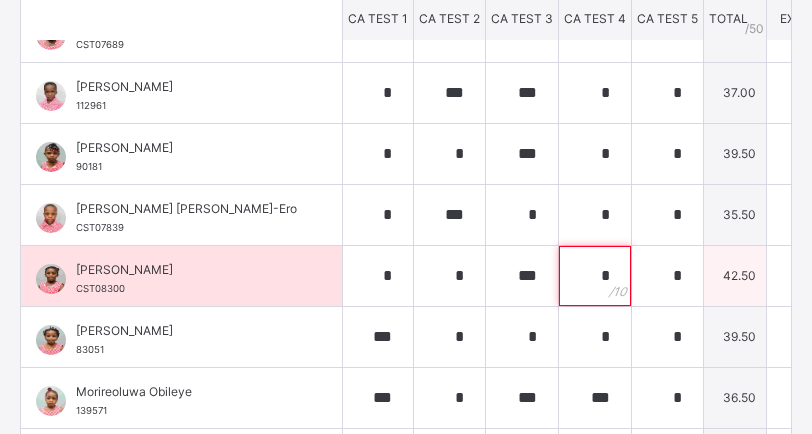 drag, startPoint x: 568, startPoint y: 277, endPoint x: 544, endPoint y: 277, distance: 24 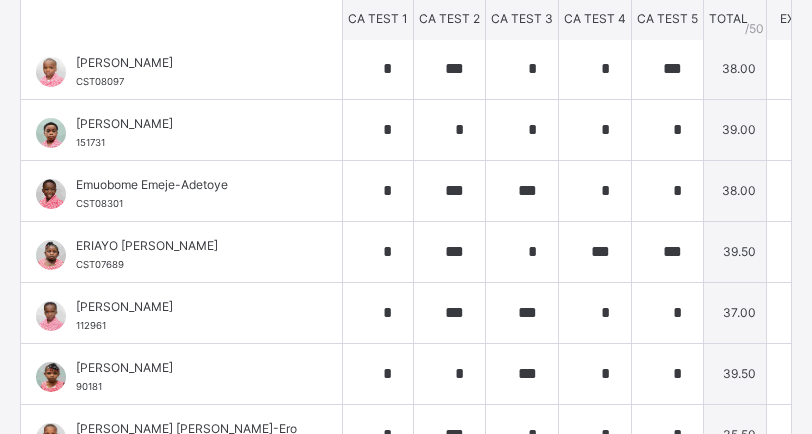 scroll, scrollTop: 0, scrollLeft: 0, axis: both 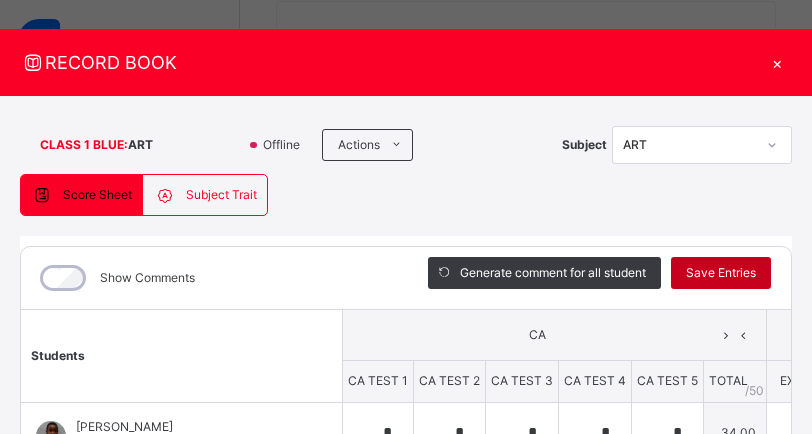 click on "Save Entries" at bounding box center [721, 273] 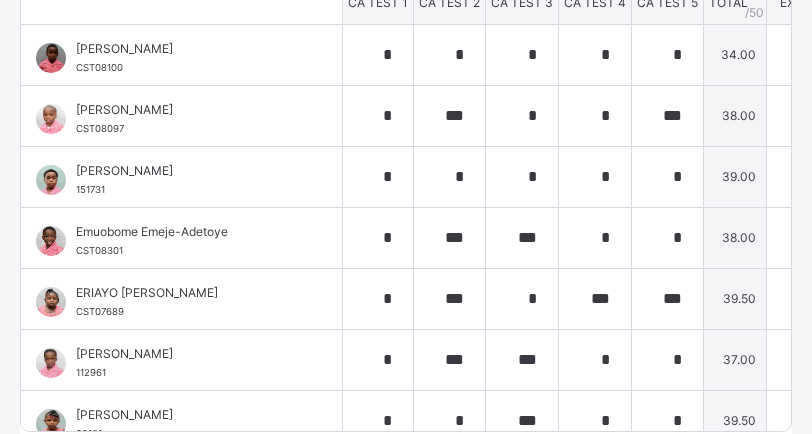 scroll, scrollTop: 416, scrollLeft: 0, axis: vertical 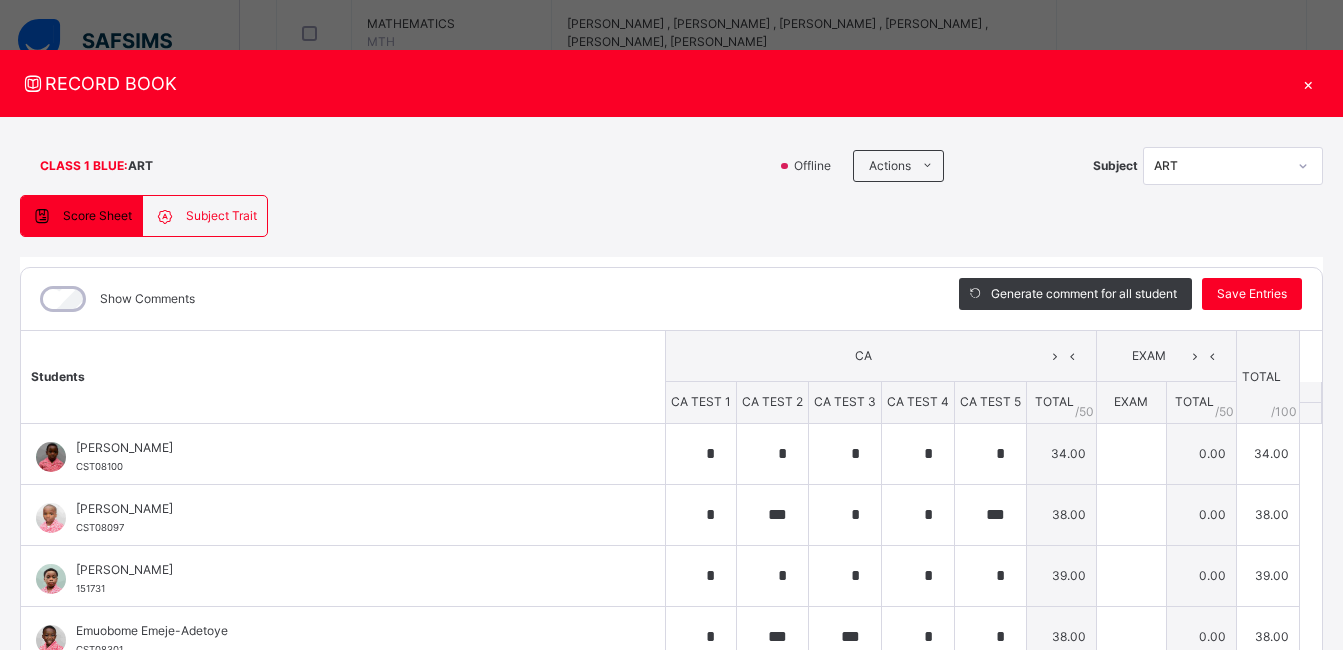 click on "×" at bounding box center [1308, 83] 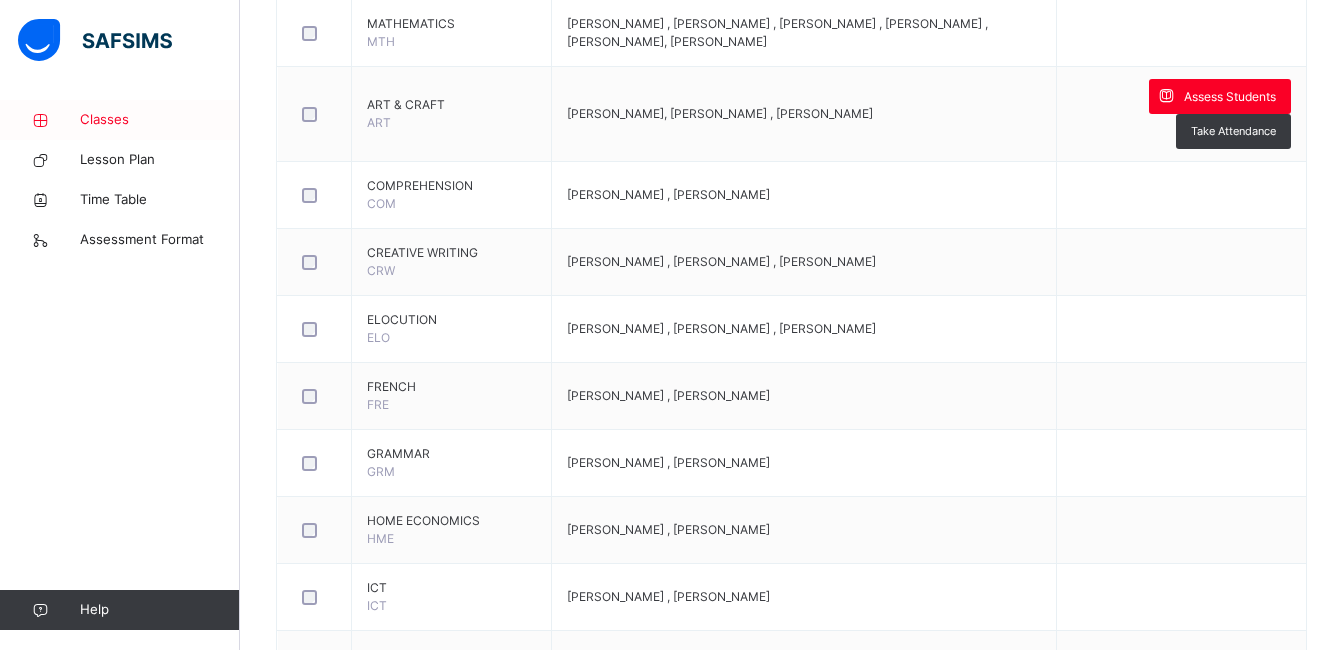click on "Classes" at bounding box center (160, 120) 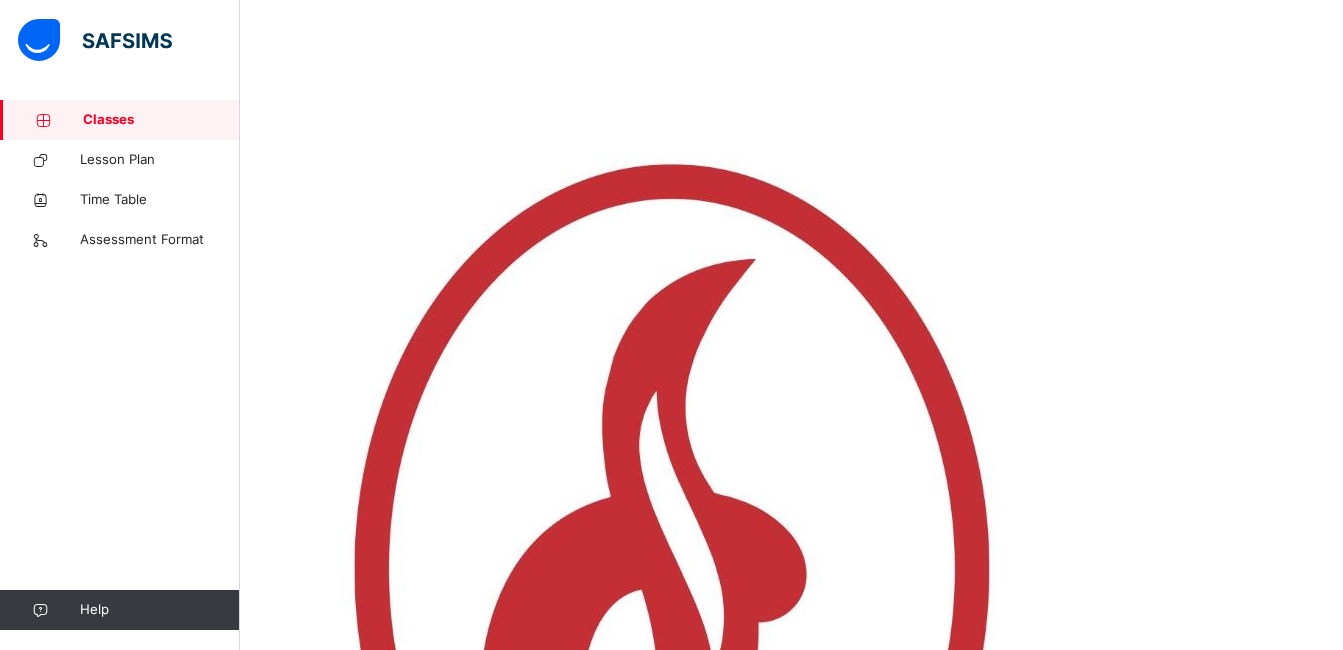 scroll, scrollTop: 0, scrollLeft: 0, axis: both 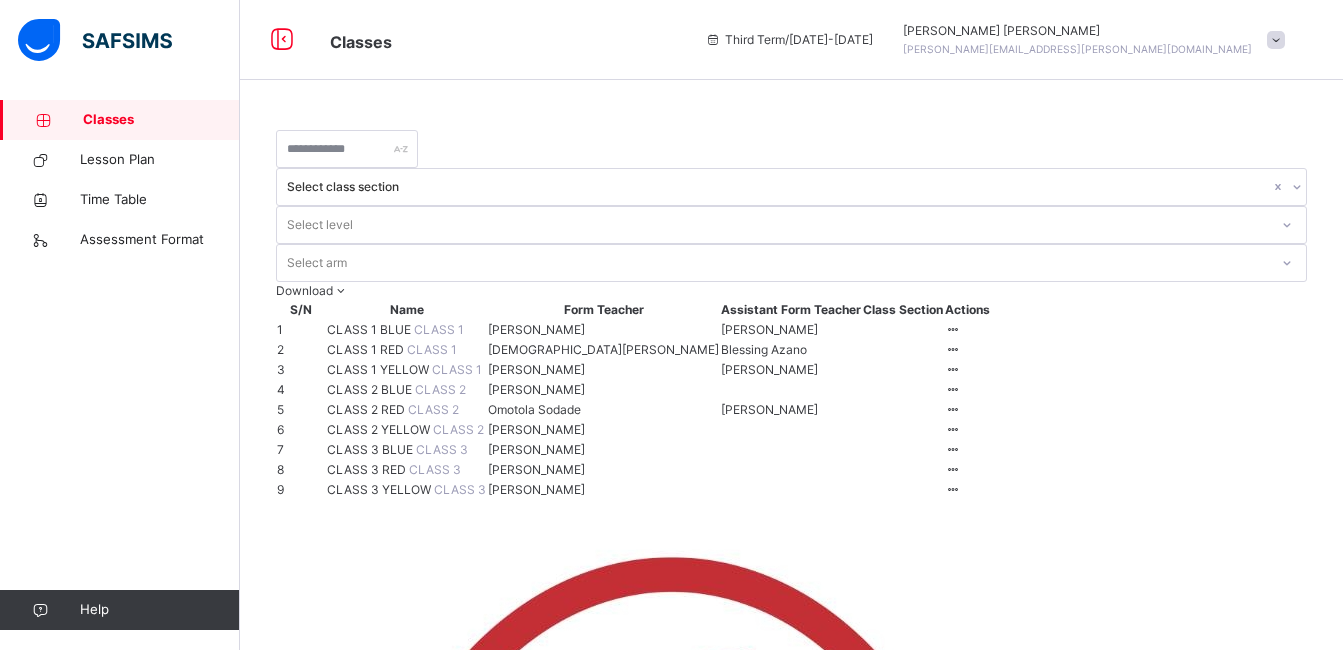 click on "CLASS 1   YELLOW   CLASS 1" at bounding box center [406, 370] 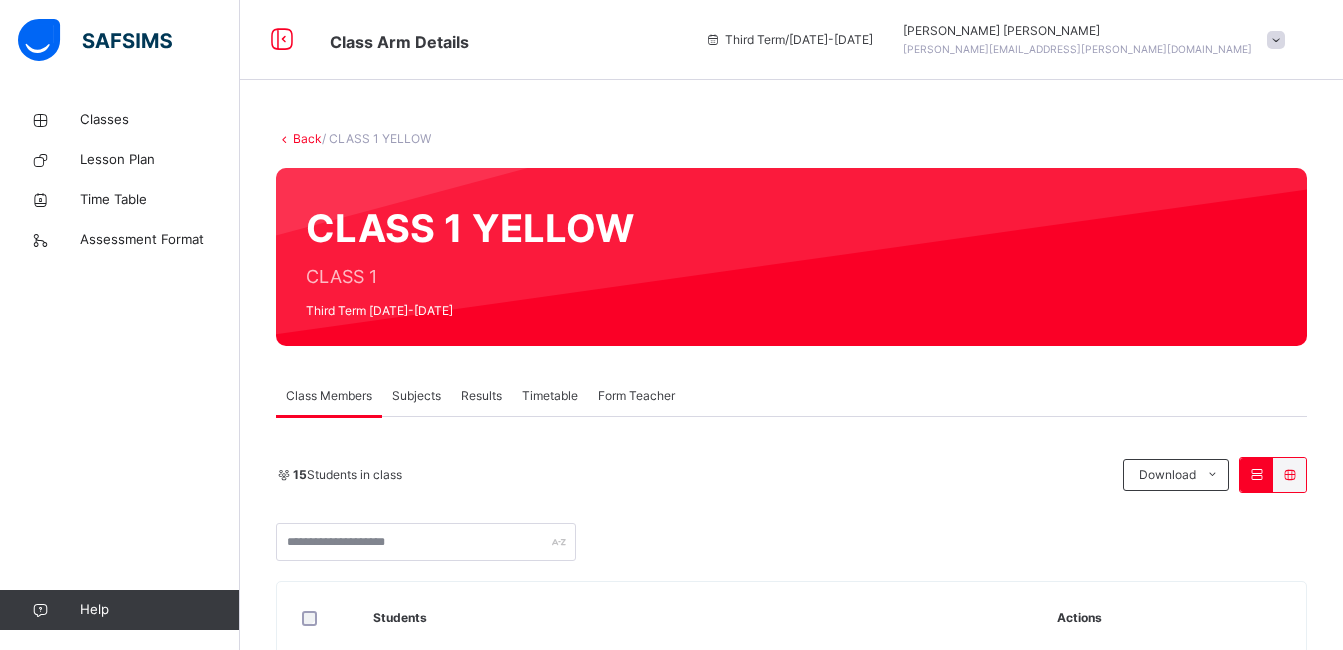 click on "Subjects" at bounding box center (416, 396) 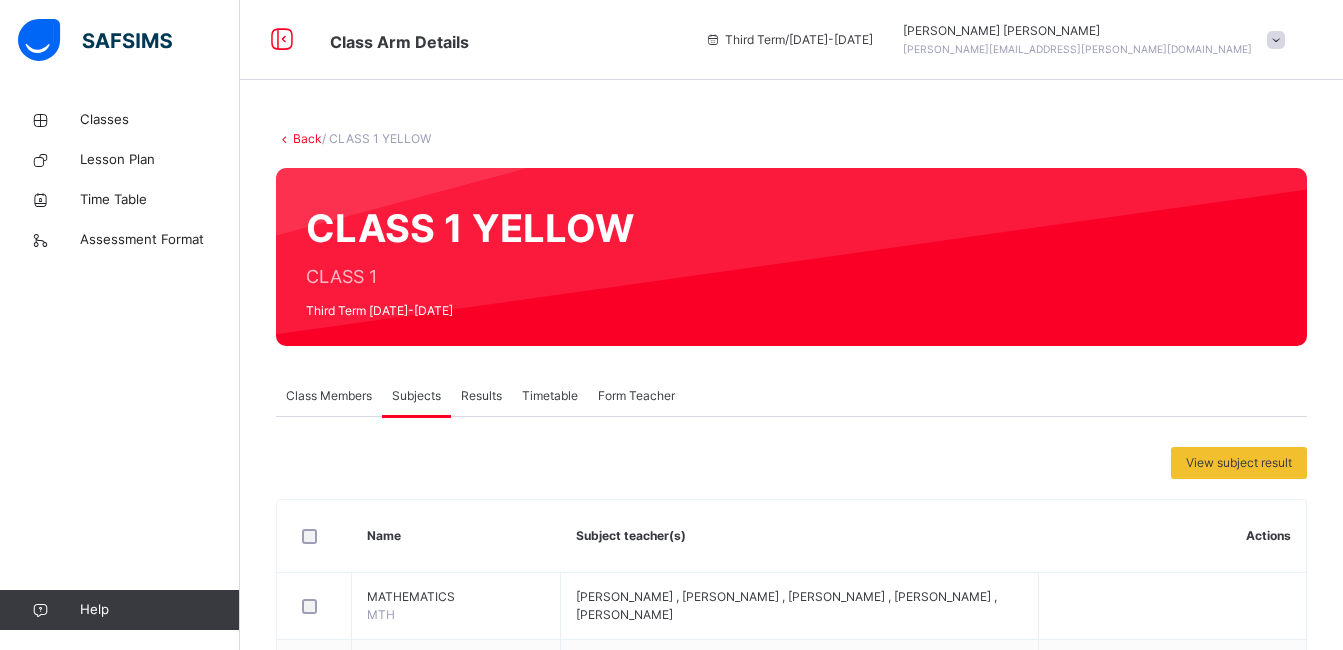 scroll, scrollTop: 568, scrollLeft: 0, axis: vertical 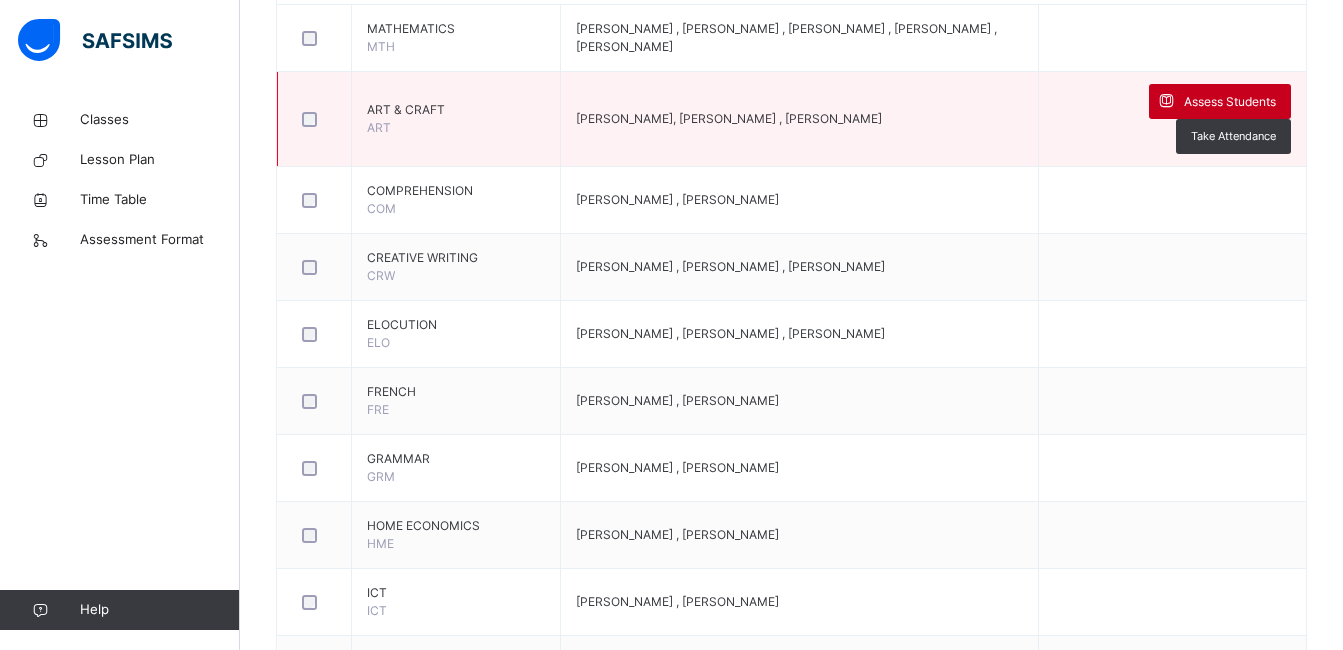 click on "Assess Students" at bounding box center [1230, 102] 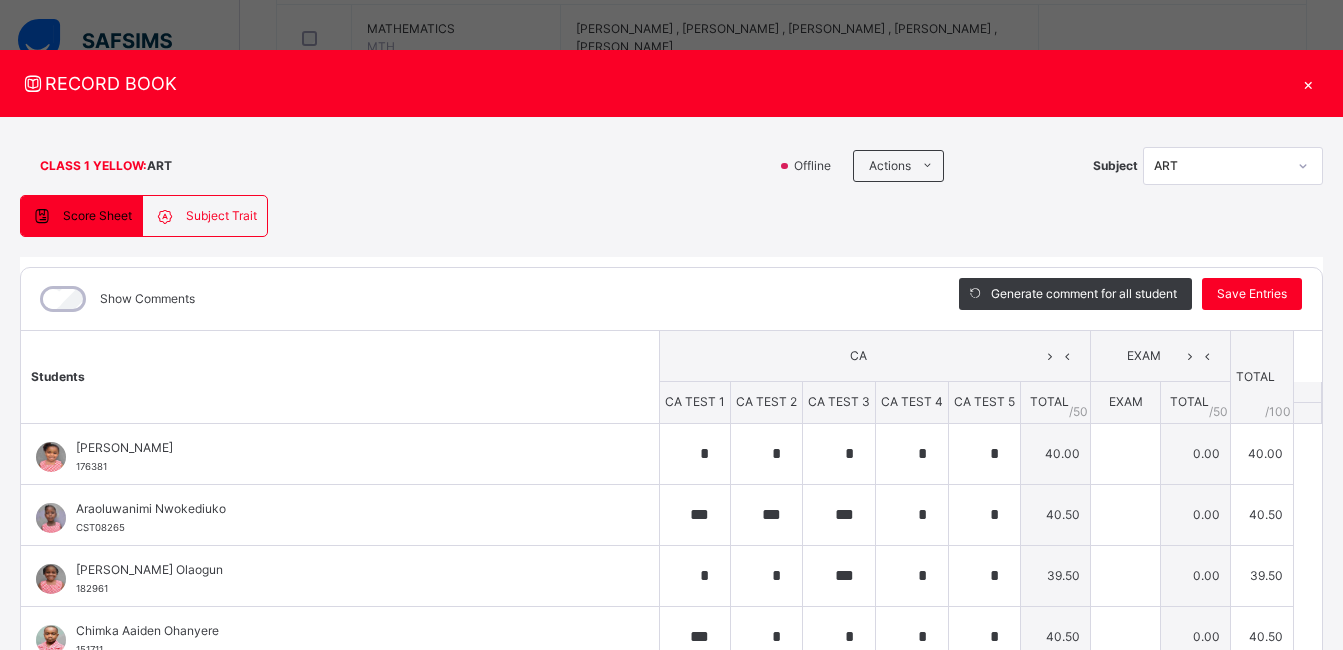 click on "CLASS 1   YELLOW :   ART Offline Actions  Download Empty Score Sheet  Upload/map score sheet Subject  ART [GEOGRAPHIC_DATA] [GEOGRAPHIC_DATA]	 Date: [DATE] 2:17:23 pm Score Sheet Subject Trait Score Sheet Subject Trait Show Comments   Generate comment for all student   Save Entries Class Level:  CLASS 1   YELLOW Subject:  ART Session:  2024/2025 Session Session:  Third Term Students CA  EXAM TOTAL /100 Comment CA TEST 1 CA TEST 2 CA TEST 3 CA TEST 4 CA TEST 5 TOTAL / 50 EXAM TOTAL / 50 [PERSON_NAME] 176381 [PERSON_NAME] 176381 * * * * * 40.00 0.00 40.00 Generate comment 0 / 250   ×   Subject Teacher’s Comment Generate and see in full the comment developed by the AI with an option to regenerate the comment JS [PERSON_NAME]   176381   Total 40.00  / 100.00 [PERSON_NAME] Bot   Regenerate     Use this comment   Araoluwanimi     Nwokediuko CST08265 Araoluwanimi     Nwokediuko CST08265 *** *** *** * * 40.50 0.00 40.50 Generate comment 0 / 250   ×   Subject Teacher’s Comment JS Araoluwanimi     Nwokediuko   CST08265" at bounding box center [671, 489] 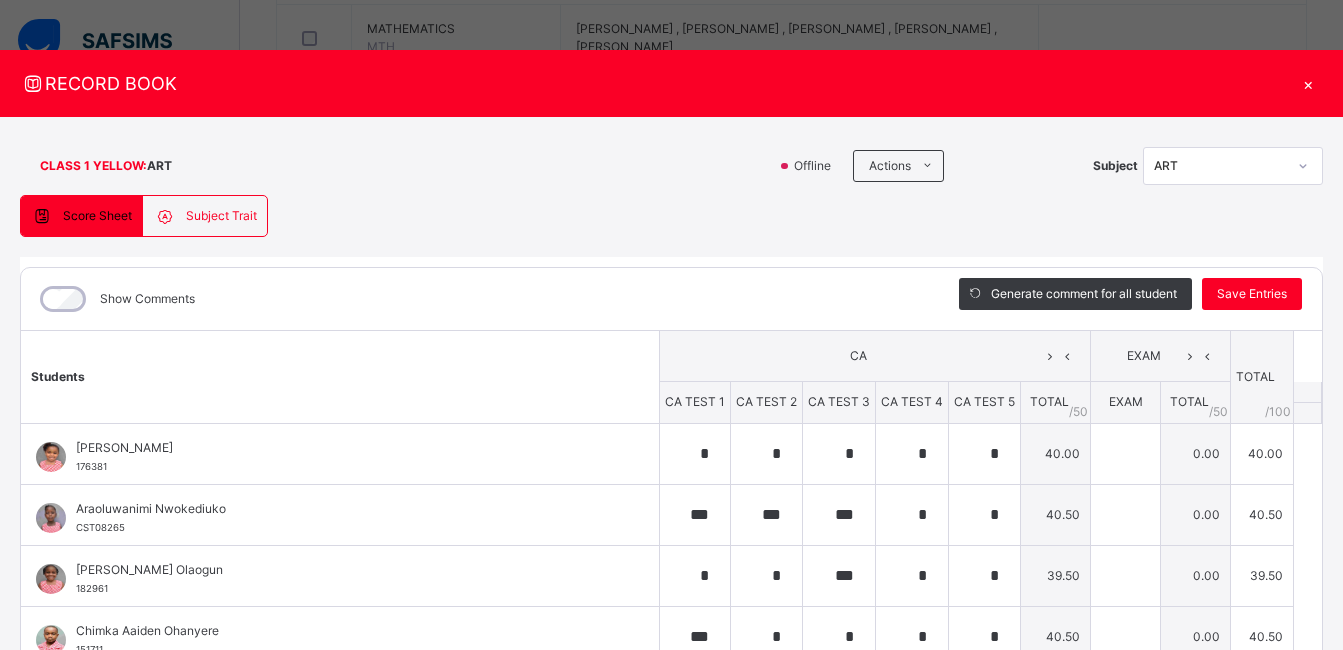 drag, startPoint x: 1300, startPoint y: 529, endPoint x: 711, endPoint y: 267, distance: 644.6433 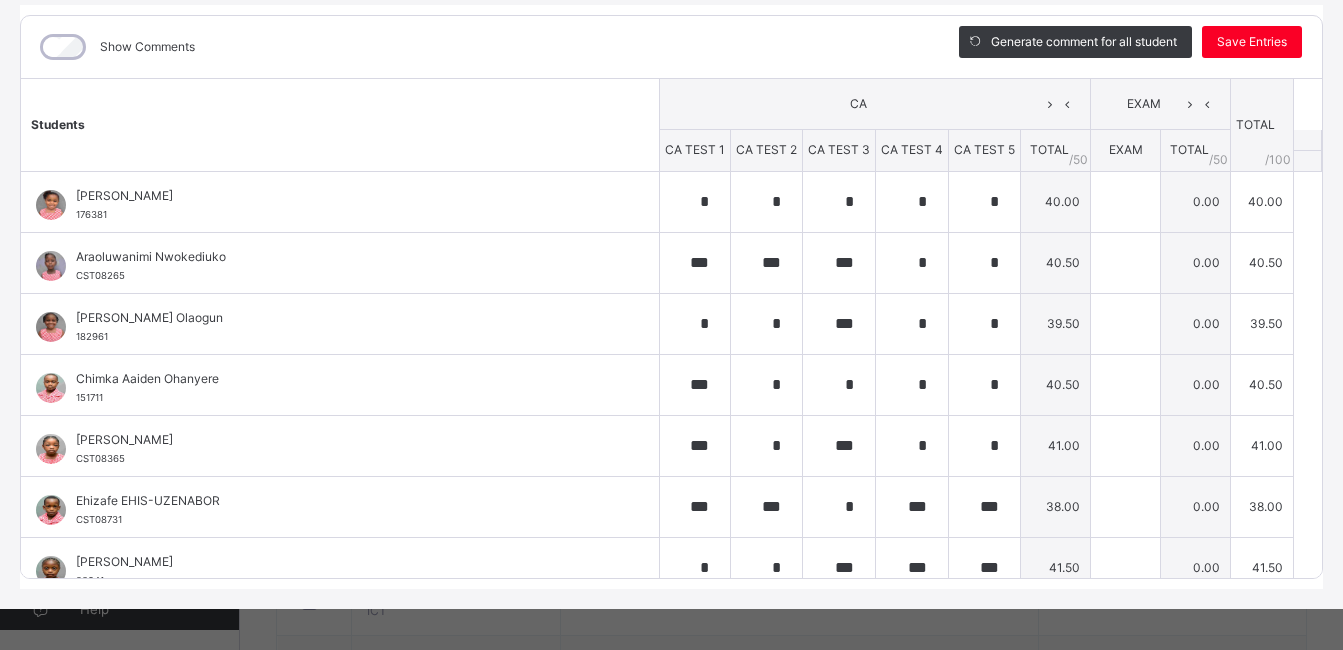 scroll, scrollTop: 261, scrollLeft: 0, axis: vertical 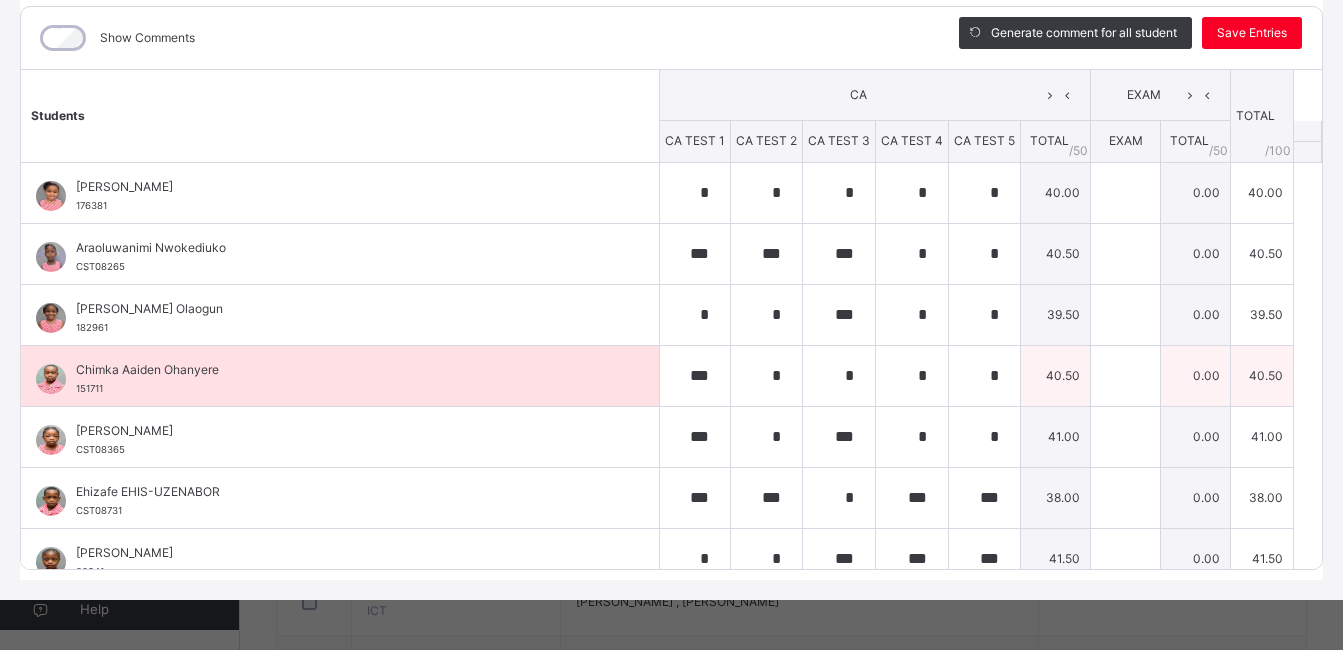 click on "40.50" at bounding box center [1056, 375] 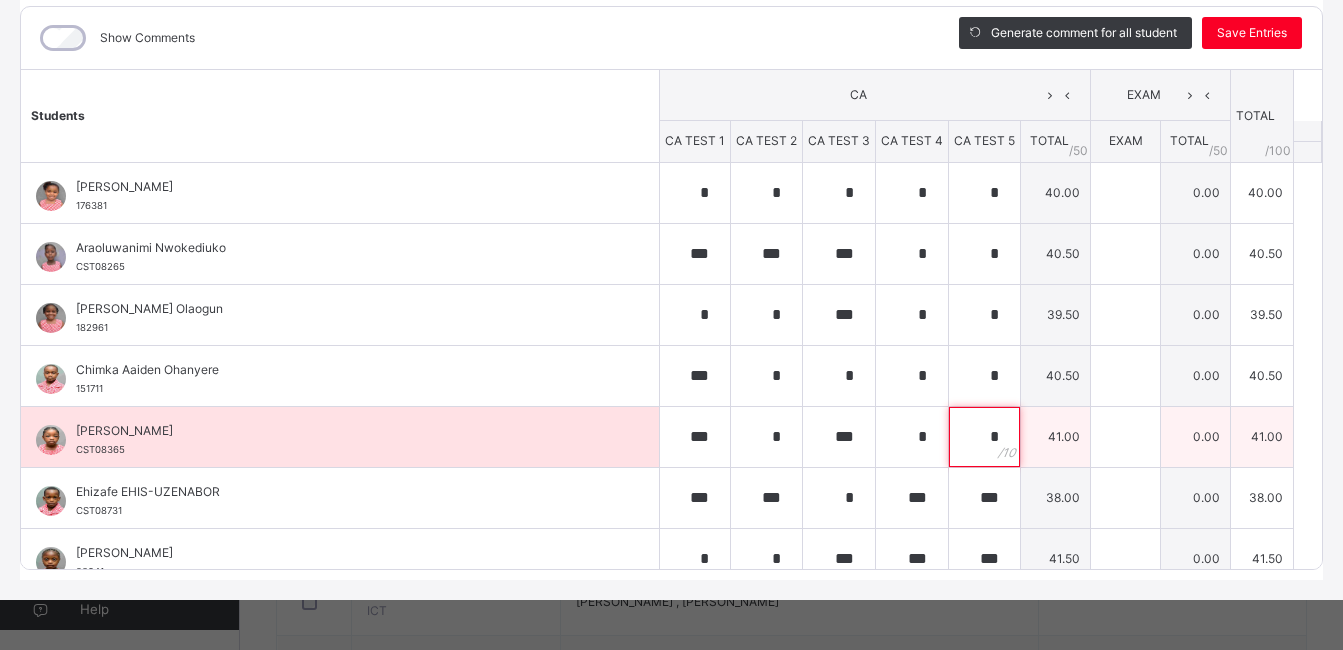 click on "*" at bounding box center [984, 437] 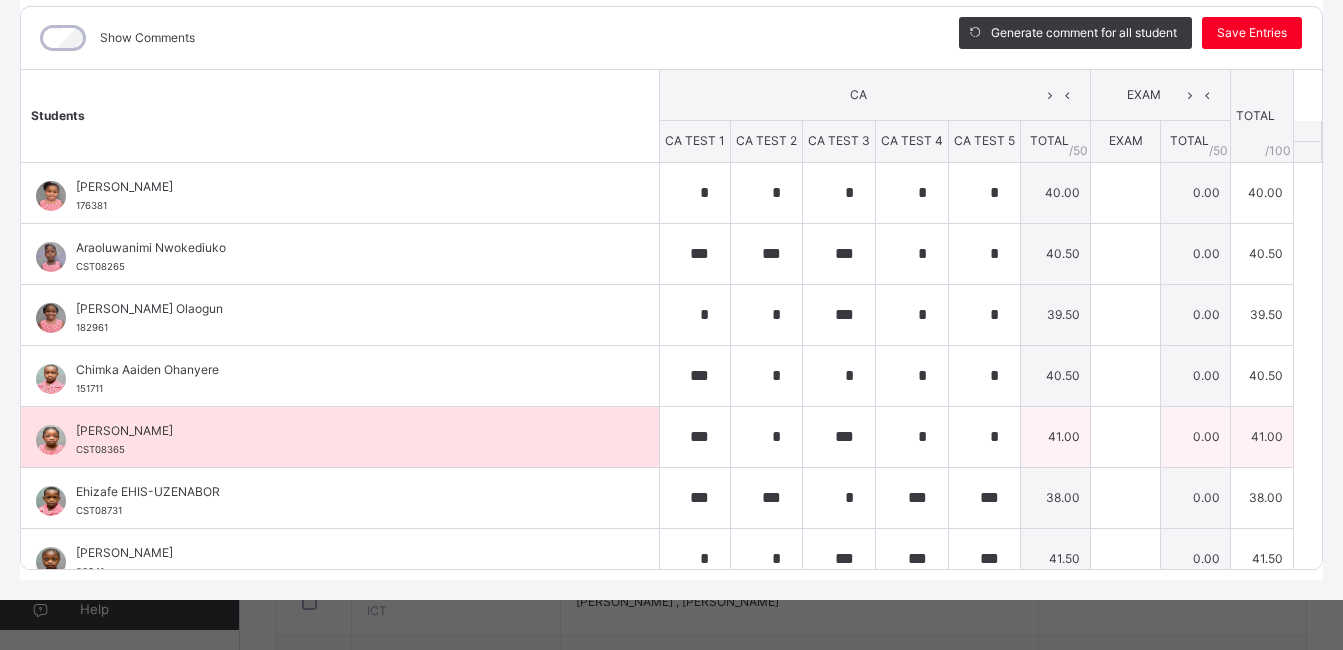 click on "41.00" at bounding box center (1056, 436) 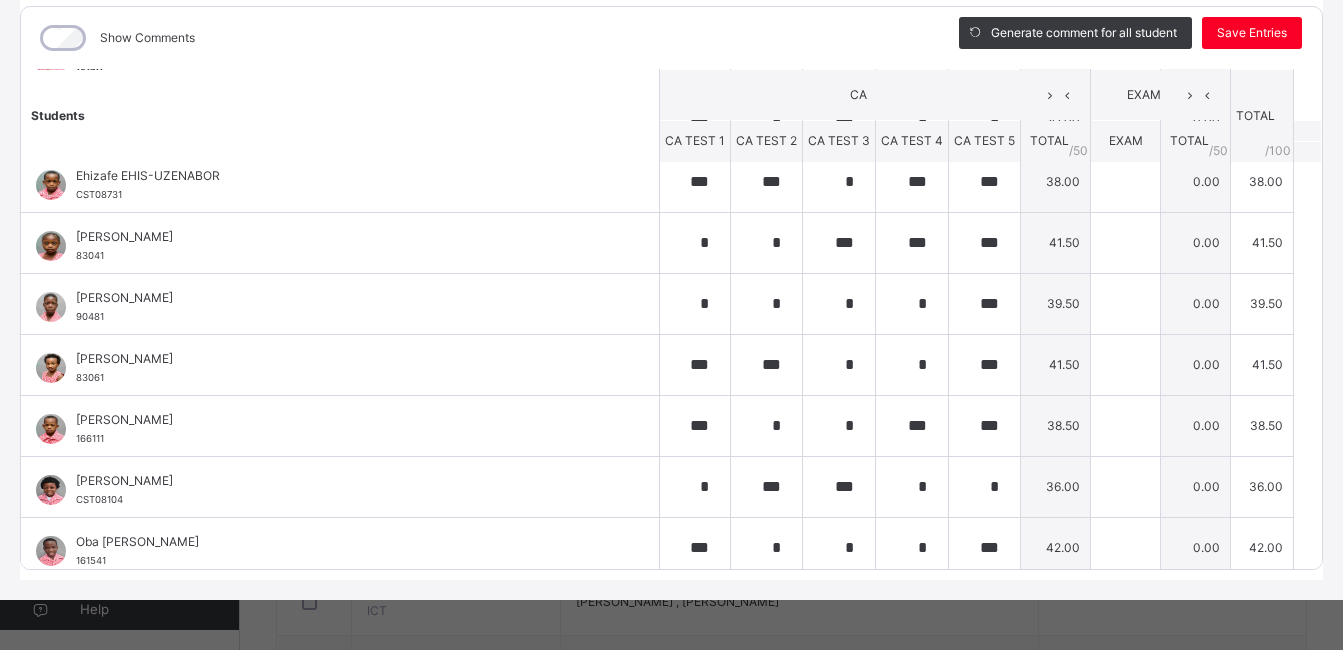 scroll, scrollTop: 327, scrollLeft: 0, axis: vertical 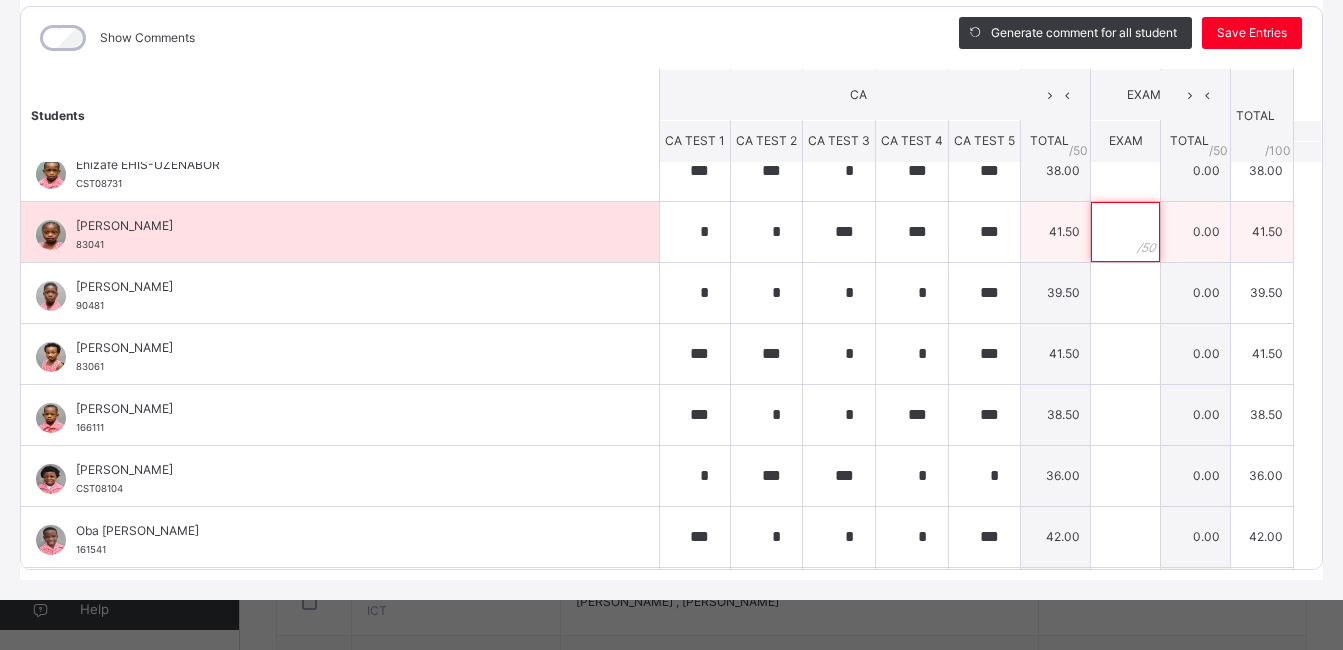 click at bounding box center (1125, 232) 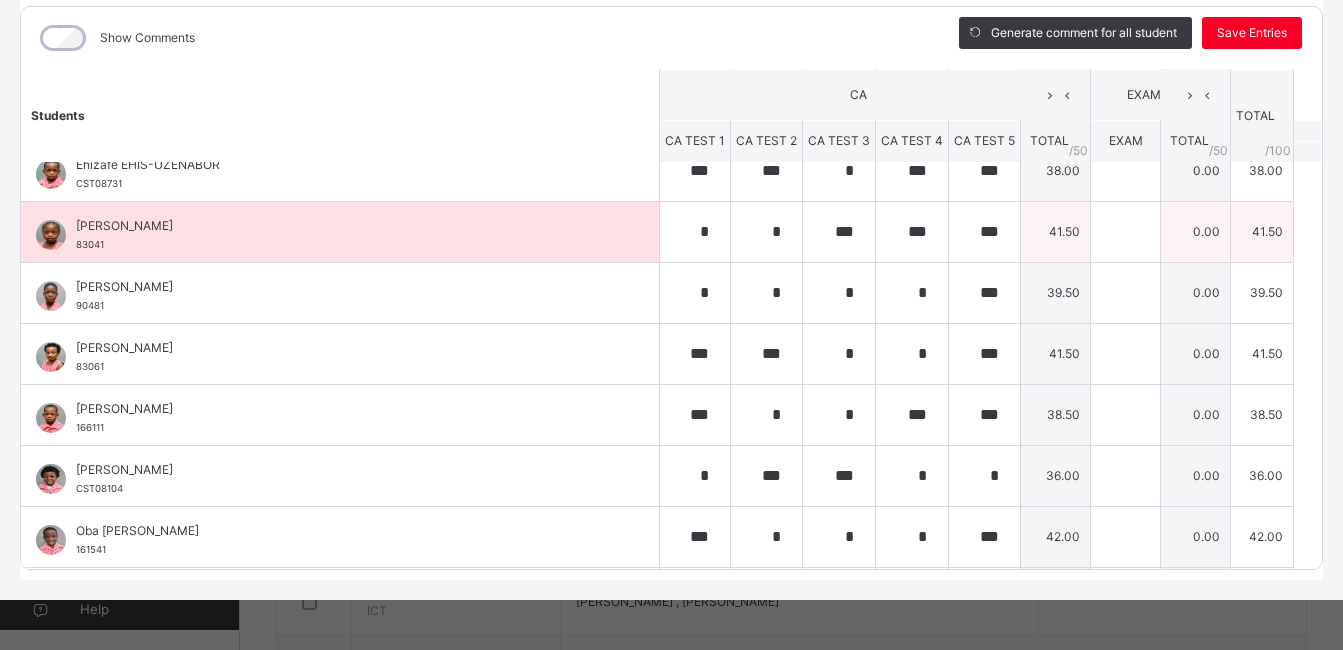 click on "41.50" at bounding box center (1056, 231) 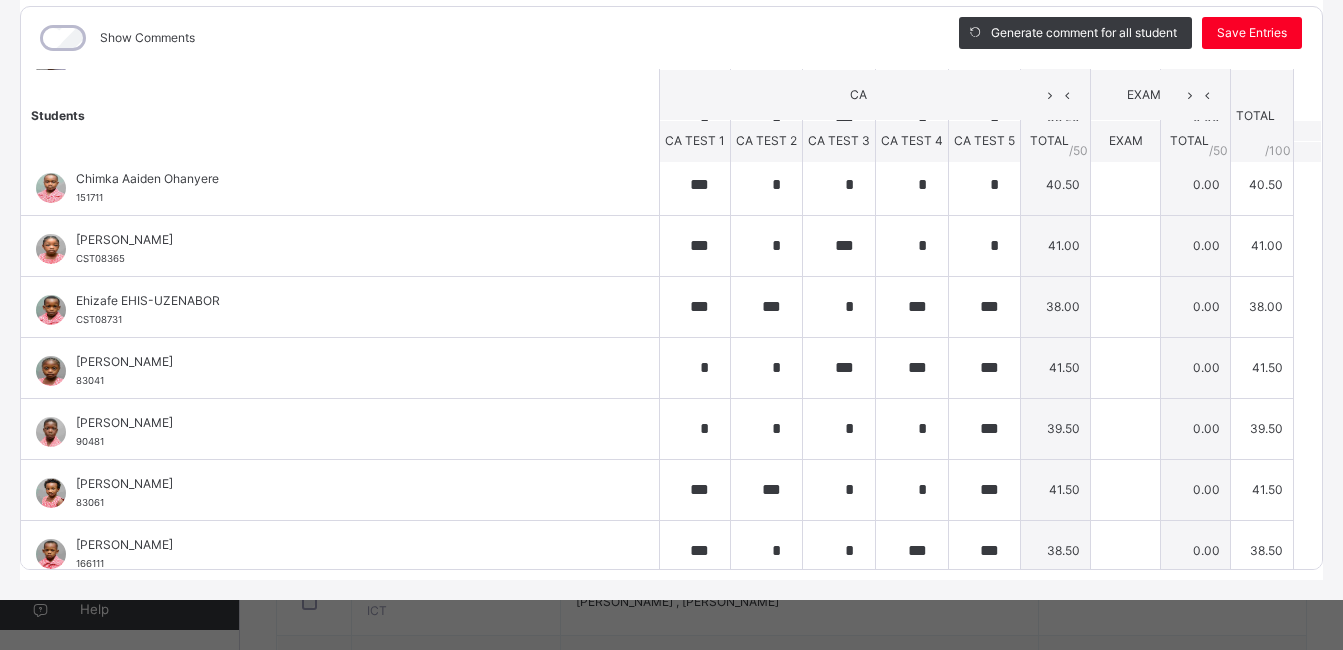 scroll, scrollTop: 189, scrollLeft: 0, axis: vertical 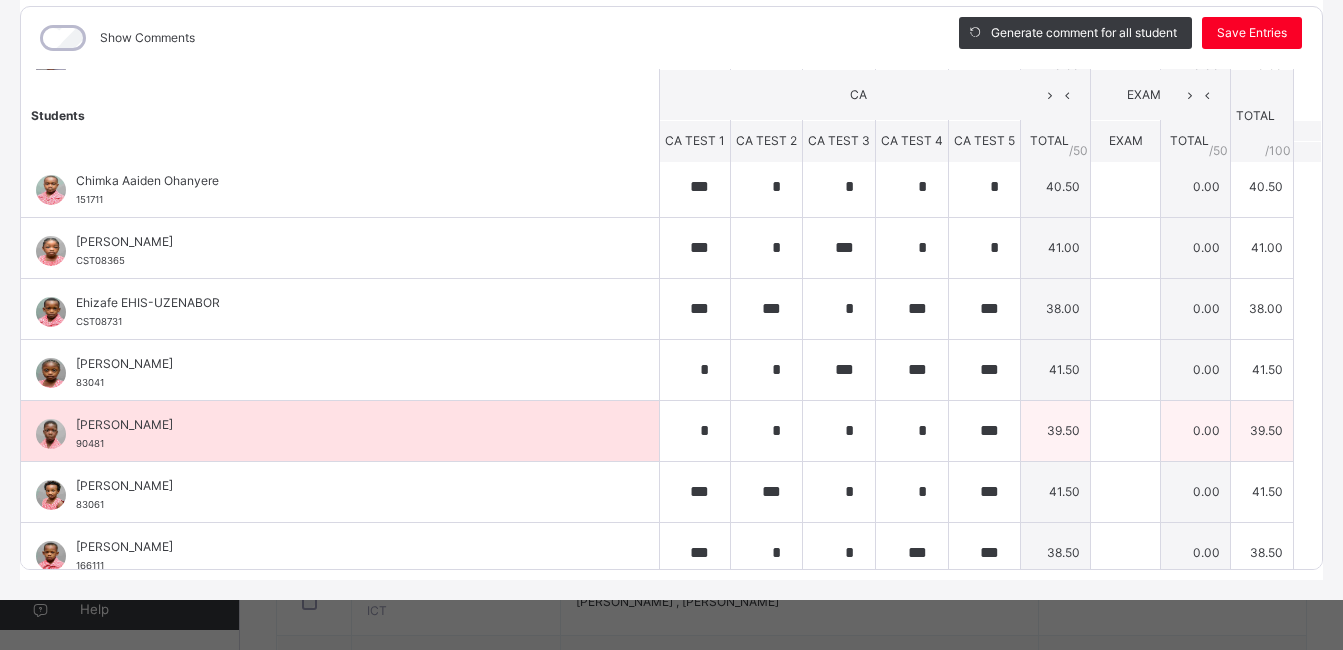 click on "[PERSON_NAME]" at bounding box center [345, 425] 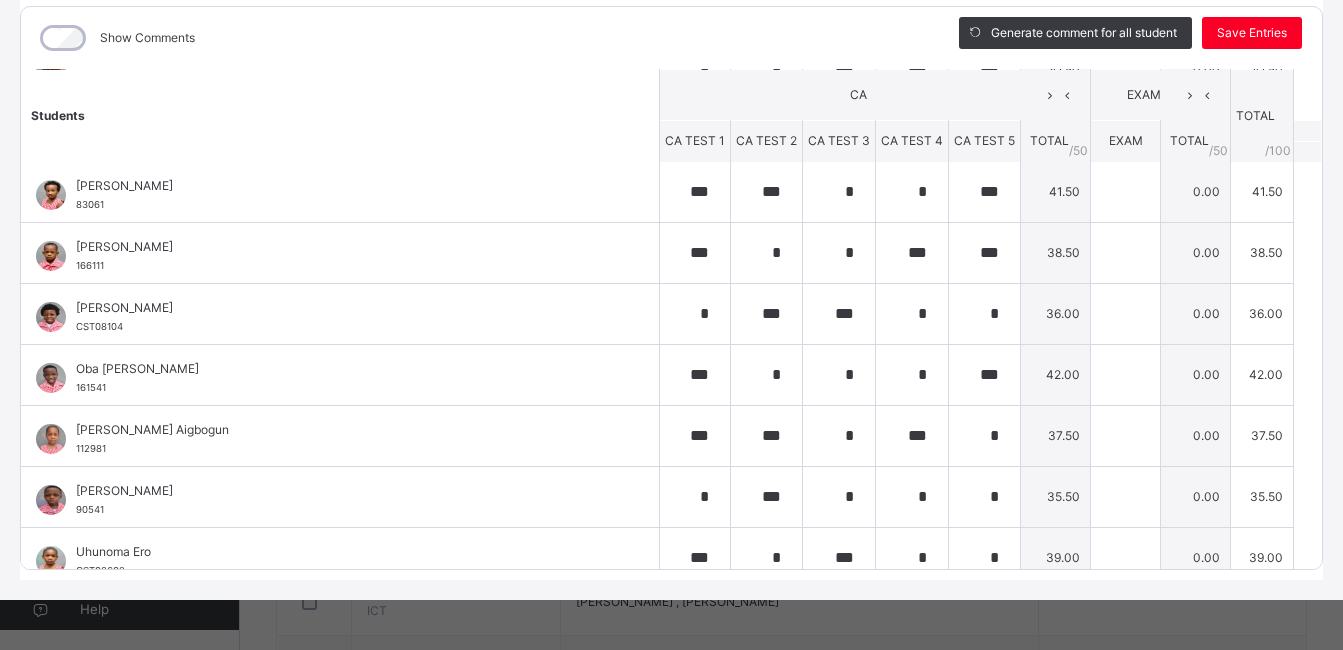 scroll, scrollTop: 493, scrollLeft: 0, axis: vertical 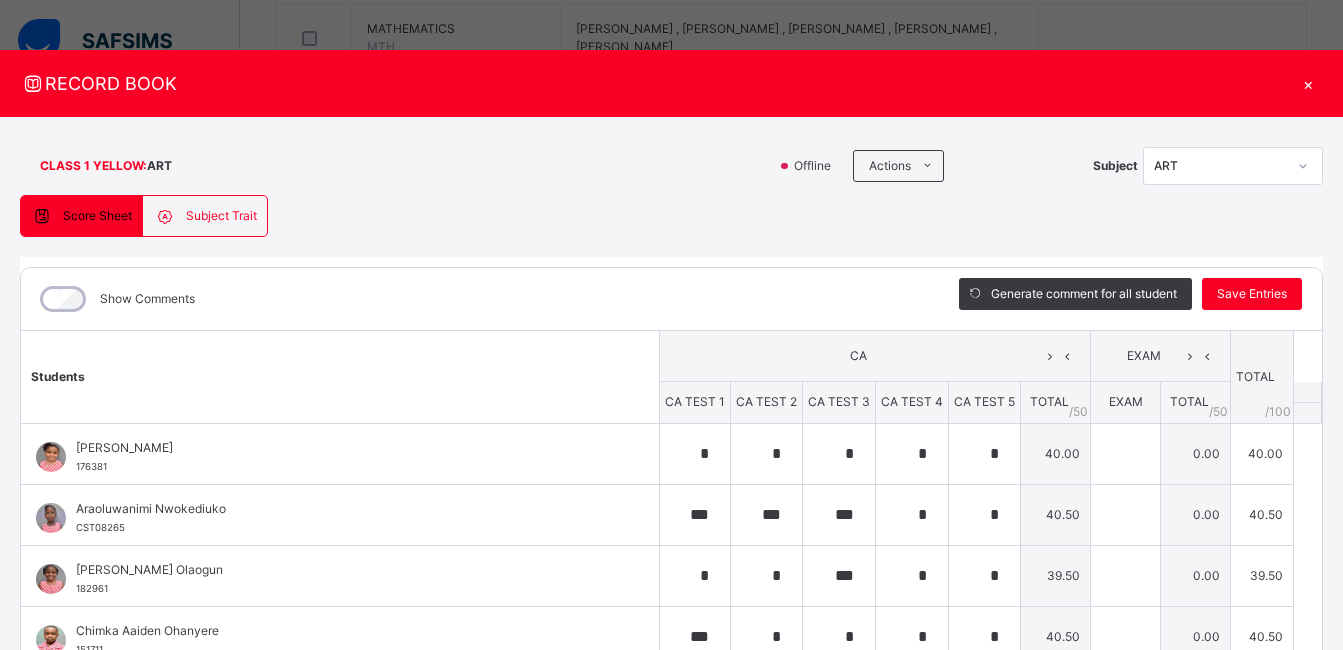 click on "×" at bounding box center [1308, 83] 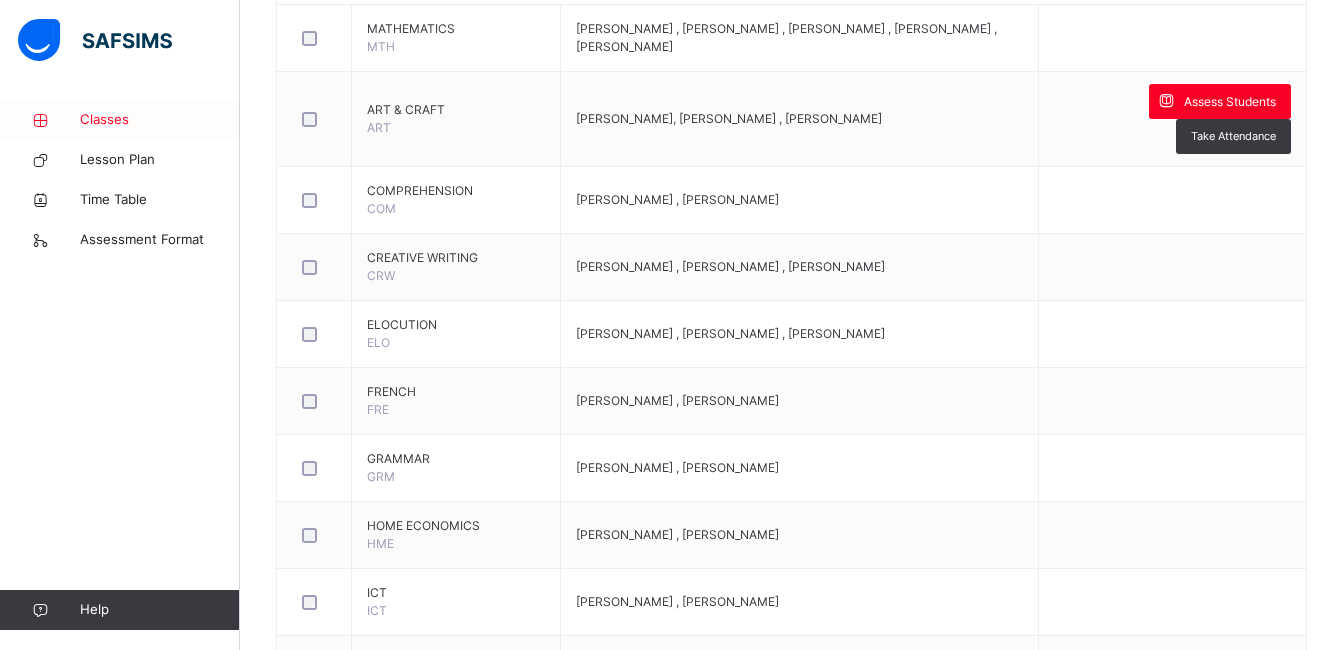 click on "Classes" at bounding box center [160, 120] 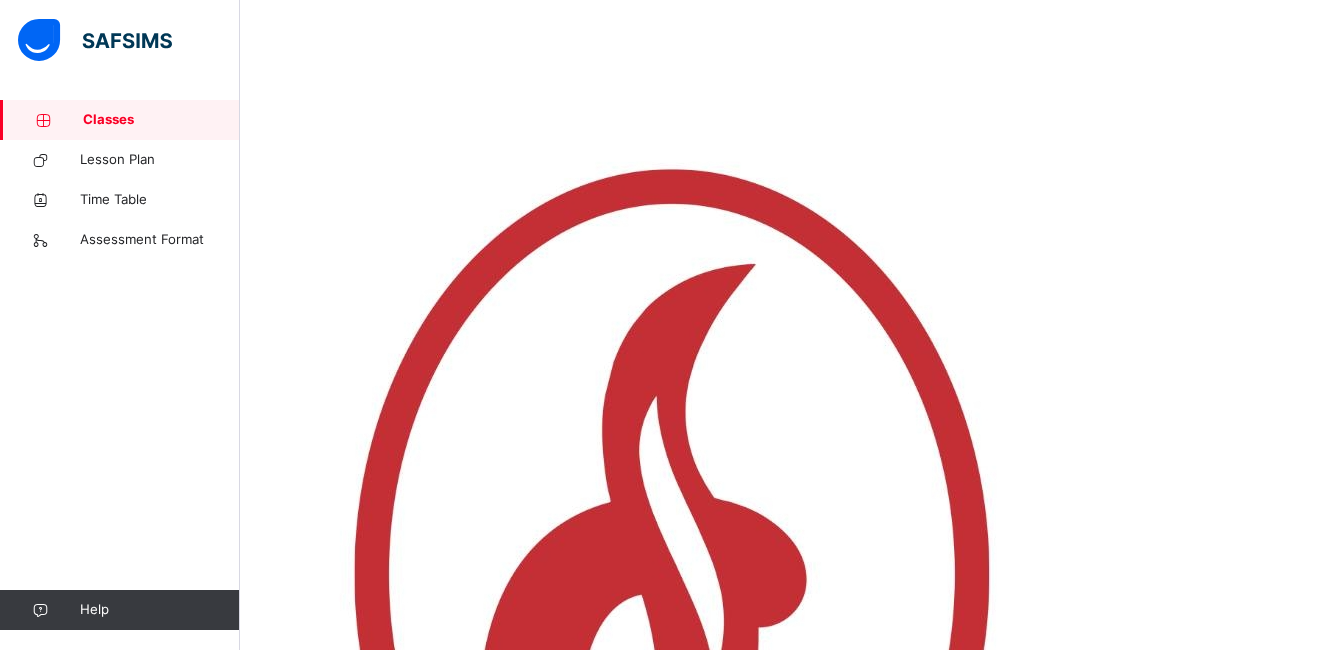 scroll, scrollTop: 0, scrollLeft: 0, axis: both 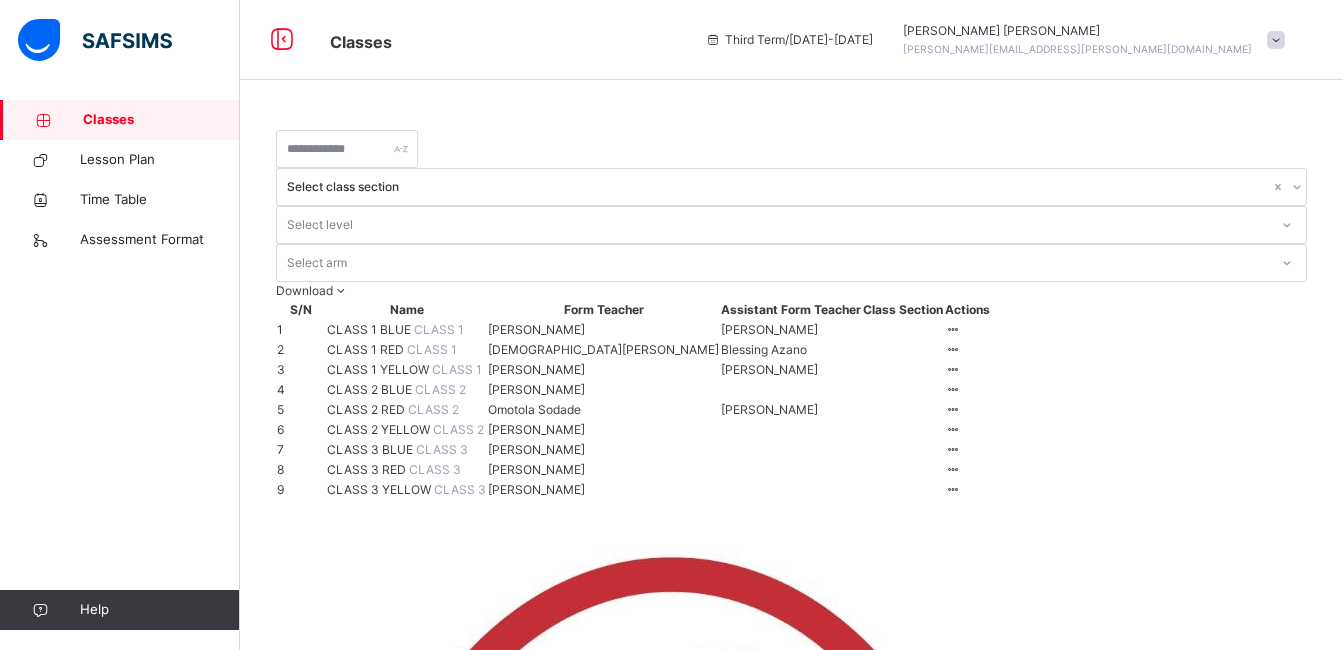 click on "CLASS 1   RED" at bounding box center (367, 349) 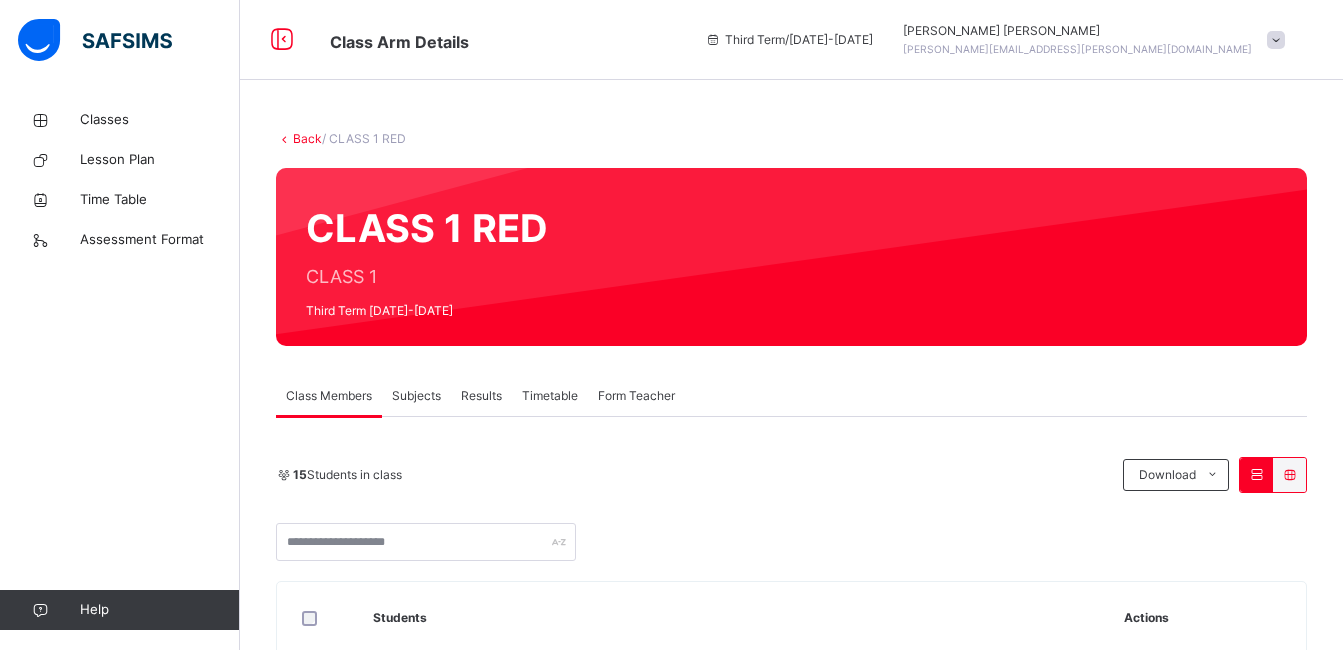 click on "Subjects" at bounding box center (416, 396) 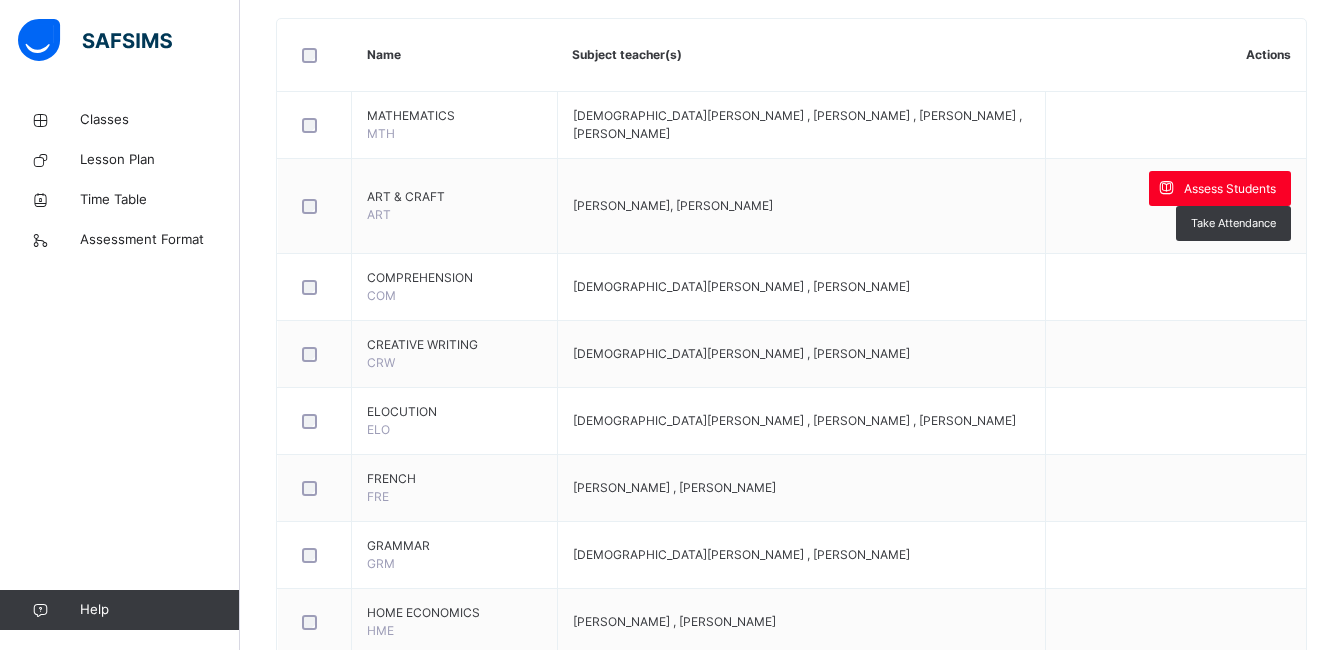 scroll, scrollTop: 541, scrollLeft: 0, axis: vertical 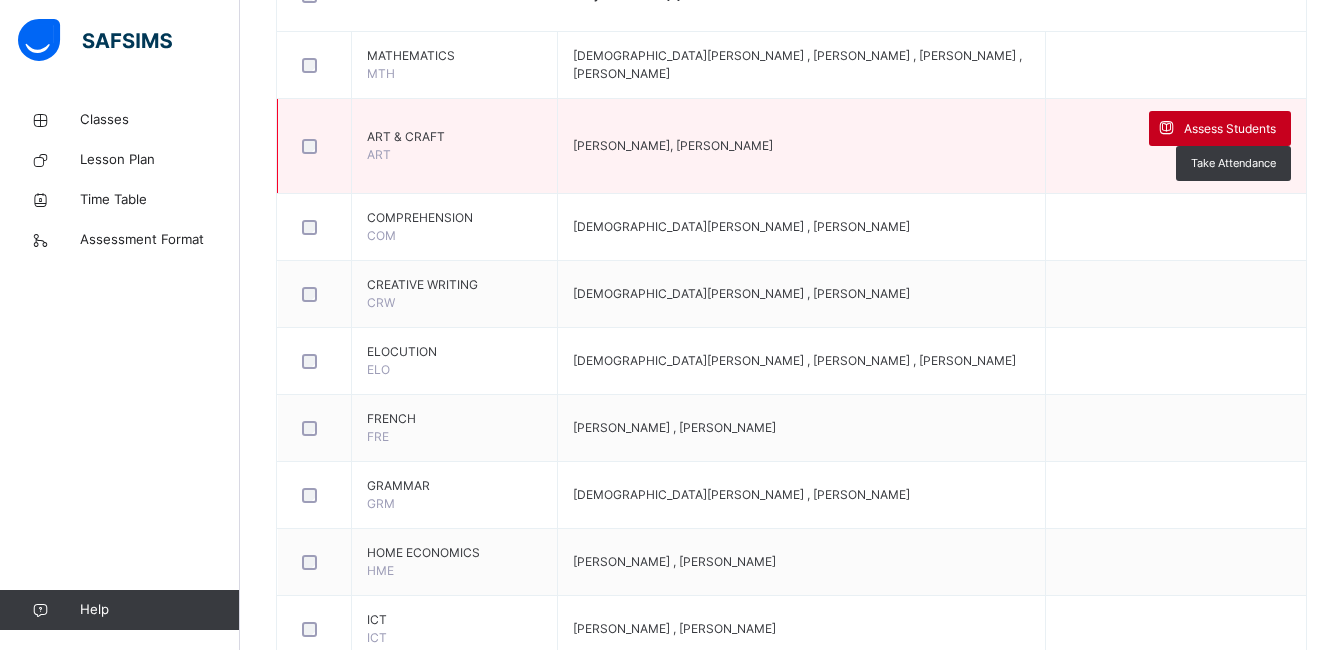 click on "Assess Students" at bounding box center (1220, 128) 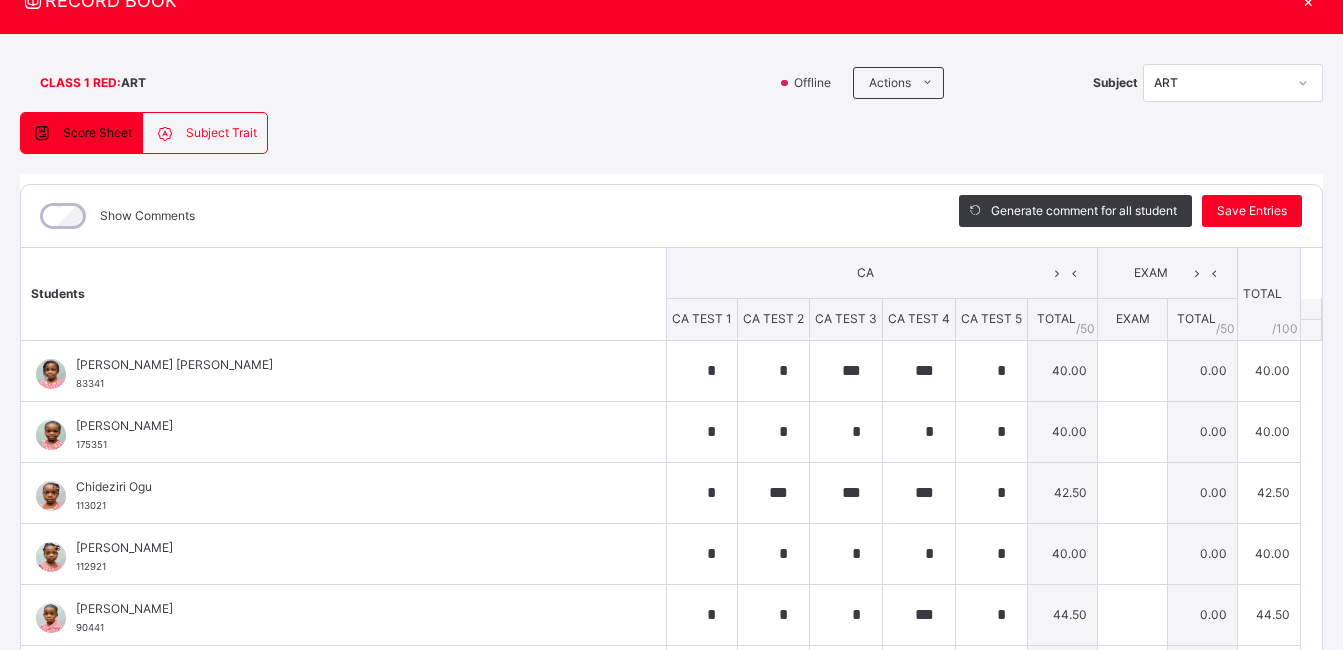 scroll, scrollTop: 120, scrollLeft: 0, axis: vertical 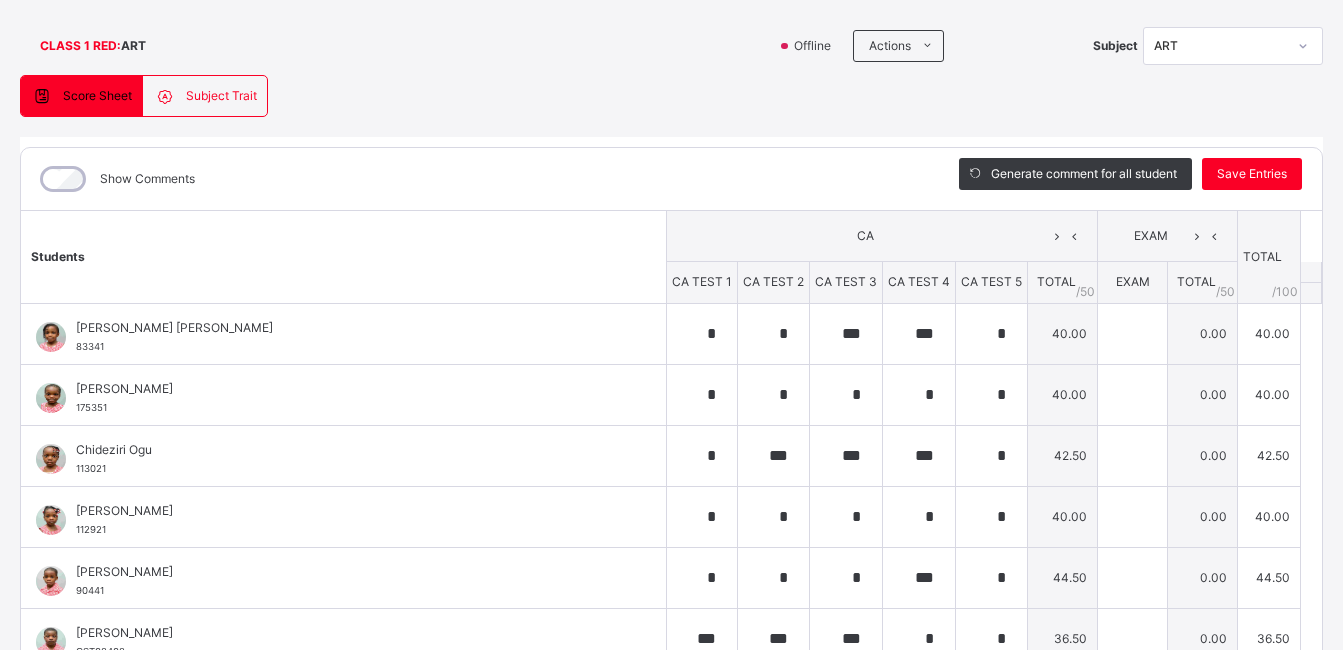 click on "CLASS 1   RED :   ART Offline Actions  Download Empty Score Sheet  Upload/map score sheet Subject  ART [GEOGRAPHIC_DATA] [GEOGRAPHIC_DATA]	 Date: [DATE] 2:23:04 pm Score Sheet Subject Trait Score Sheet Subject Trait Show Comments   Generate comment for all student   Save Entries Class Level:  CLASS 1   RED Subject:  ART Session:  2024/2025 Session Session:  Third Term Students CA  EXAM TOTAL /100 Comment CA TEST 1 CA TEST 2 CA TEST 3 CA TEST 4 CA TEST 5 TOTAL / 50 EXAM TOTAL / 50 [PERSON_NAME] [PERSON_NAME] 83341 [PERSON_NAME] [PERSON_NAME] 83341 * * *** *** * 40.00 0.00 40.00 Generate comment 0 / 250   ×   Subject Teacher’s Comment Generate and see in full the comment developed by the AI with an option to regenerate the comment JS [PERSON_NAME] [PERSON_NAME]   83341   Total 40.00  / 100.00 [PERSON_NAME] Bot   Regenerate     Use this comment   [PERSON_NAME] 175351 [PERSON_NAME] 175351 * * * * * 40.00 0.00 40.00 Generate comment 0 / 250   ×   Subject Teacher’s Comment [PERSON_NAME]   175351   Total 40.00  / 100.00 [PERSON_NAME] Bot" at bounding box center [671, 369] 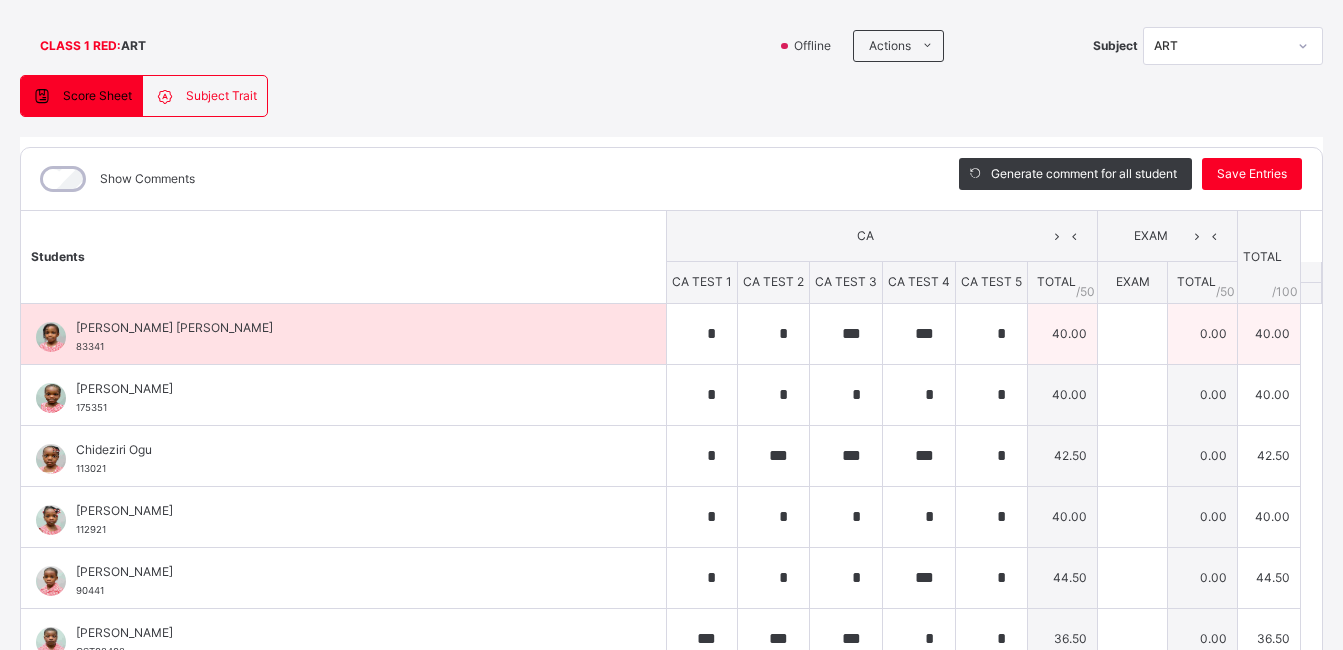 click on "0.00" at bounding box center [1203, 333] 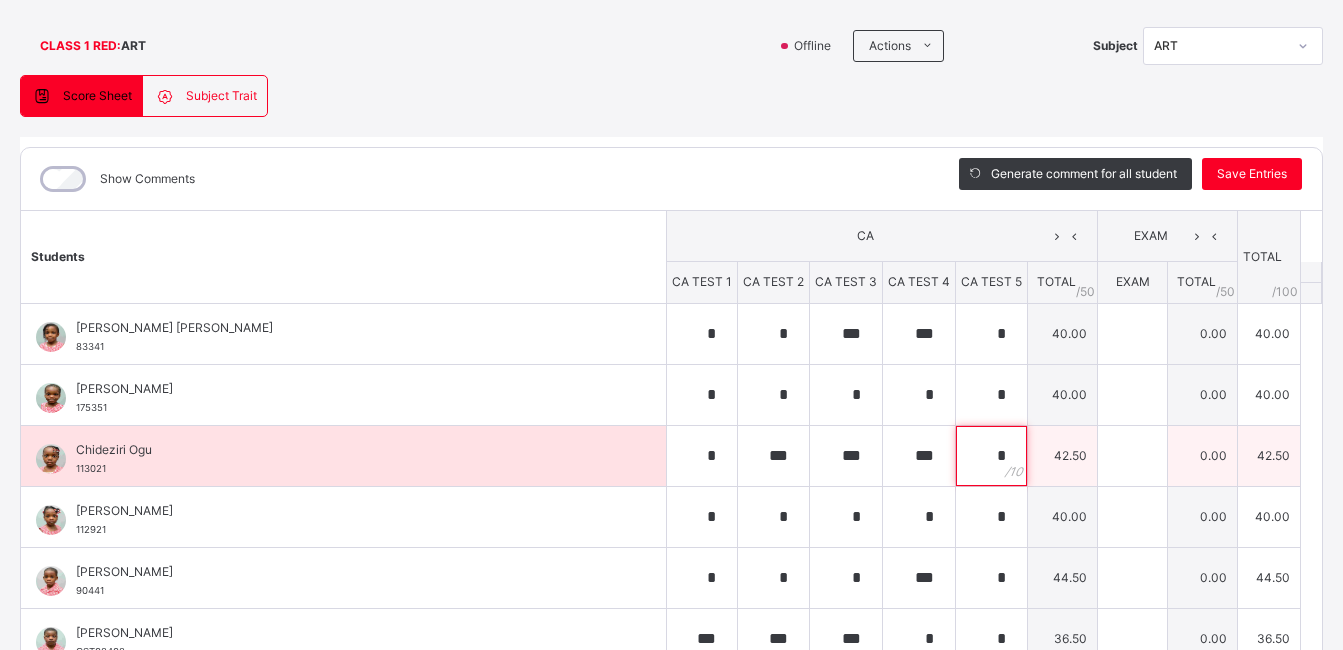 click on "*" at bounding box center (991, 456) 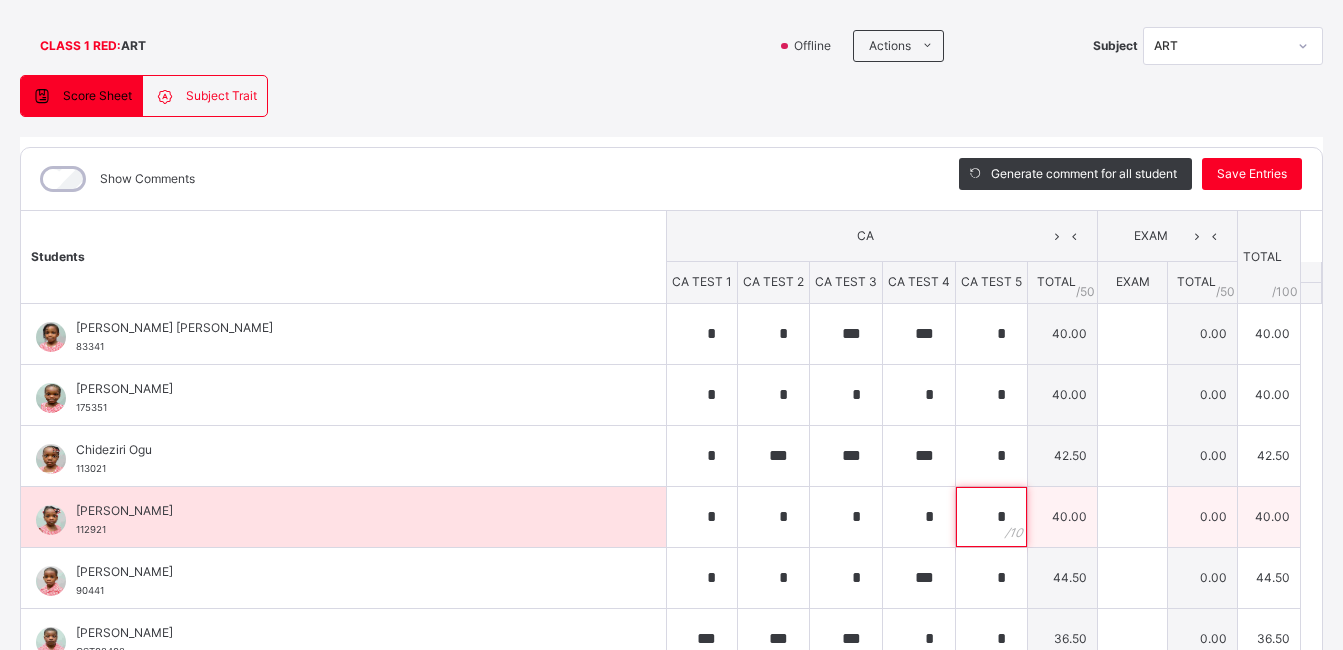 click on "*" at bounding box center (991, 517) 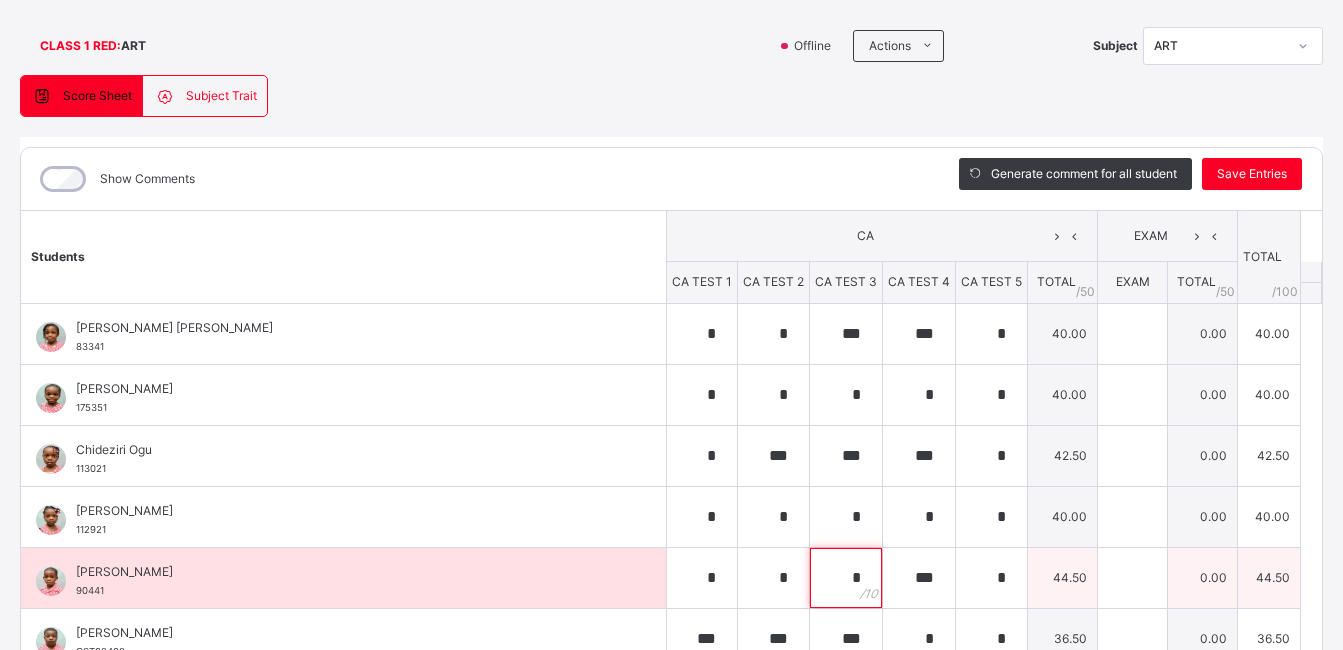 click on "*" at bounding box center [846, 578] 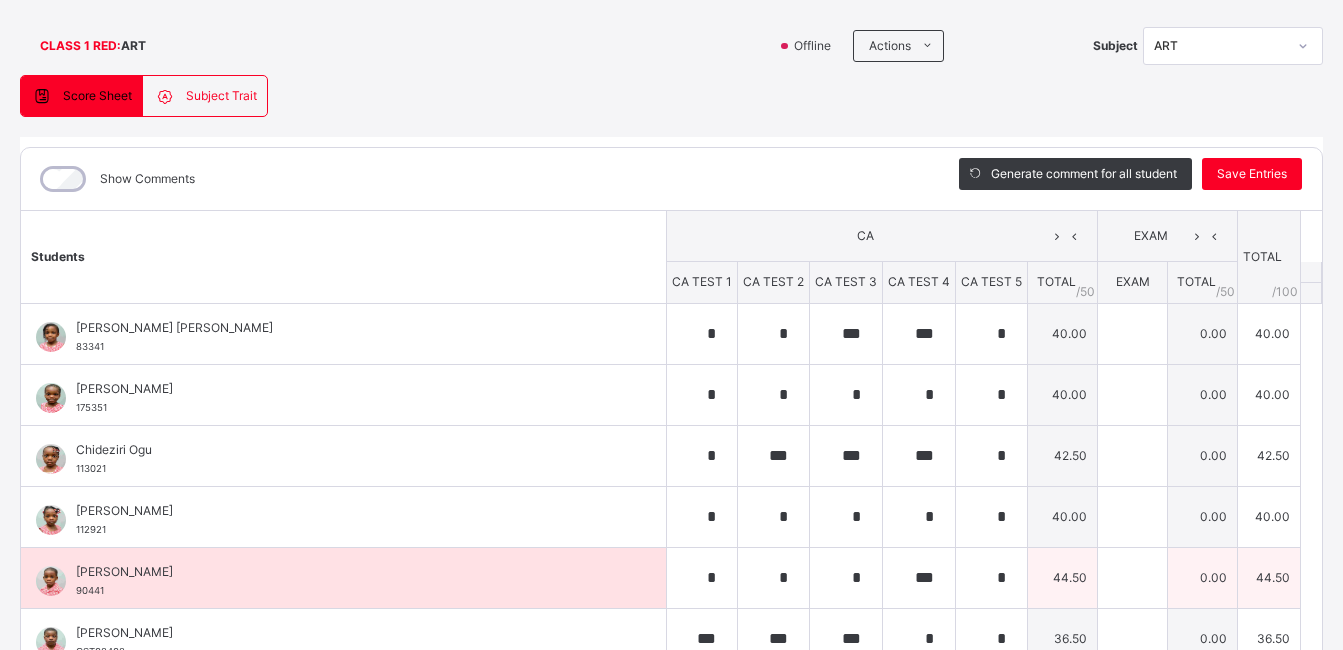 click on "44.50" at bounding box center (1063, 577) 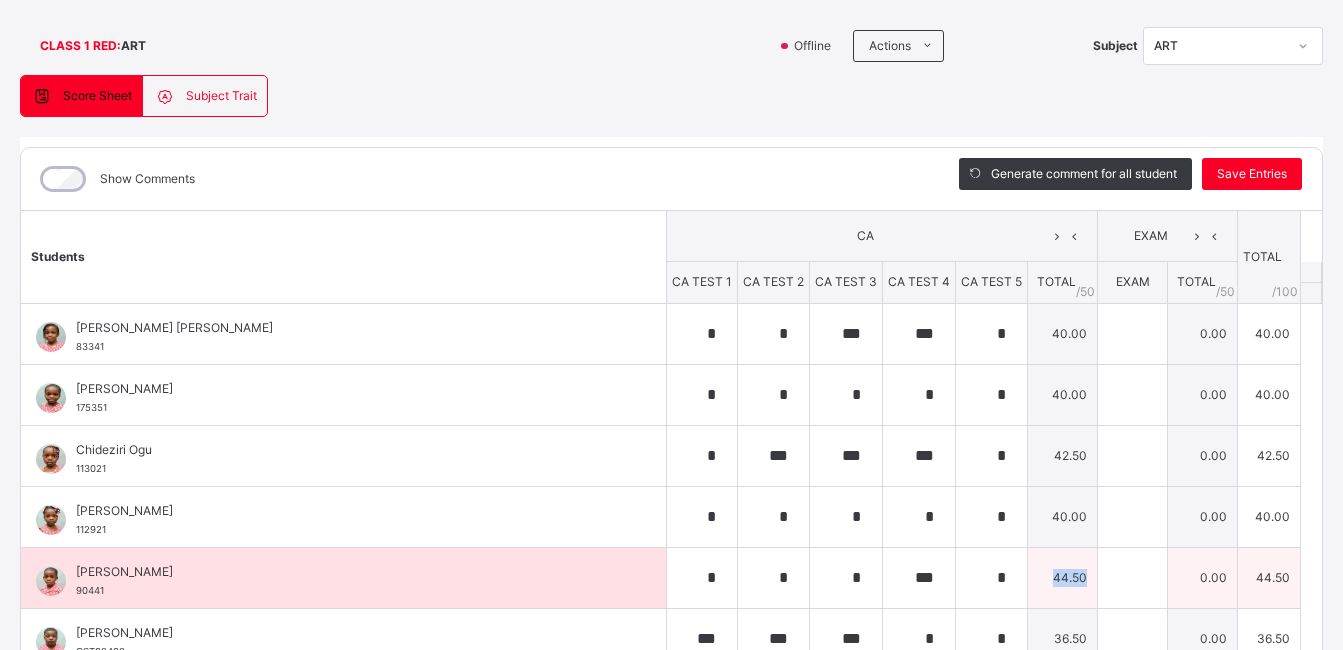click on "44.50" at bounding box center (1063, 577) 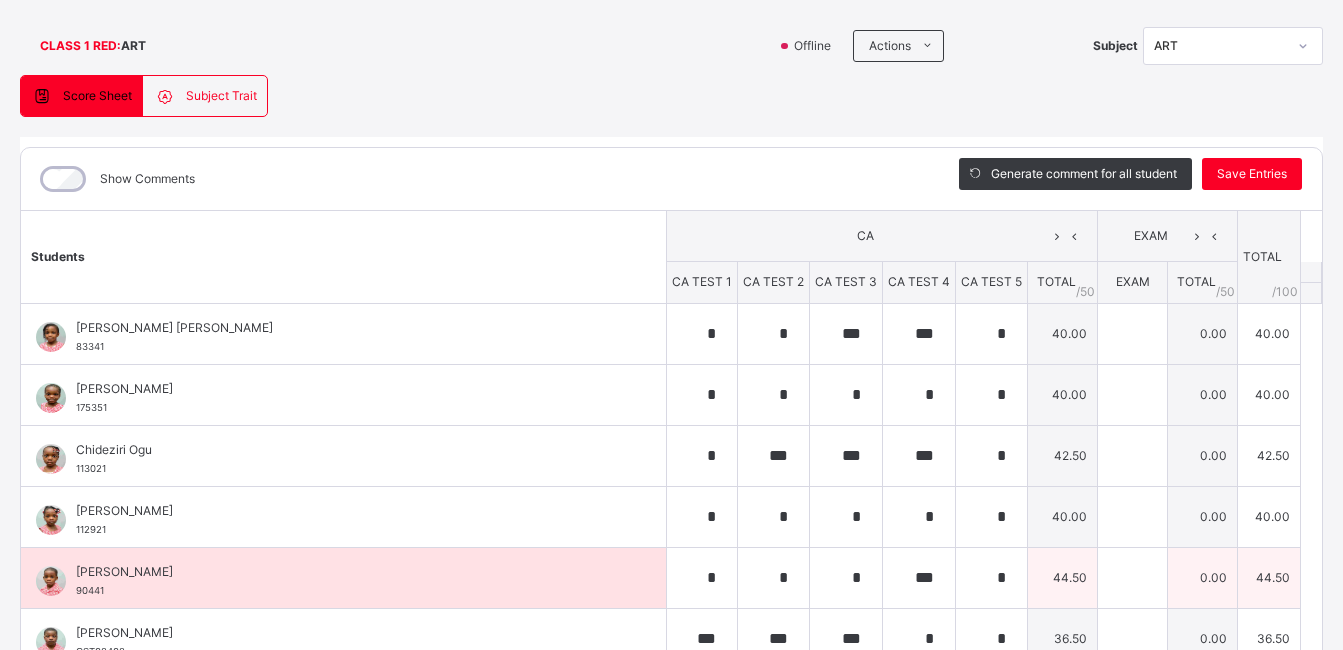 click on "44.50" at bounding box center (1063, 577) 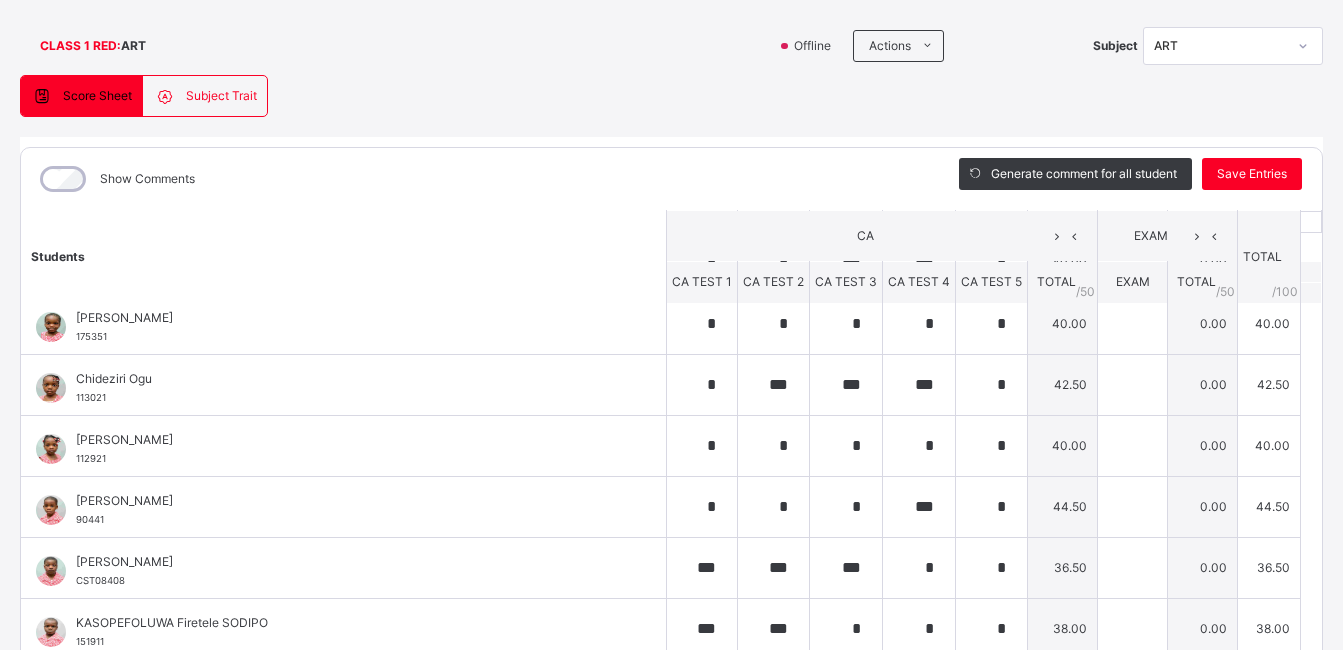 scroll, scrollTop: 87, scrollLeft: 0, axis: vertical 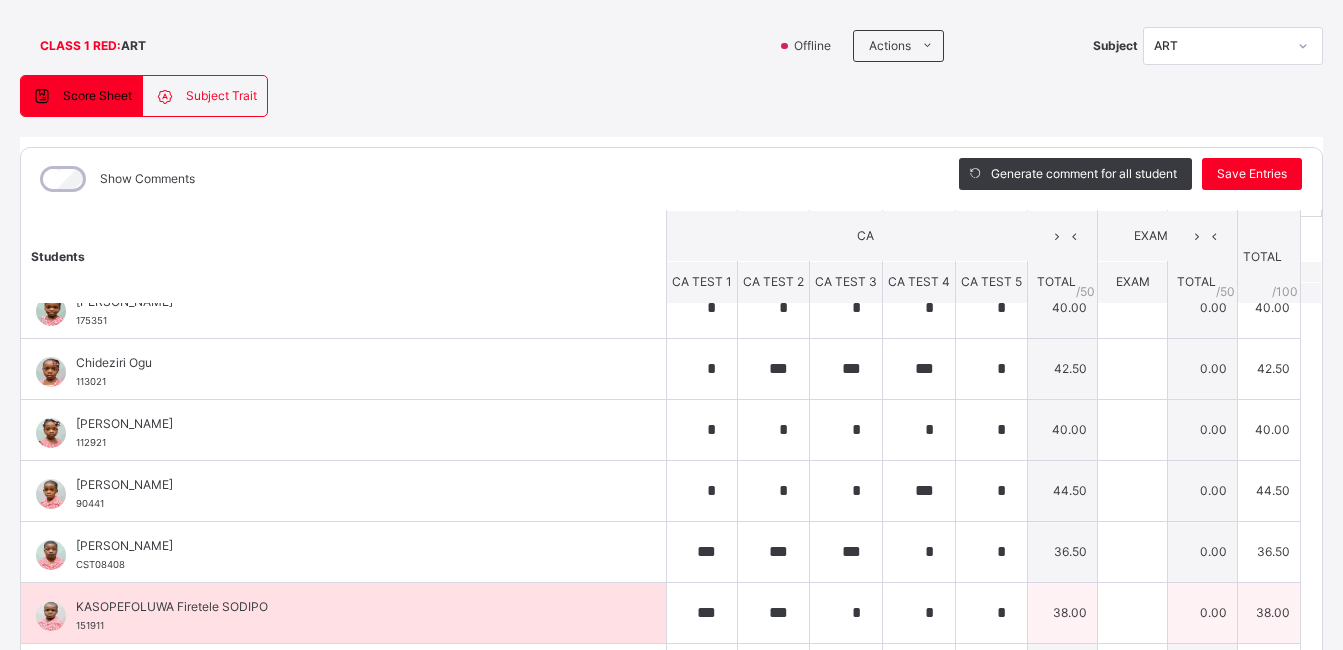 click on "38.00" at bounding box center [1063, 612] 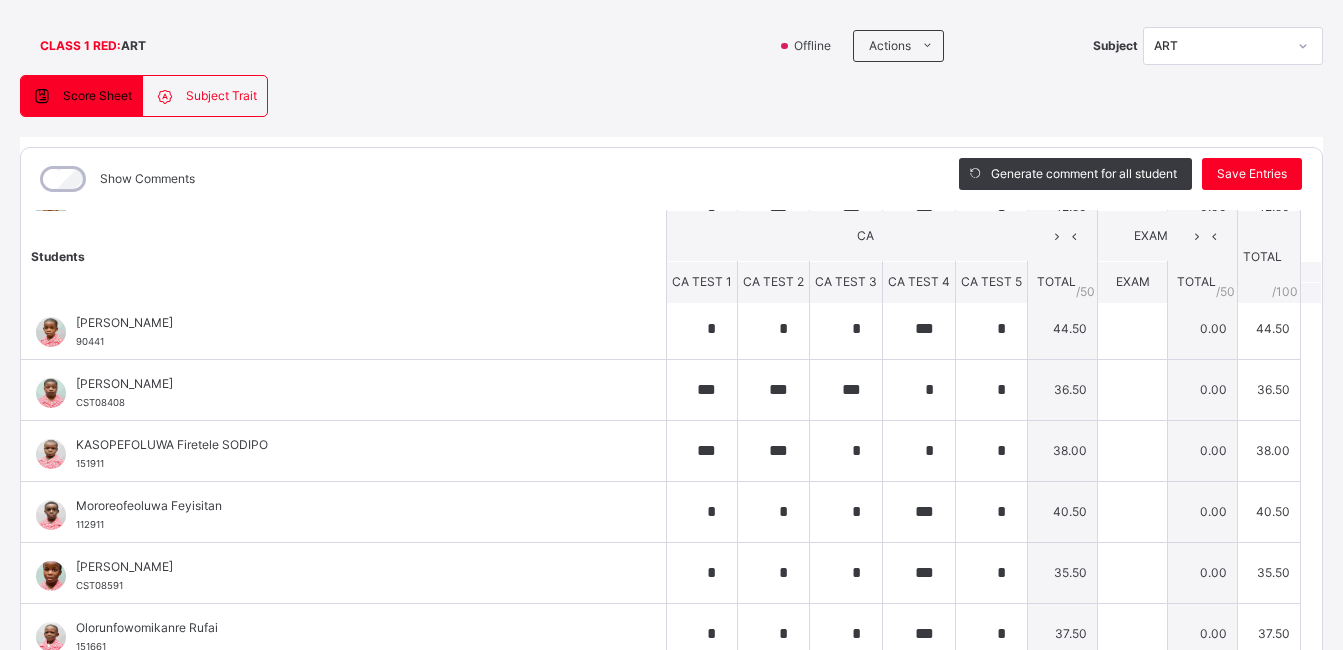 scroll, scrollTop: 260, scrollLeft: 0, axis: vertical 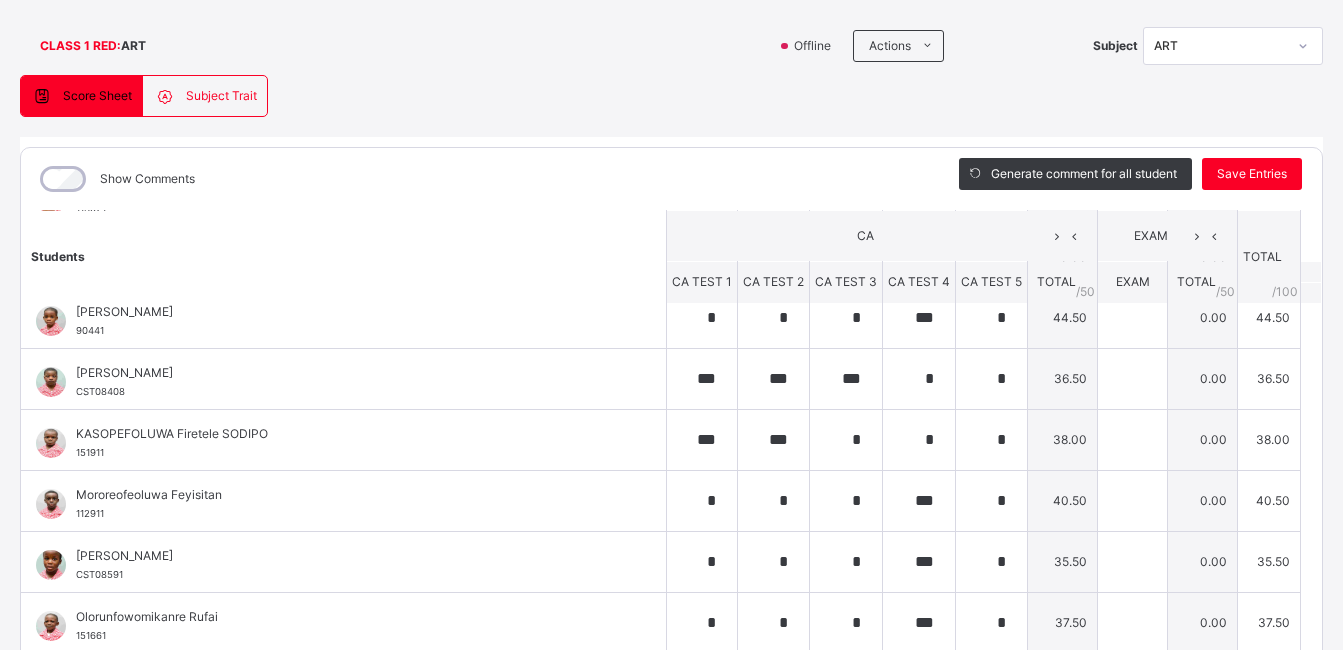 click on "CLASS 1   RED :   ART Offline Actions  Download Empty Score Sheet  Upload/map score sheet Subject  ART [GEOGRAPHIC_DATA] [GEOGRAPHIC_DATA]	 Date: [DATE] 2:23:04 pm Score Sheet Subject Trait Score Sheet Subject Trait Show Comments   Generate comment for all student   Save Entries Class Level:  CLASS 1   RED Subject:  ART Session:  2024/2025 Session Session:  Third Term Students CA  EXAM TOTAL /100 Comment CA TEST 1 CA TEST 2 CA TEST 3 CA TEST 4 CA TEST 5 TOTAL / 50 EXAM TOTAL / 50 [PERSON_NAME] [PERSON_NAME] 83341 [PERSON_NAME] [PERSON_NAME] 83341 * * *** *** * 40.00 0.00 40.00 Generate comment 0 / 250   ×   Subject Teacher’s Comment Generate and see in full the comment developed by the AI with an option to regenerate the comment JS [PERSON_NAME] [PERSON_NAME]   83341   Total 40.00  / 100.00 [PERSON_NAME] Bot   Regenerate     Use this comment   [PERSON_NAME] 175351 [PERSON_NAME] 175351 * * * * * 40.00 0.00 40.00 Generate comment 0 / 250   ×   Subject Teacher’s Comment [PERSON_NAME]   175351   Total 40.00  / 100.00 [PERSON_NAME] Bot" at bounding box center [671, 369] 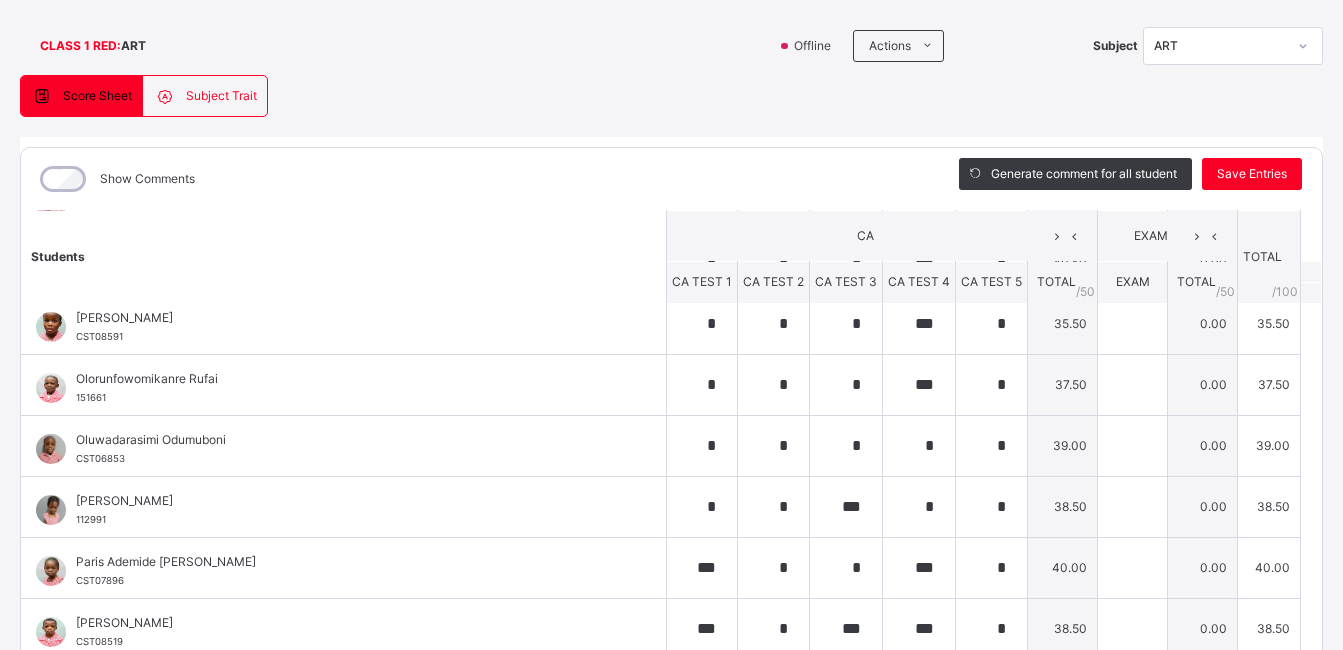 scroll, scrollTop: 509, scrollLeft: 0, axis: vertical 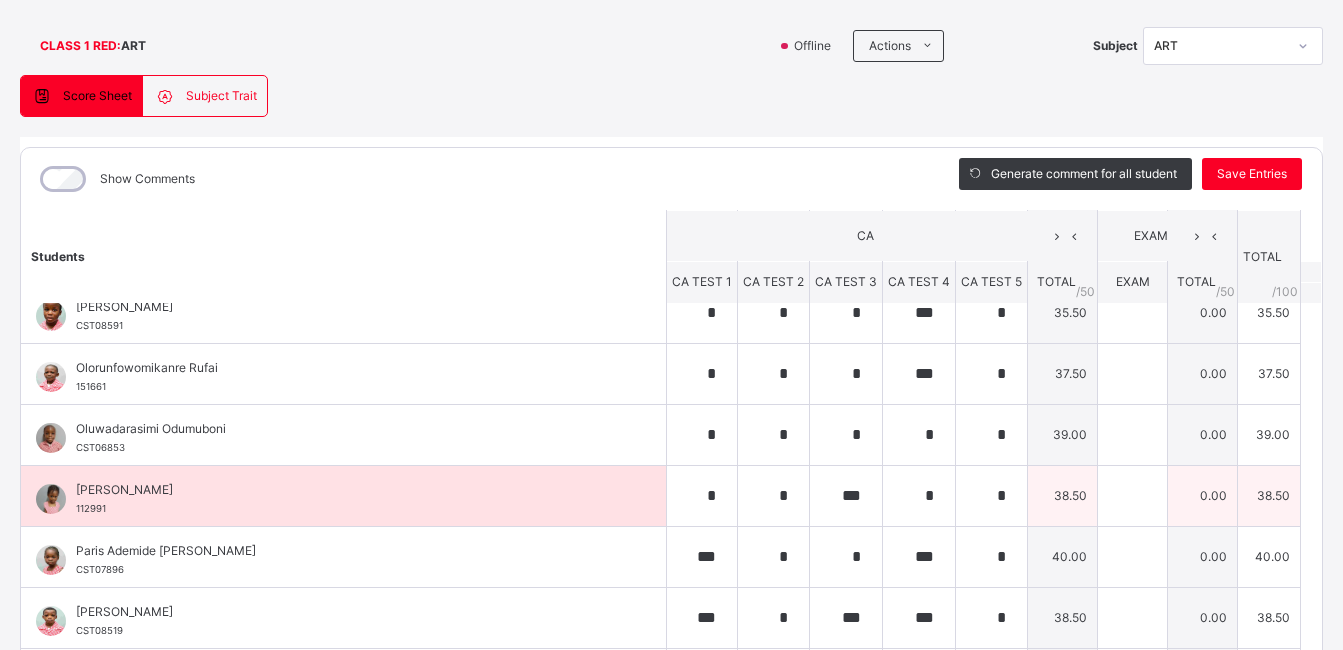 click on "38.50" at bounding box center (1063, 495) 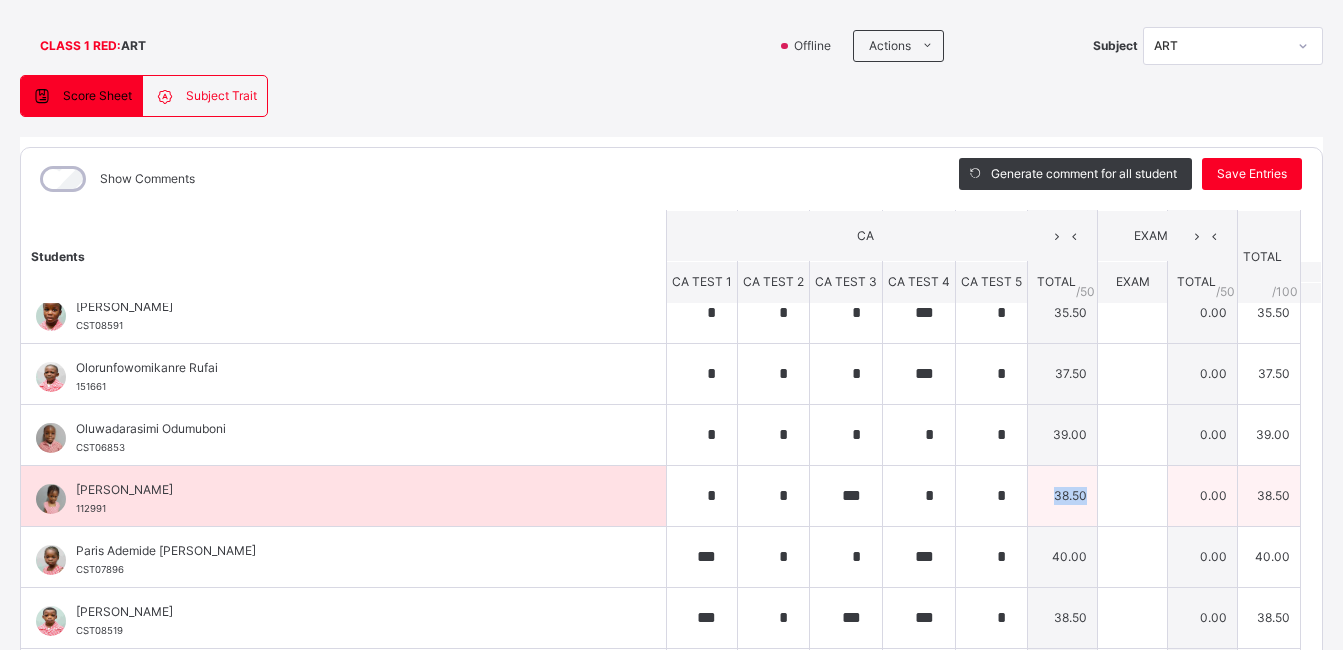 click on "38.50" at bounding box center [1063, 495] 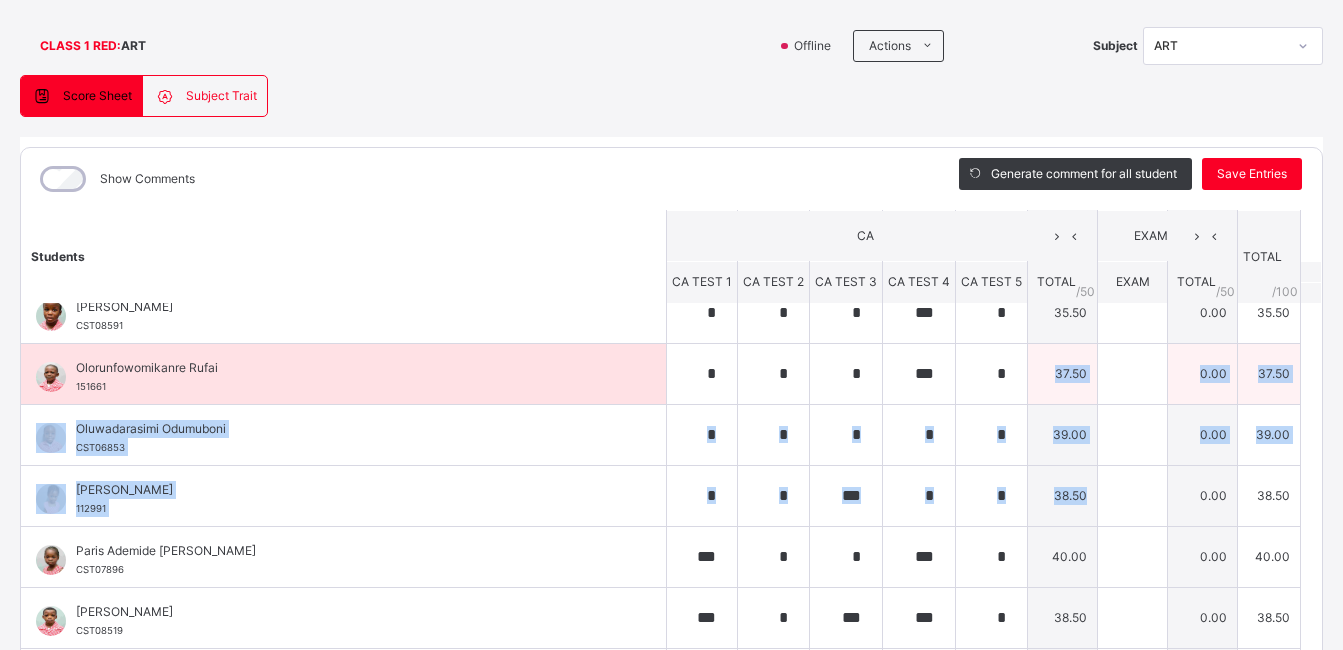 drag, startPoint x: 1046, startPoint y: 492, endPoint x: 1047, endPoint y: 354, distance: 138.00362 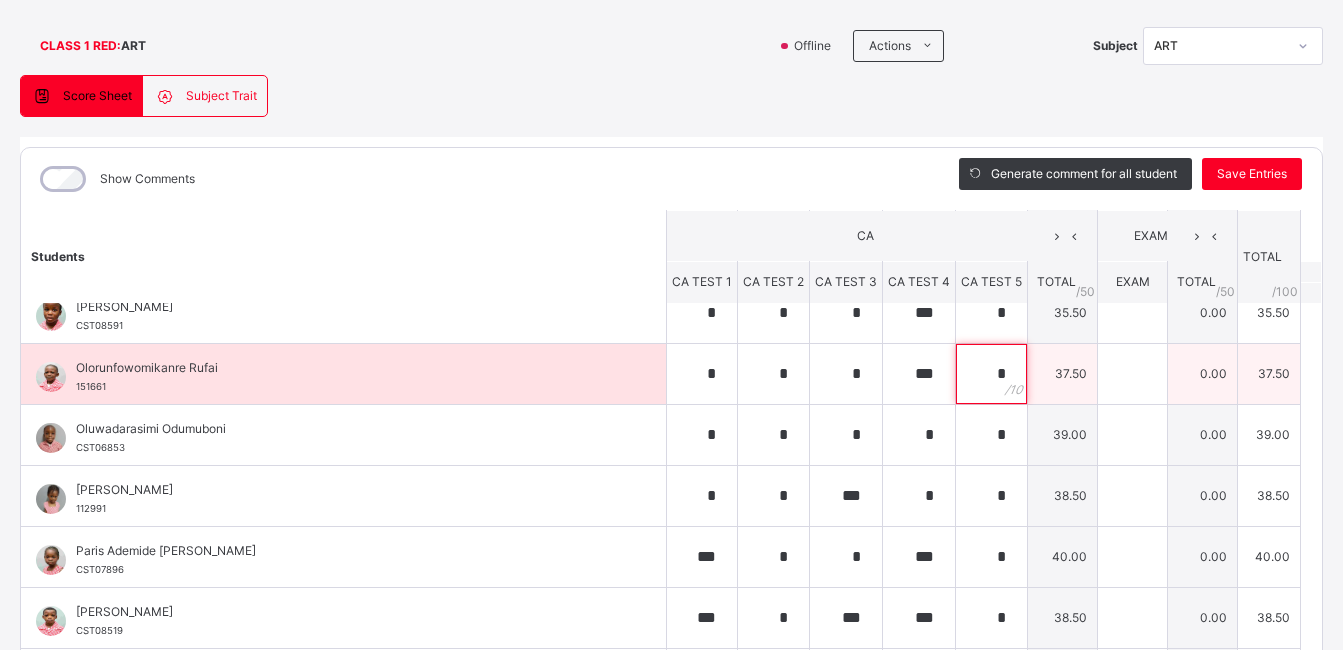 drag, startPoint x: 1047, startPoint y: 354, endPoint x: 981, endPoint y: 387, distance: 73.790245 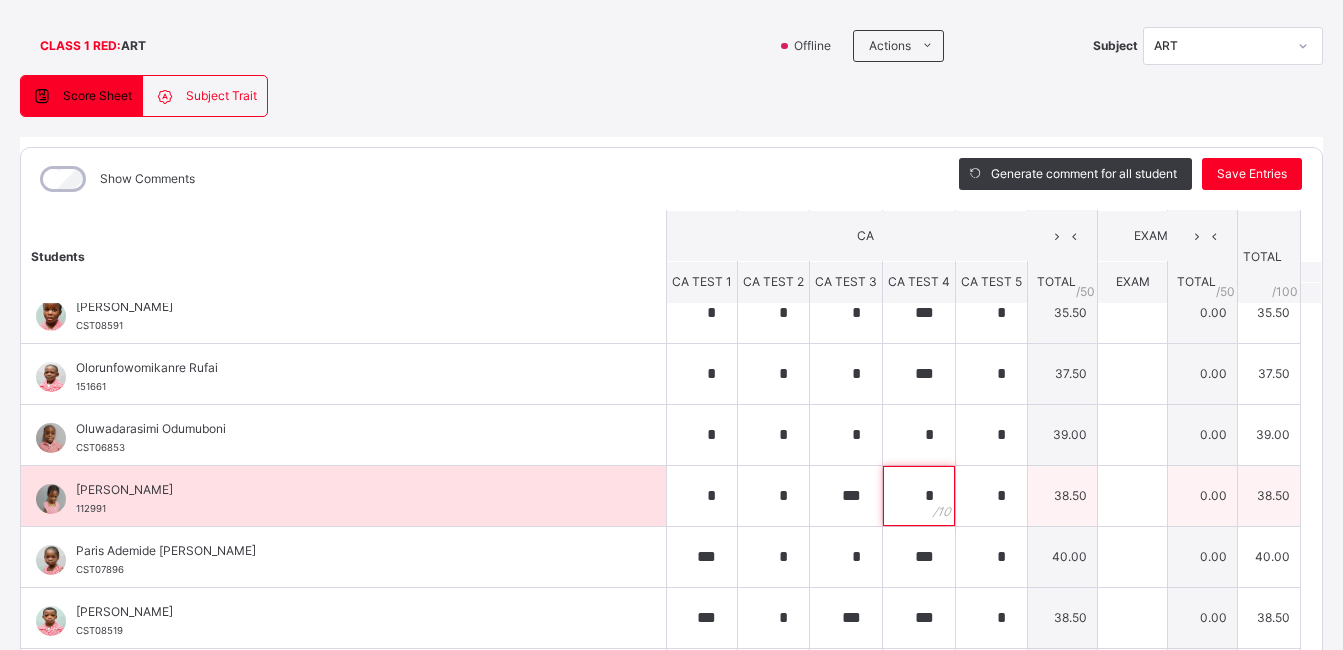 drag, startPoint x: 860, startPoint y: 509, endPoint x: 815, endPoint y: 521, distance: 46.572525 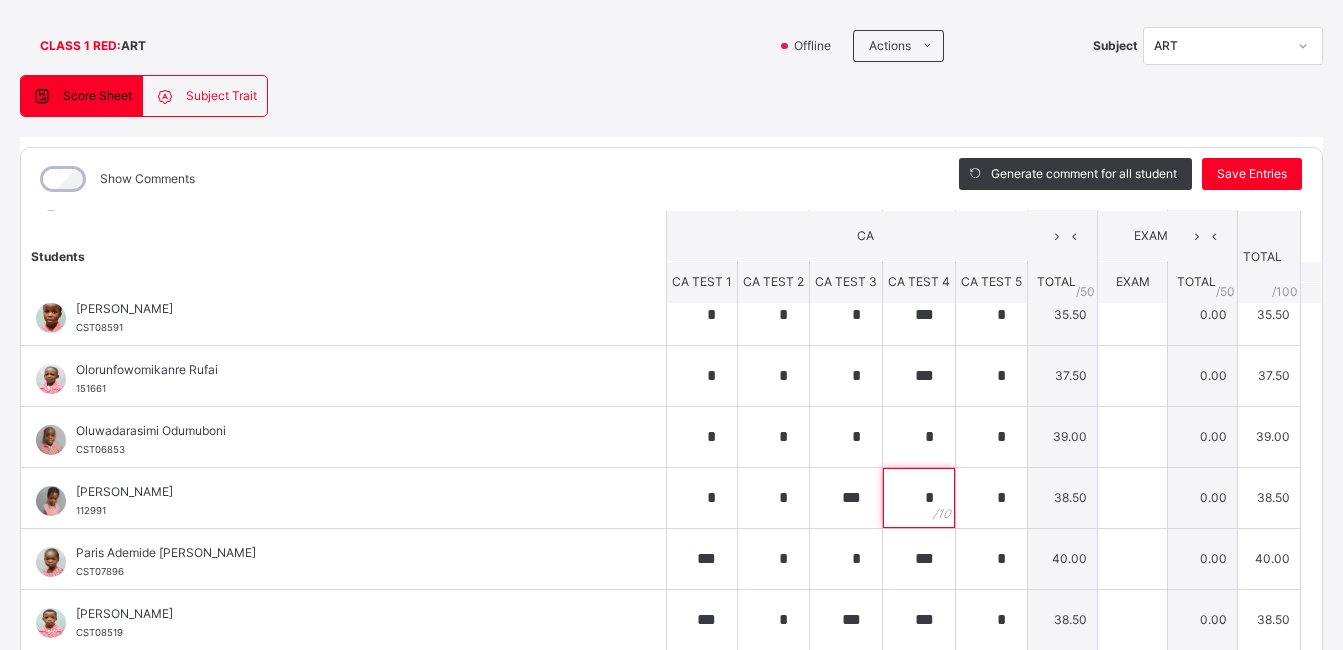 scroll, scrollTop: 509, scrollLeft: 0, axis: vertical 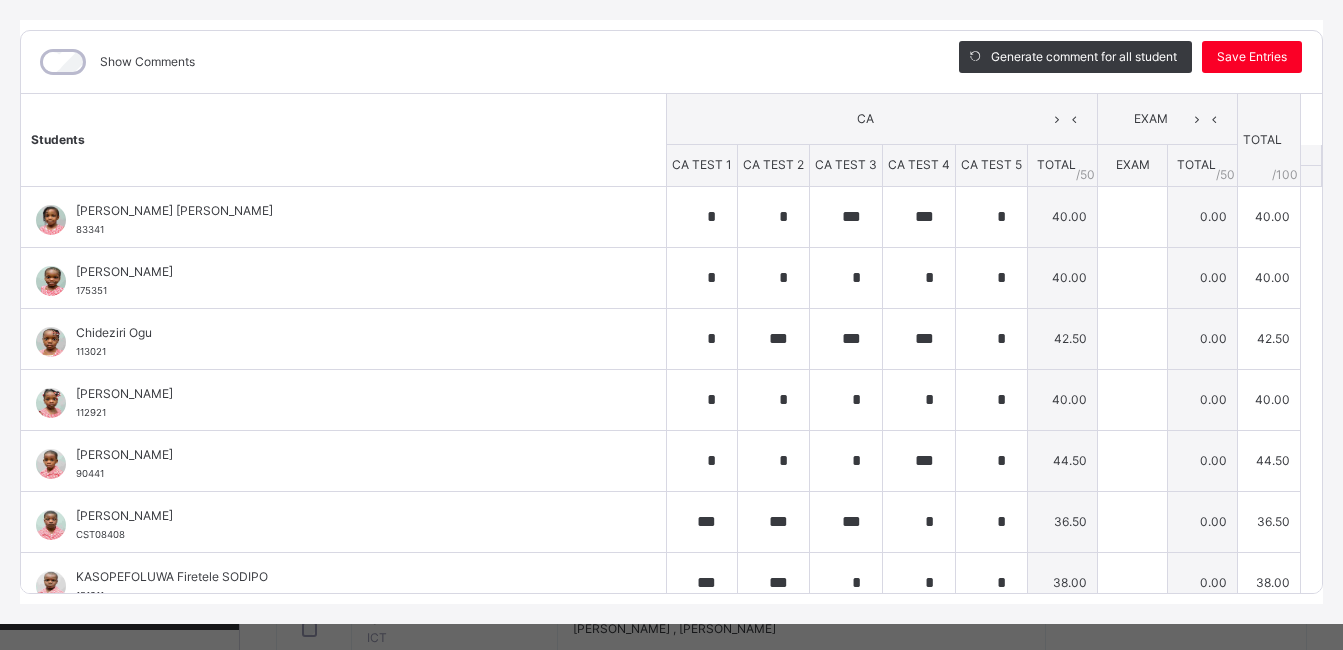 click on "CLASS 1   RED :   ART Offline Actions  Download Empty Score Sheet  Upload/map score sheet Subject  ART [GEOGRAPHIC_DATA] [GEOGRAPHIC_DATA]	 Date: [DATE] 2:23:04 pm Score Sheet Subject Trait Score Sheet Subject Trait Show Comments   Generate comment for all student   Save Entries Class Level:  CLASS 1   RED Subject:  ART Session:  2024/2025 Session Session:  Third Term Students CA  EXAM TOTAL /100 Comment CA TEST 1 CA TEST 2 CA TEST 3 CA TEST 4 CA TEST 5 TOTAL / 50 EXAM TOTAL / 50 [PERSON_NAME] [PERSON_NAME] 83341 [PERSON_NAME] [PERSON_NAME] 83341 * * *** *** * 40.00 0.00 40.00 Generate comment 0 / 250   ×   Subject Teacher’s Comment Generate and see in full the comment developed by the AI with an option to regenerate the comment JS [PERSON_NAME] [PERSON_NAME]   83341   Total 40.00  / 100.00 [PERSON_NAME] Bot   Regenerate     Use this comment   [PERSON_NAME] 175351 [PERSON_NAME] 175351 * * * * * 40.00 0.00 40.00 Generate comment 0 / 250   ×   Subject Teacher’s Comment [PERSON_NAME]   175351   Total 40.00  / 100.00 [PERSON_NAME] Bot" at bounding box center (671, 252) 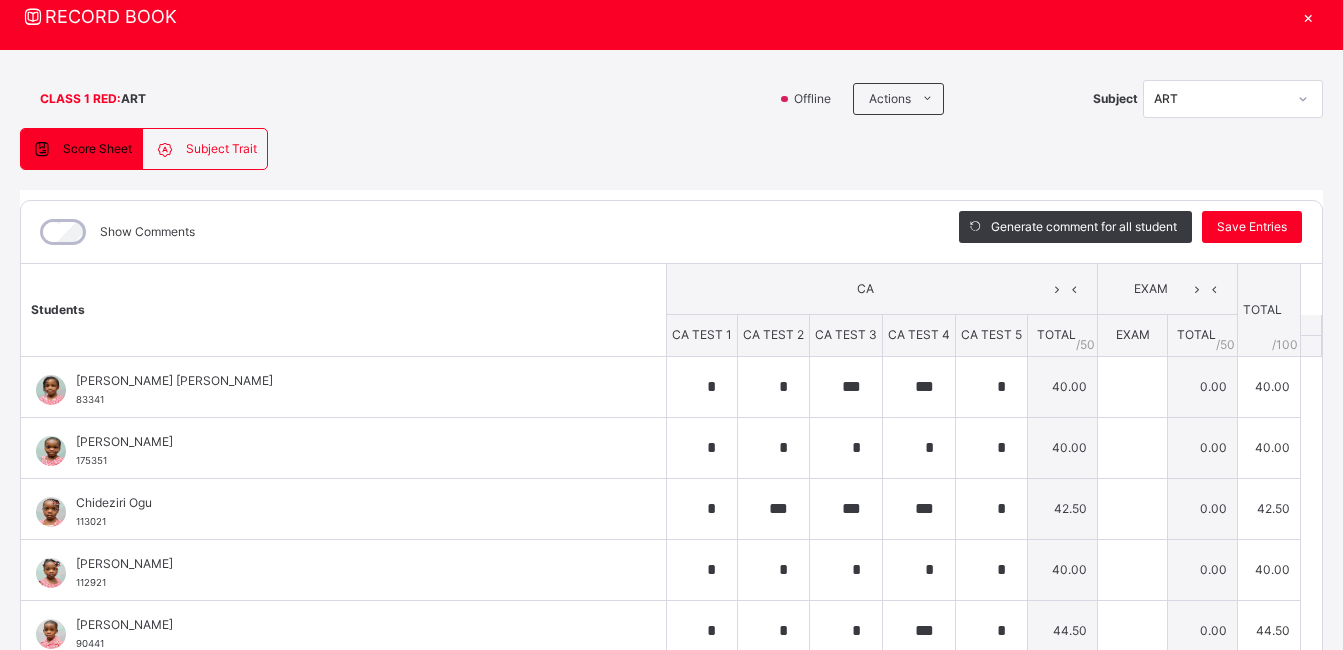 scroll, scrollTop: 0, scrollLeft: 0, axis: both 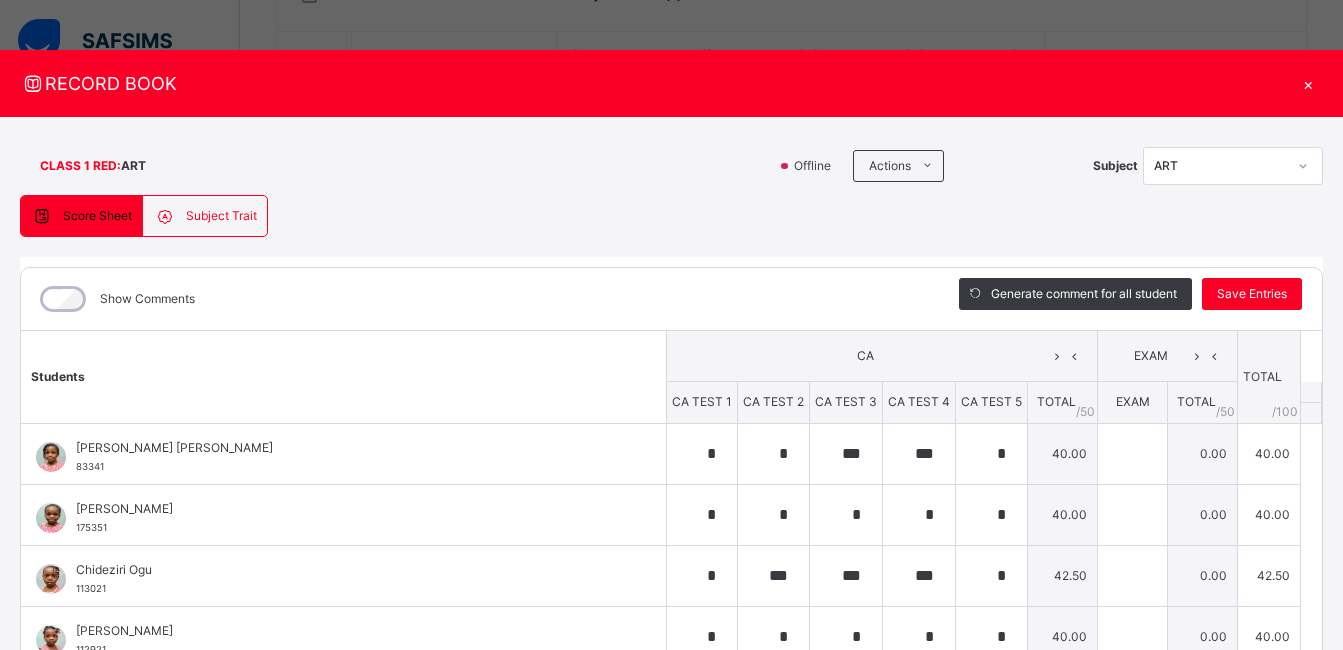 click 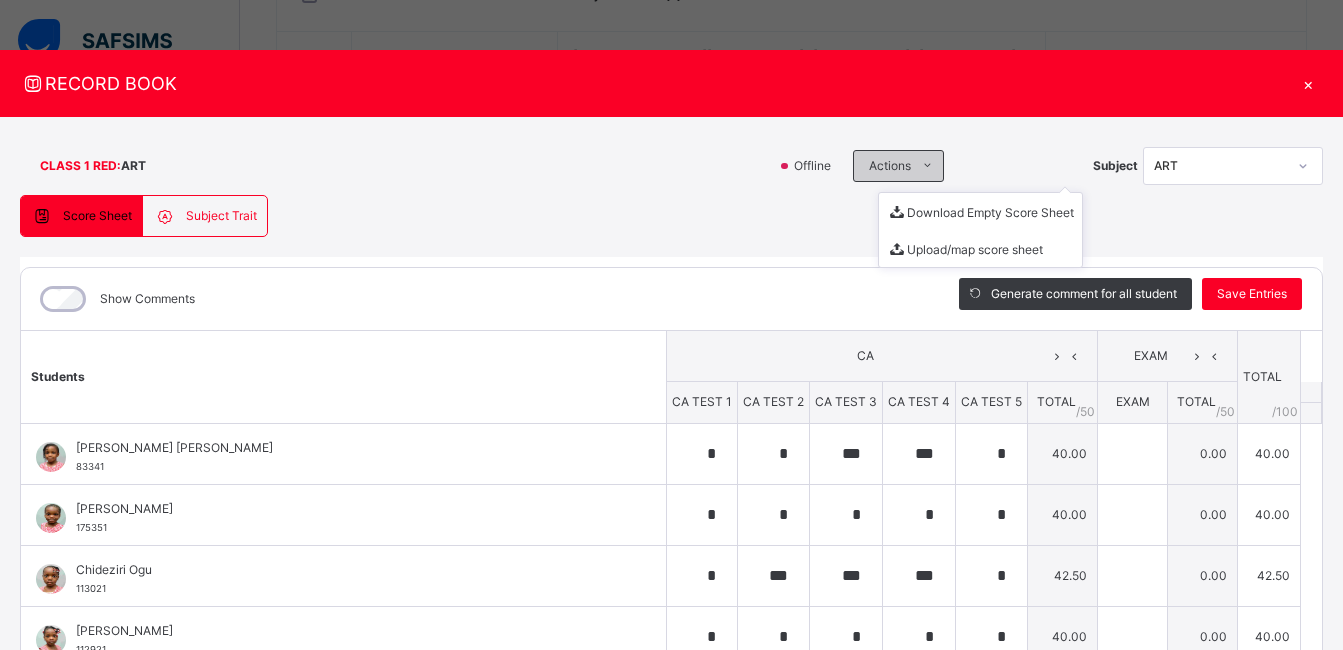 click at bounding box center (927, 166) 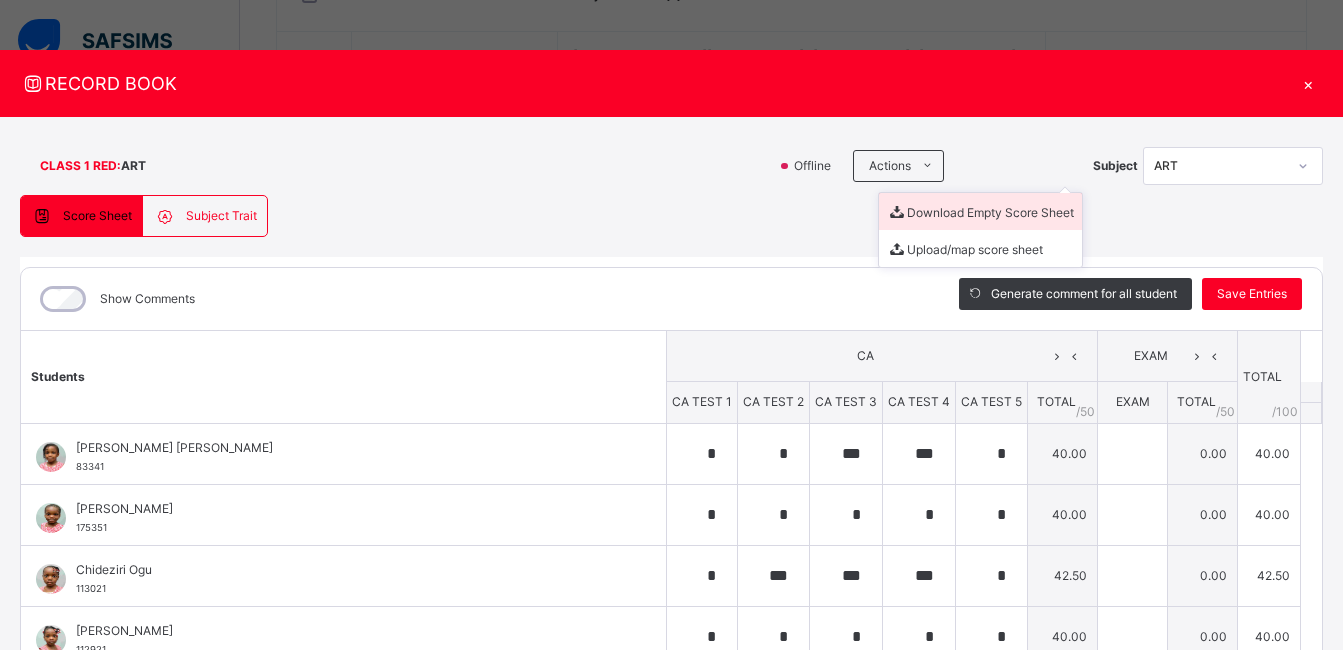 click on "Download Empty Score Sheet" at bounding box center [980, 211] 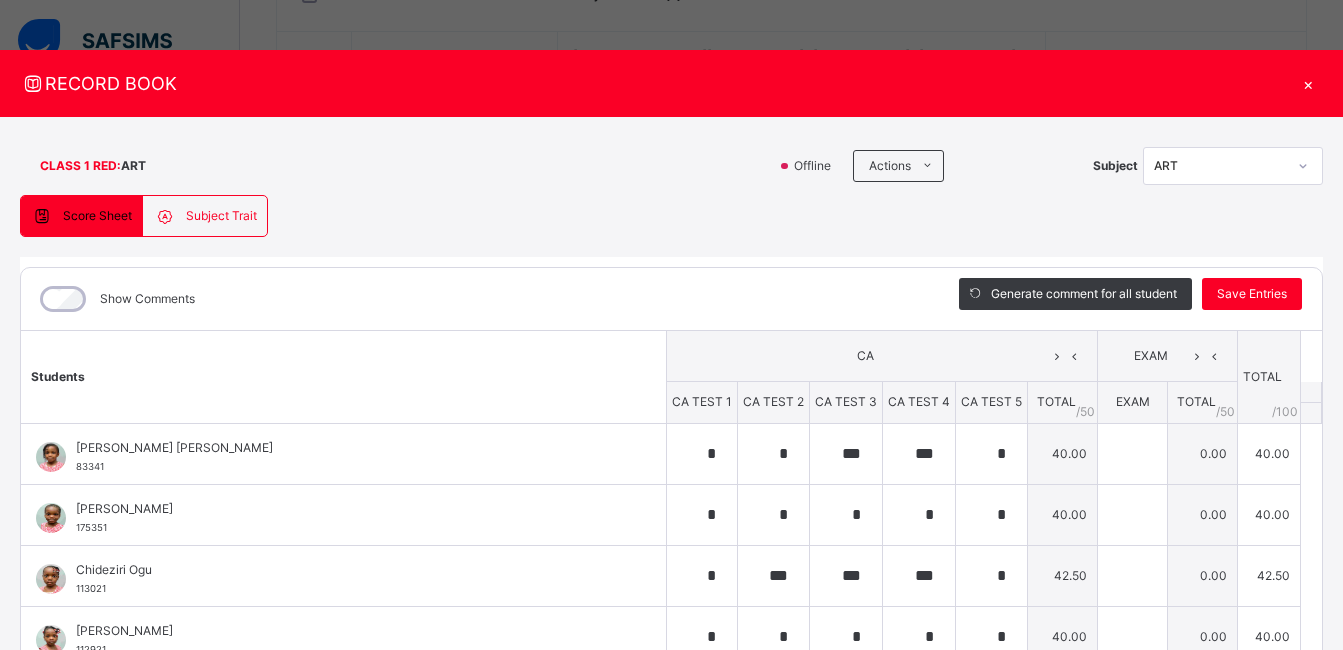 click on "CLASS 1   RED :   ART" at bounding box center [393, 166] 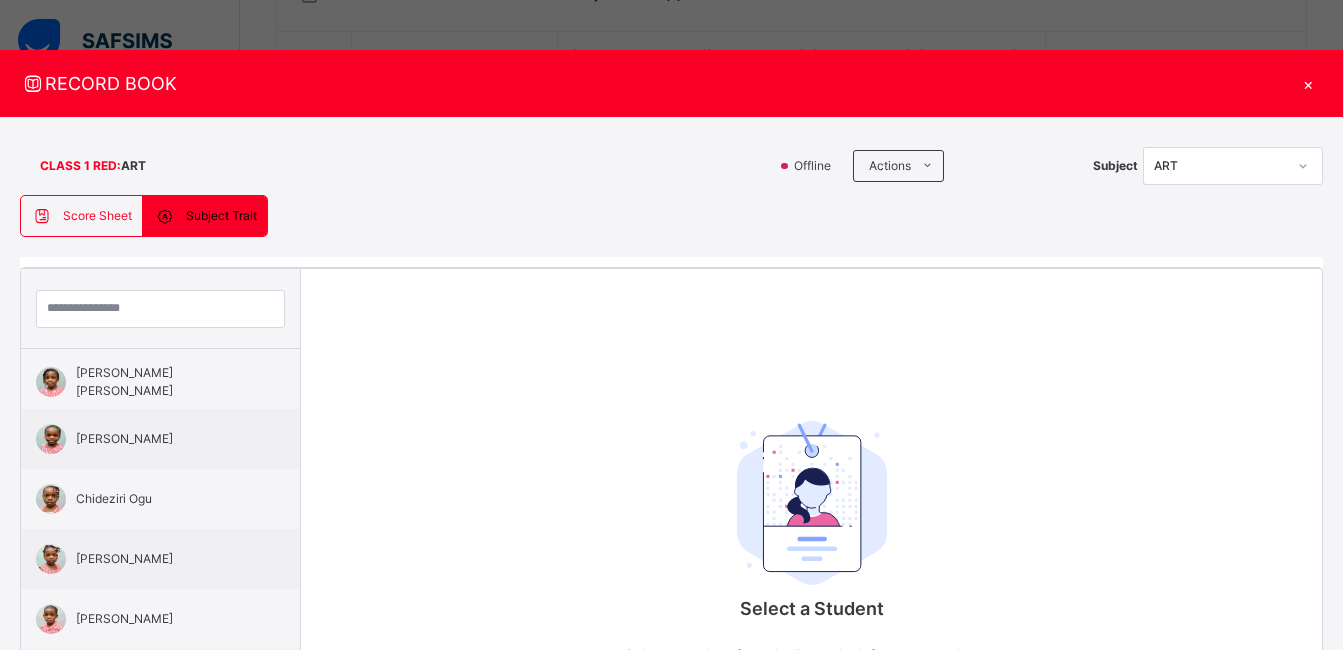 click on "CLASS 1   RED :   ART Offline Actions  Download Empty Score Sheet  Upload/map score sheet Subject  ART [GEOGRAPHIC_DATA] [GEOGRAPHIC_DATA]	 Date: [DATE] 2:23:04 pm Score Sheet Subject Trait Score Sheet Subject Trait Show Comments   Generate comment for all student   Save Entries Class Level:  CLASS 1   RED Subject:  ART Session:  2024/2025 Session Session:  Third Term Students CA  EXAM TOTAL /100 Comment CA TEST 1 CA TEST 2 CA TEST 3 CA TEST 4 CA TEST 5 TOTAL / 50 EXAM TOTAL / 50 [PERSON_NAME] [PERSON_NAME] 83341 [PERSON_NAME] [PERSON_NAME] 83341 * * *** *** * 40.00 0.00 40.00 Generate comment 0 / 250   ×   Subject Teacher’s Comment Generate and see in full the comment developed by the AI with an option to regenerate the comment JS [PERSON_NAME] [PERSON_NAME]   83341   Total 40.00  / 100.00 [PERSON_NAME] Bot   Regenerate     Use this comment   [PERSON_NAME] 175351 [PERSON_NAME] 175351 * * * * * 40.00 0.00 40.00 Generate comment 0 / 250   ×   Subject Teacher’s Comment [PERSON_NAME]   175351   Total 40.00  / 100.00 [PERSON_NAME] Bot" at bounding box center [671, 533] 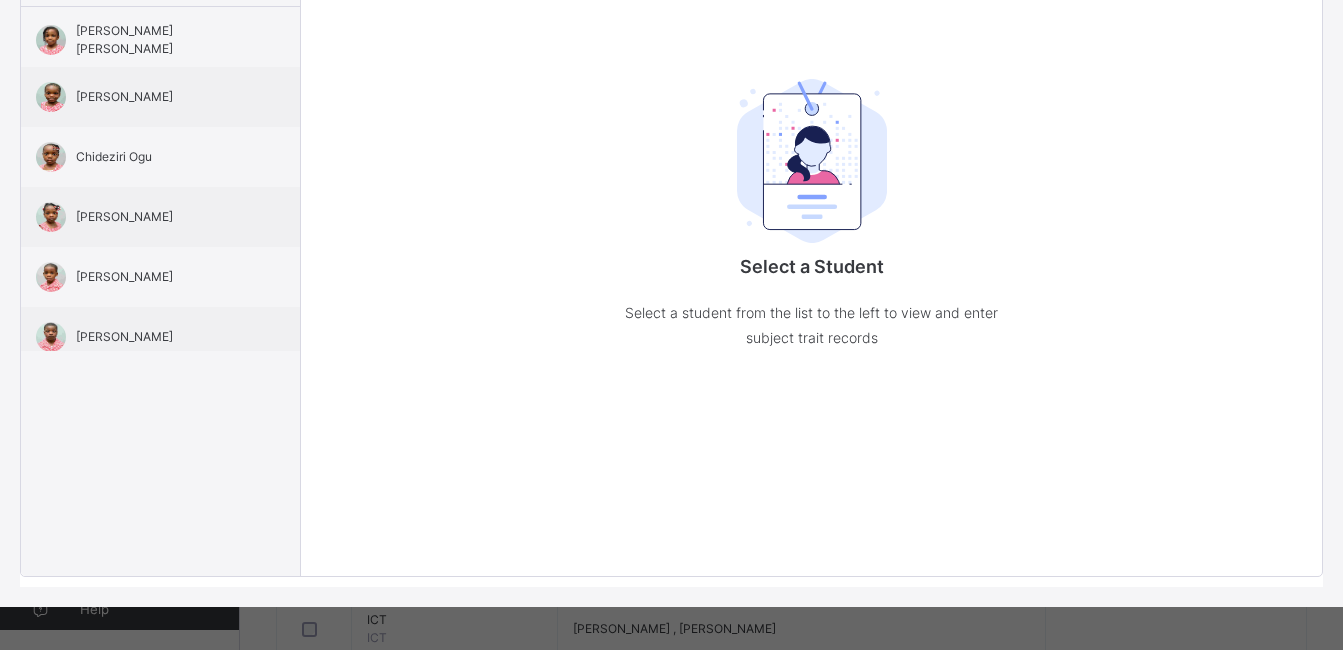 scroll, scrollTop: 349, scrollLeft: 0, axis: vertical 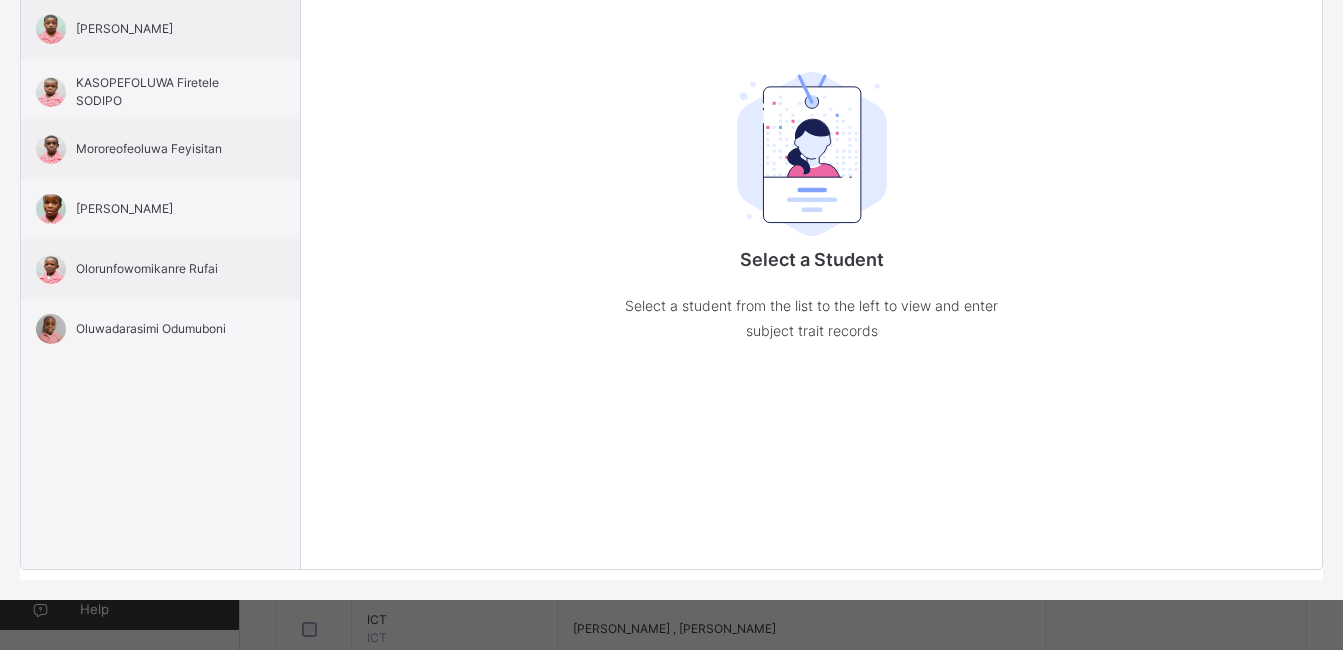 click on "[PERSON_NAME] [PERSON_NAME] Chideziri  Ogu [PERSON_NAME] [PERSON_NAME] [PERSON_NAME] Firetele SODIPO Mororeofeoluwa  [PERSON_NAME]  [PERSON_NAME]-SALAMI Olorunfowomikanre  [PERSON_NAME]  [PERSON_NAME] Paris Ademide [PERSON_NAME] Raiyan  [PERSON_NAME] Eyimofe [PERSON_NAME]" at bounding box center (161, 244) 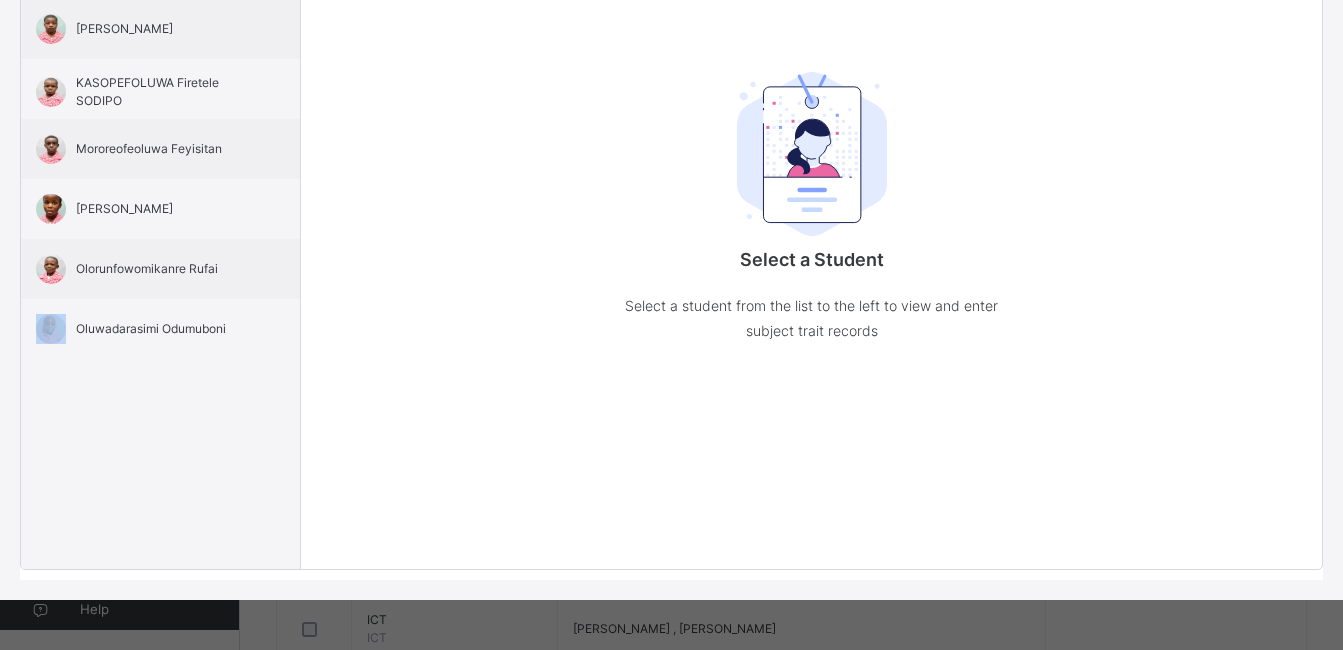 click on "[PERSON_NAME] [PERSON_NAME] Chideziri  Ogu [PERSON_NAME] [PERSON_NAME] [PERSON_NAME] Firetele SODIPO Mororeofeoluwa  [PERSON_NAME]  [PERSON_NAME]-SALAMI Olorunfowomikanre  [PERSON_NAME]  [PERSON_NAME] Paris Ademide [PERSON_NAME] Raiyan  [PERSON_NAME] Eyimofe [PERSON_NAME]" at bounding box center [161, 244] 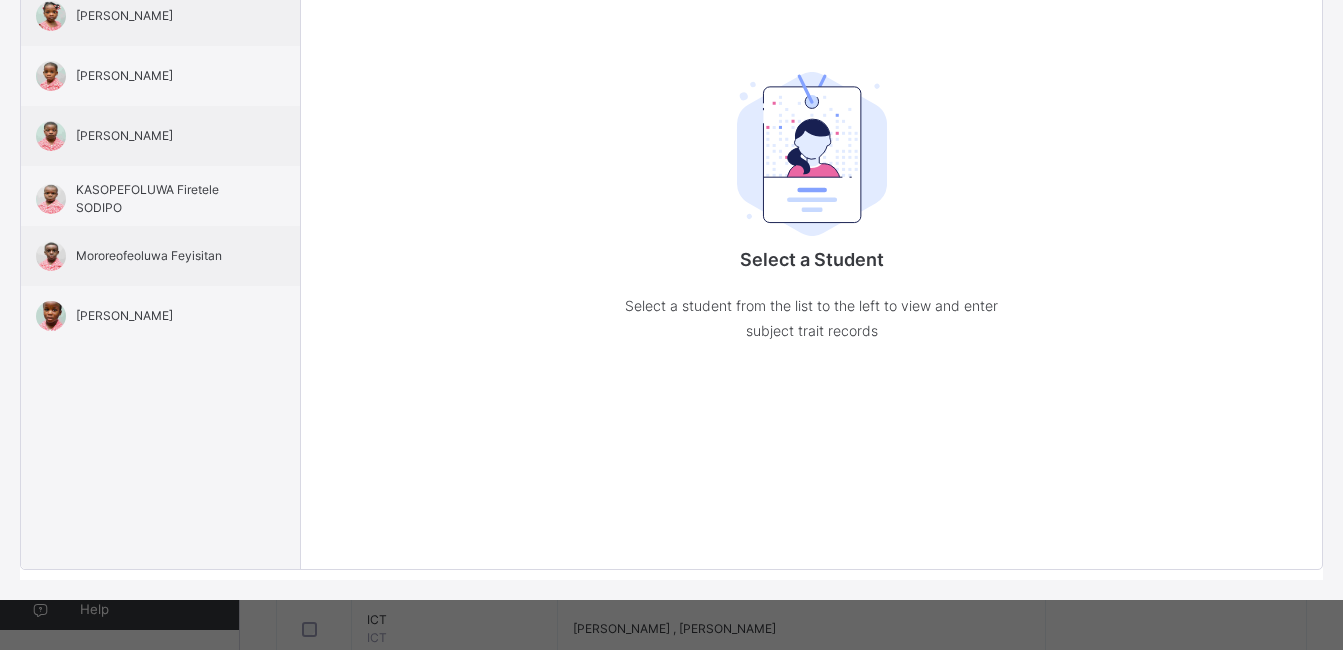 scroll, scrollTop: 0, scrollLeft: 0, axis: both 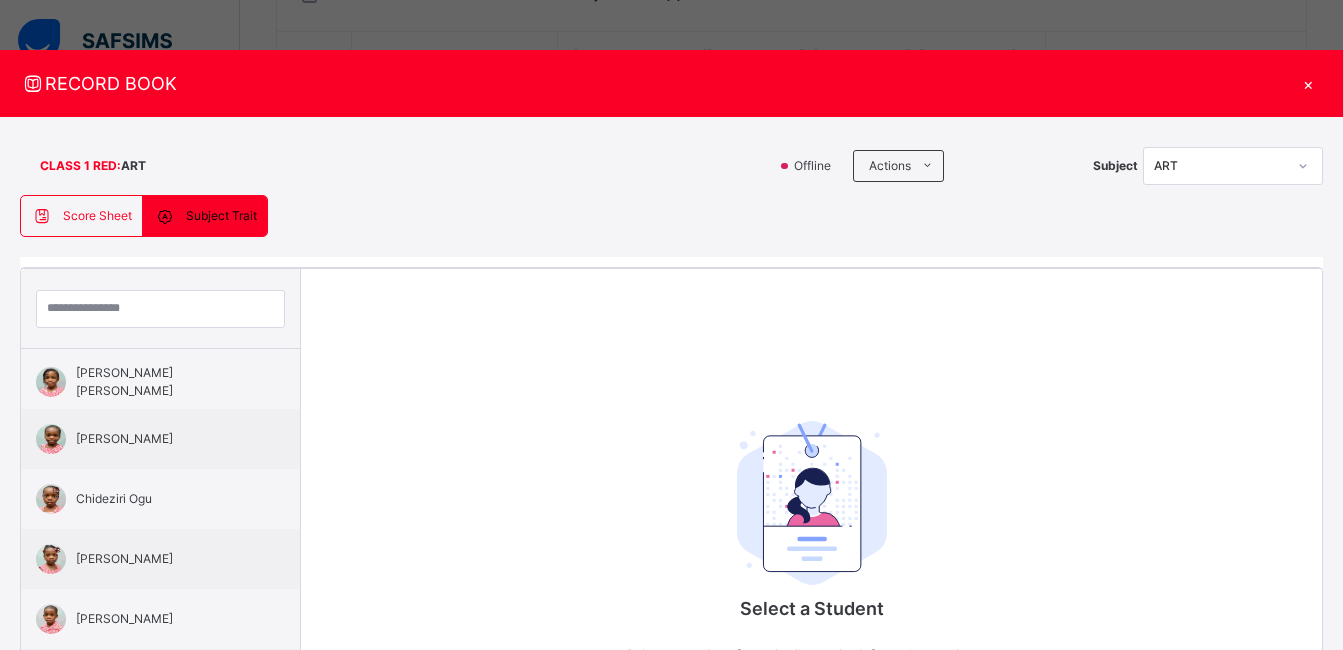 click on "Score Sheet" at bounding box center [97, 216] 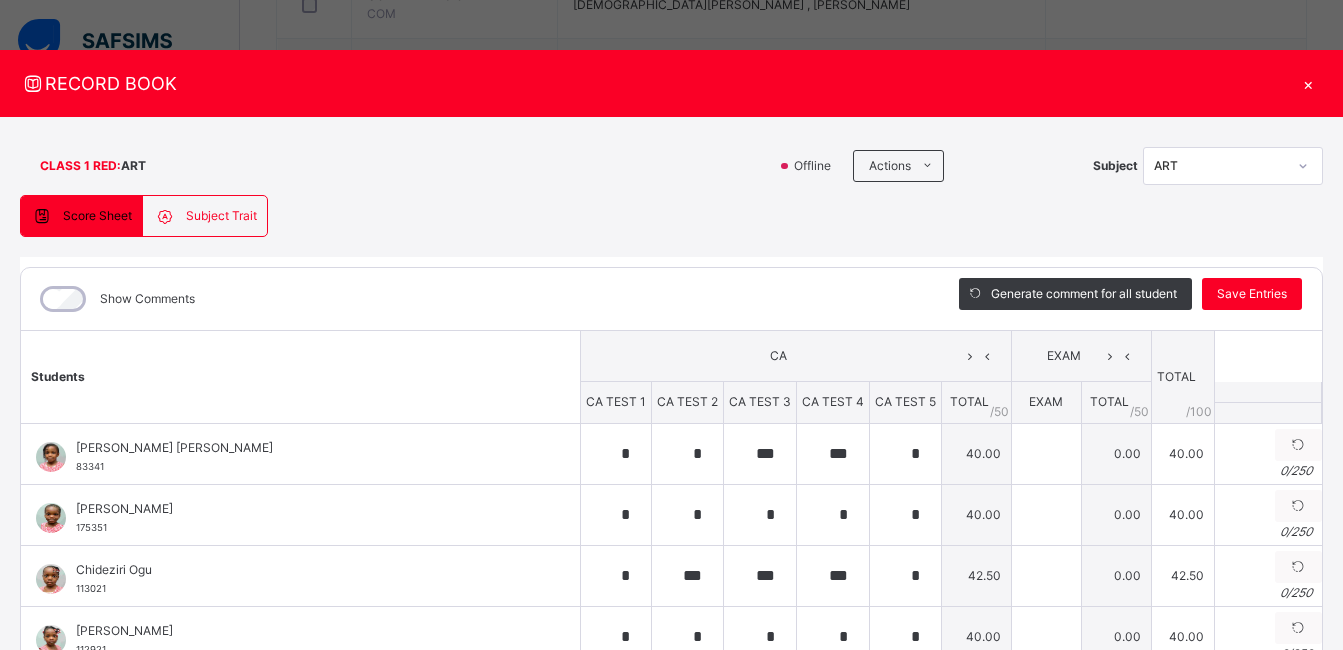 scroll, scrollTop: 806, scrollLeft: 0, axis: vertical 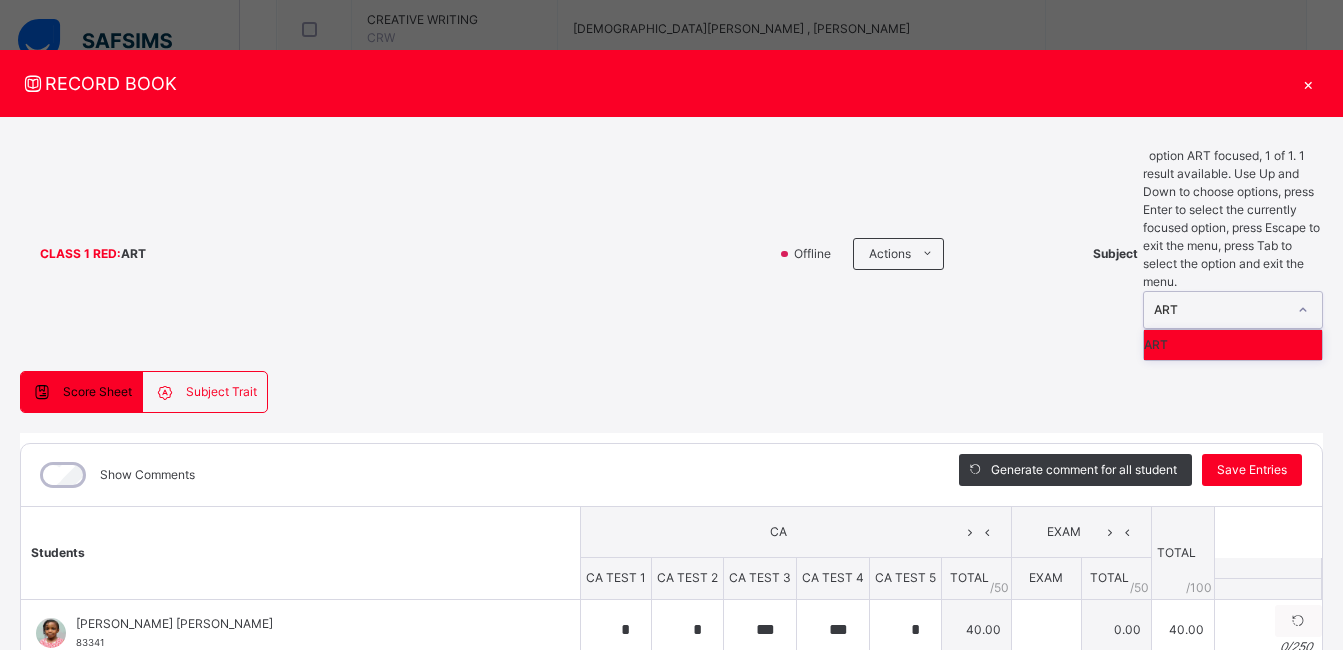click at bounding box center (1303, 310) 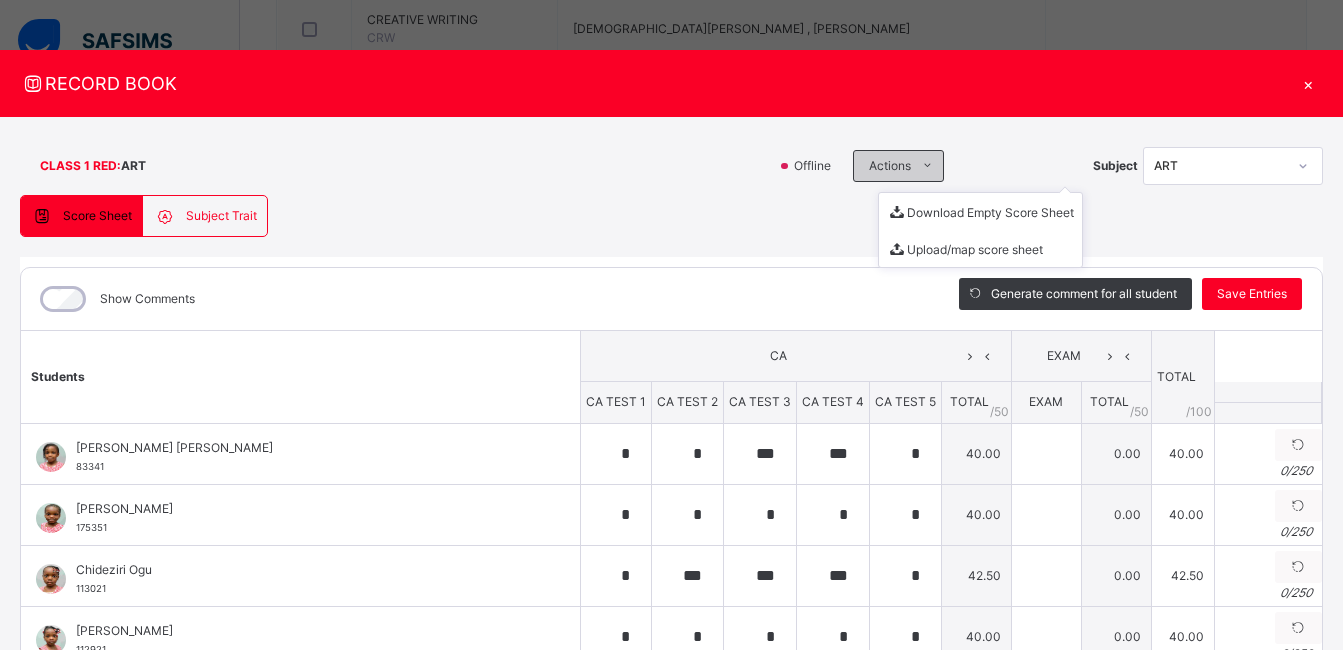 click at bounding box center [927, 166] 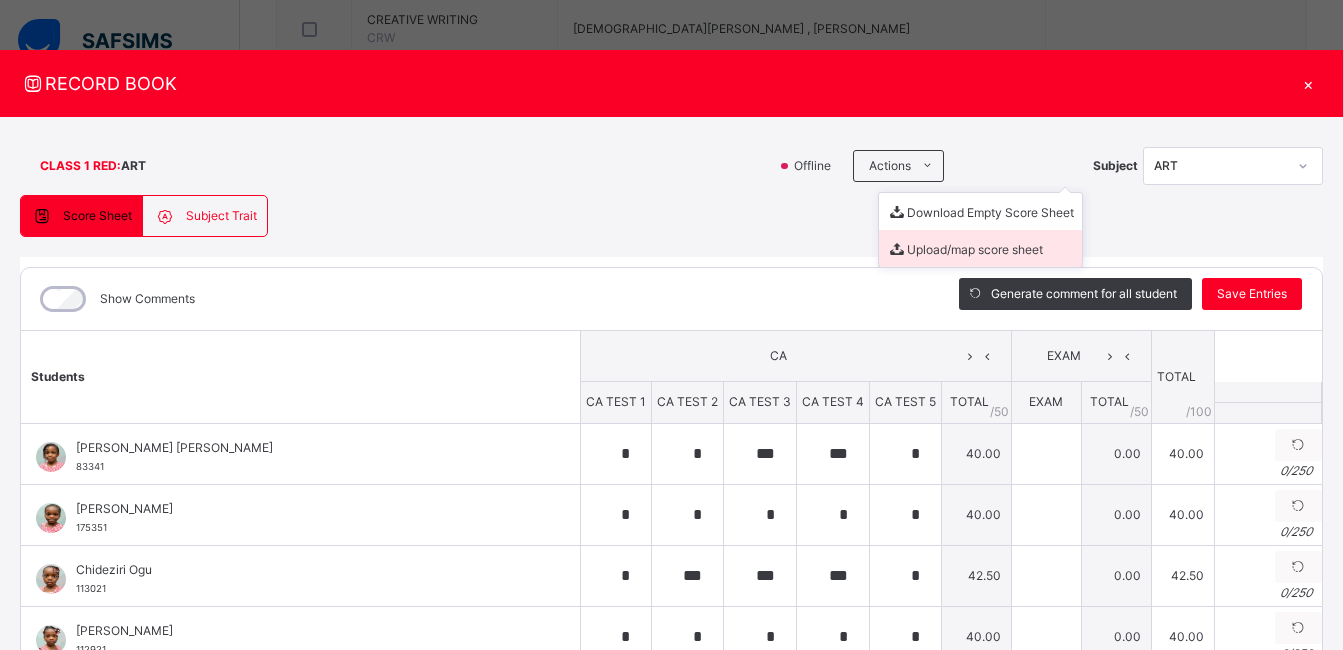 click on "Upload/map score sheet" at bounding box center [980, 248] 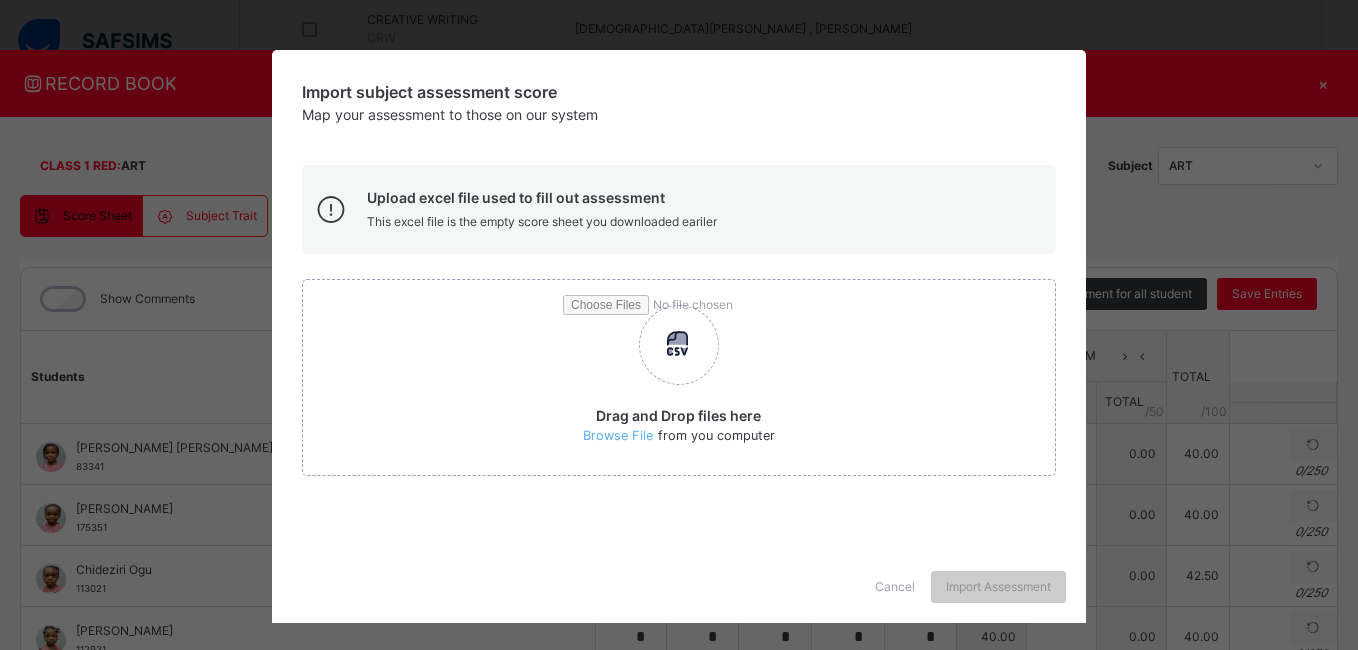 click on "Cancel" at bounding box center [895, 587] 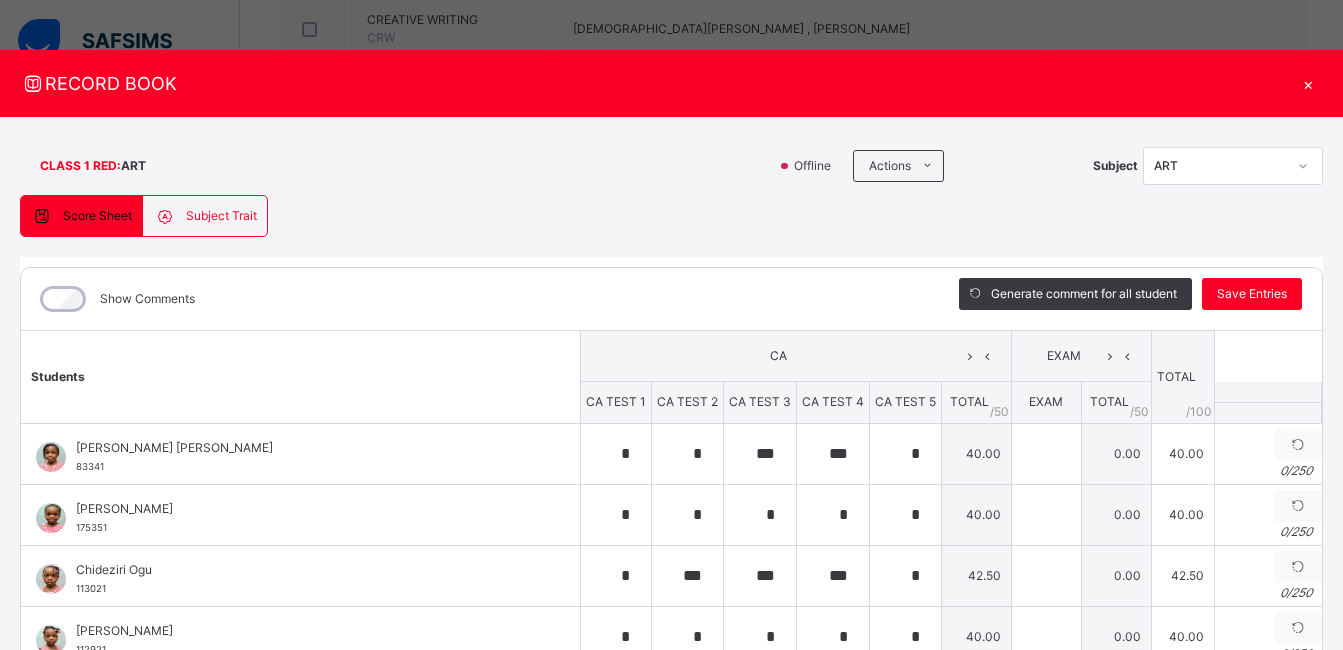 scroll, scrollTop: 261, scrollLeft: 0, axis: vertical 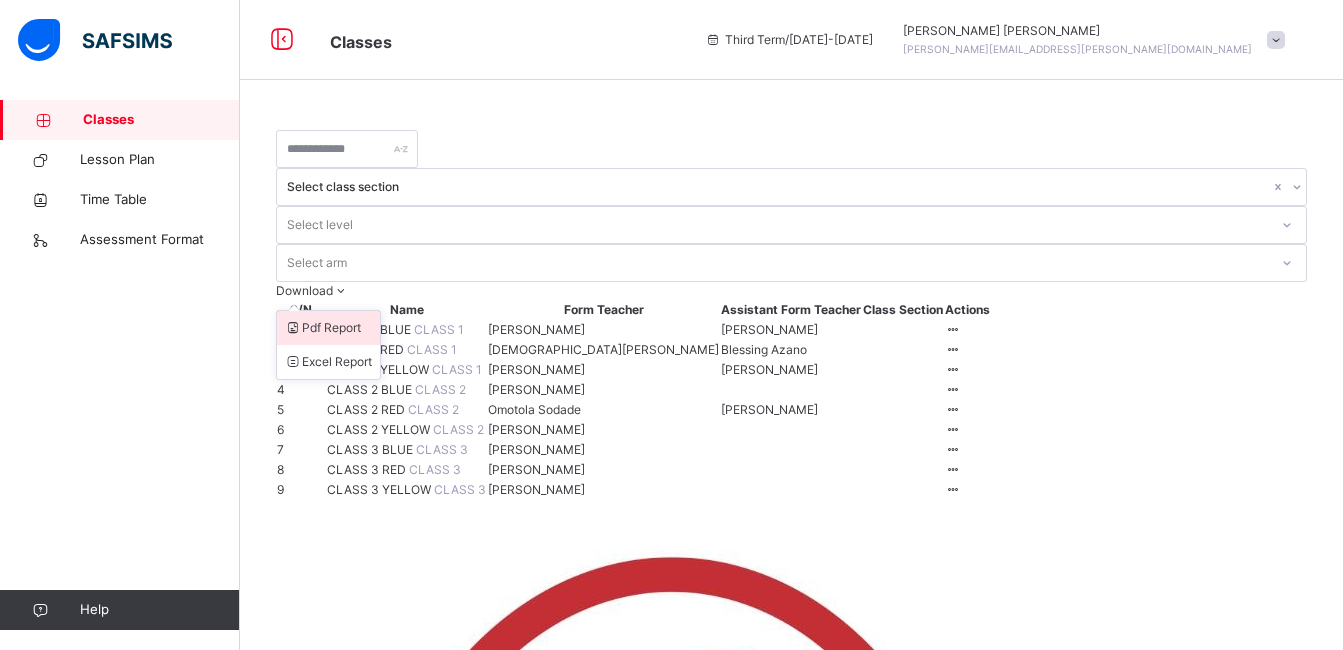 click on "Pdf Report" at bounding box center (328, 328) 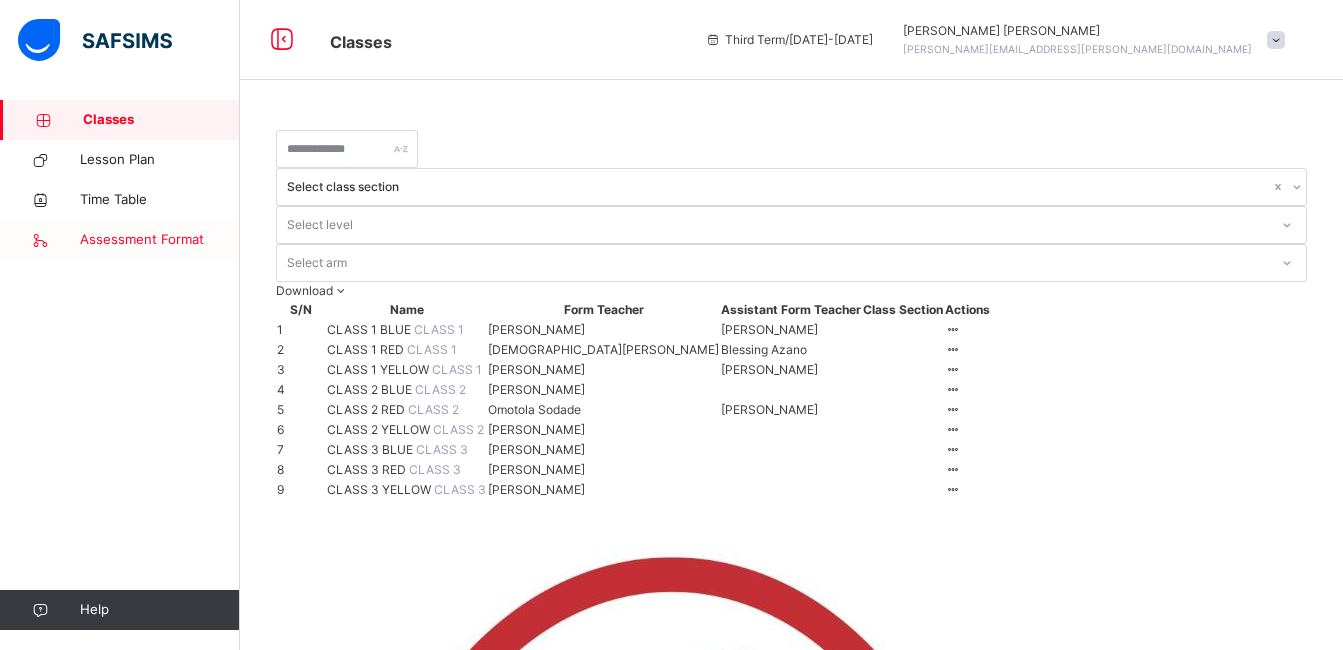 click on "Assessment Format" at bounding box center [160, 240] 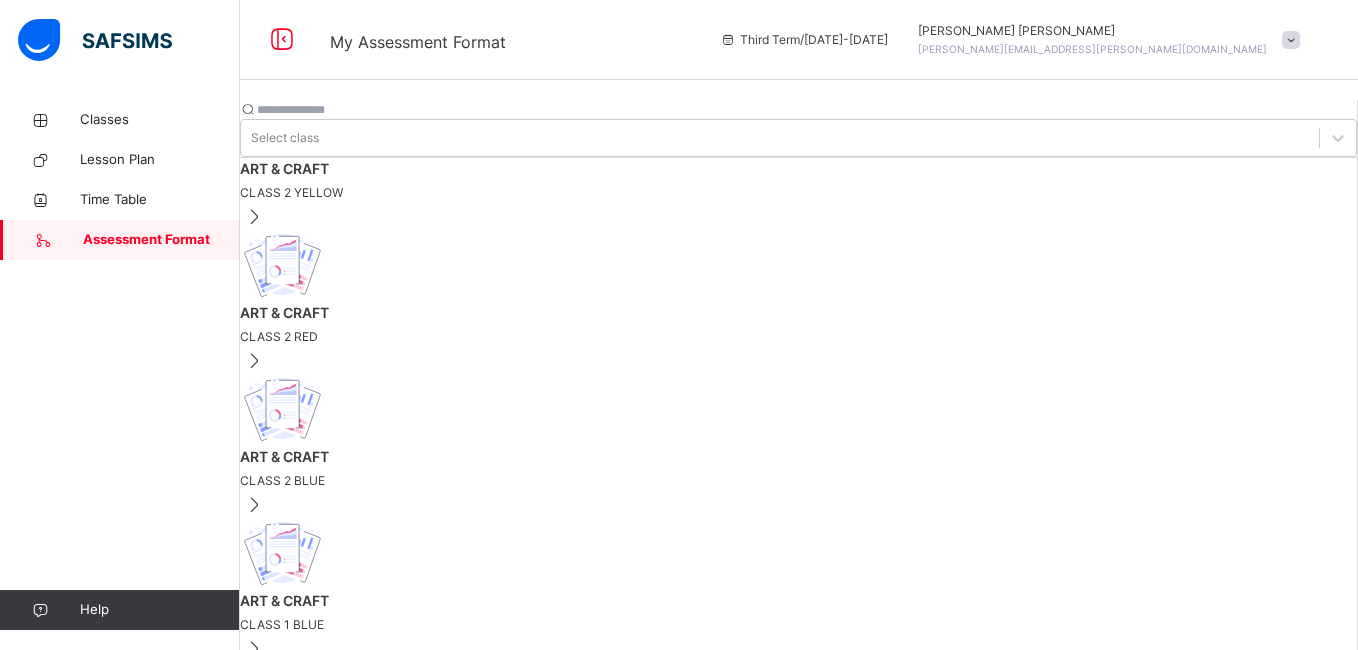 click on "ART & CRAFT     CLASS 2 YELLOW" at bounding box center [798, 230] 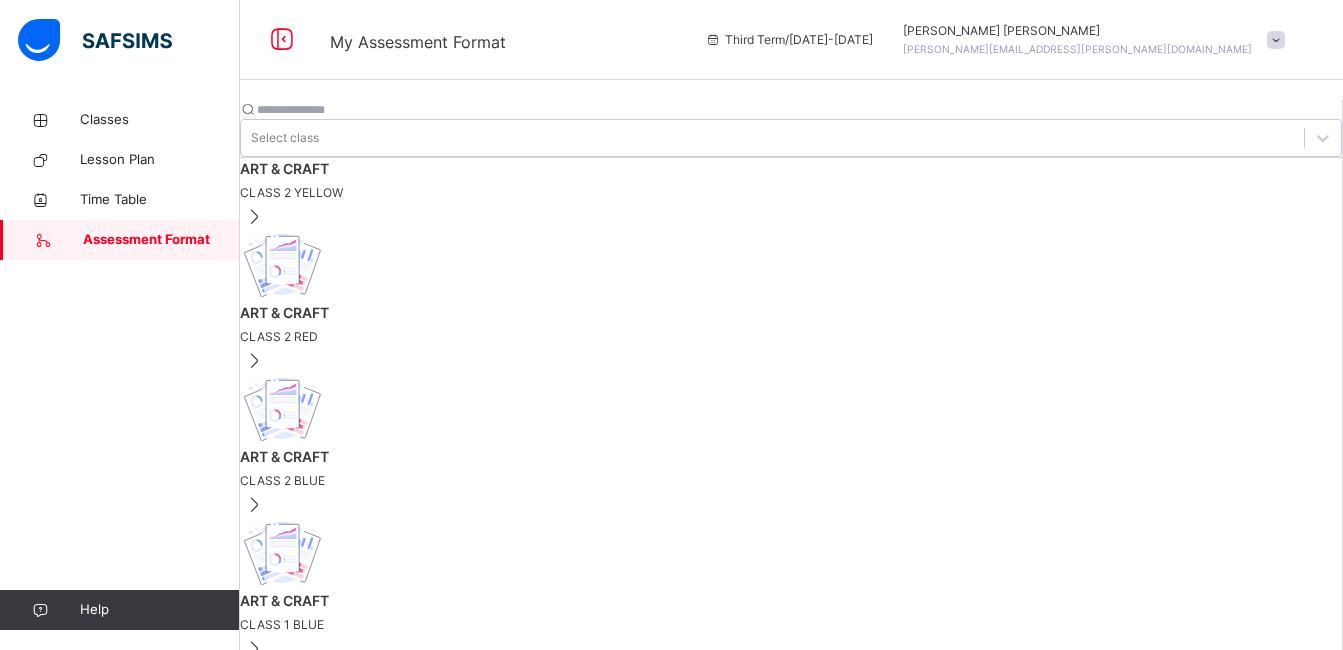click on "Classes Lesson Plan Time Table Assessment Format   Help" at bounding box center (120, 365) 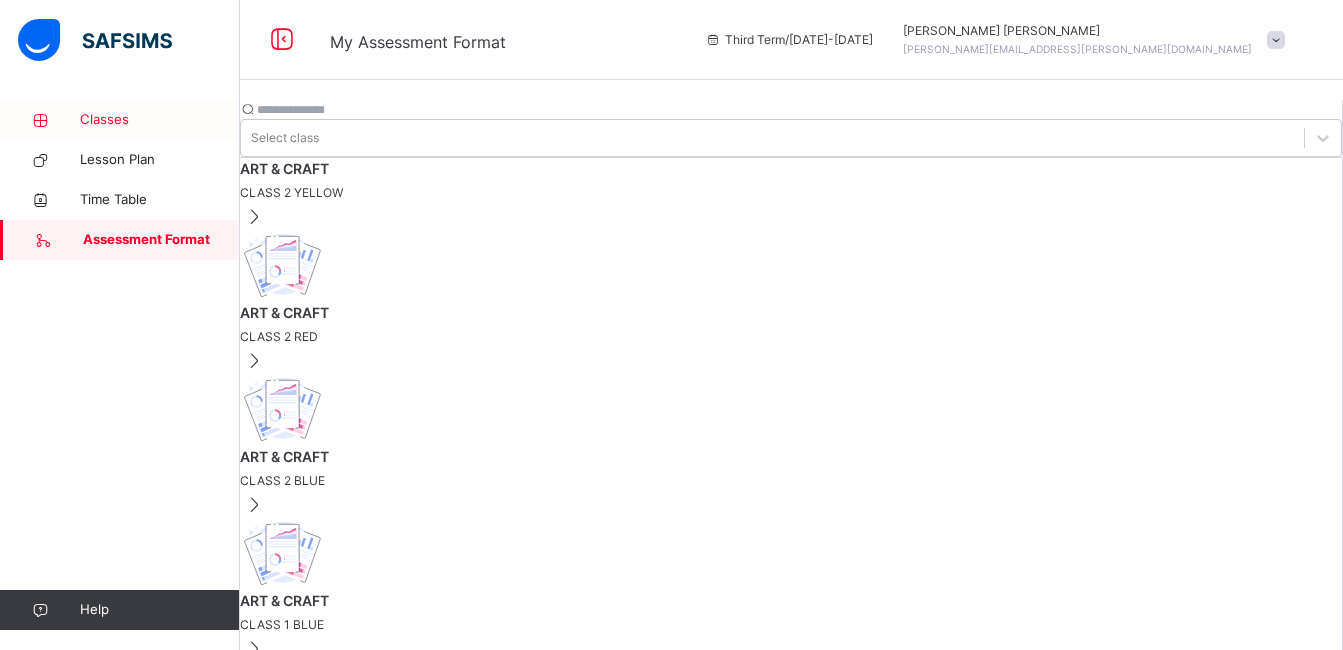 click on "Classes" at bounding box center (160, 120) 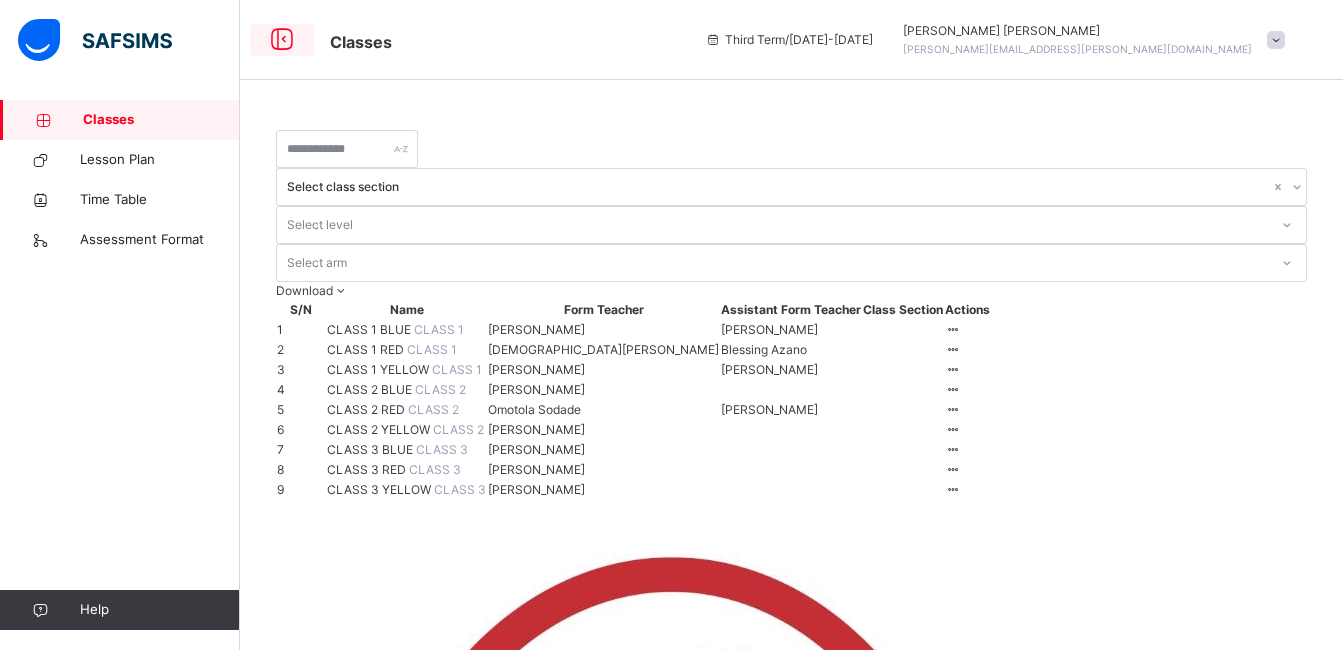 click at bounding box center (282, 40) 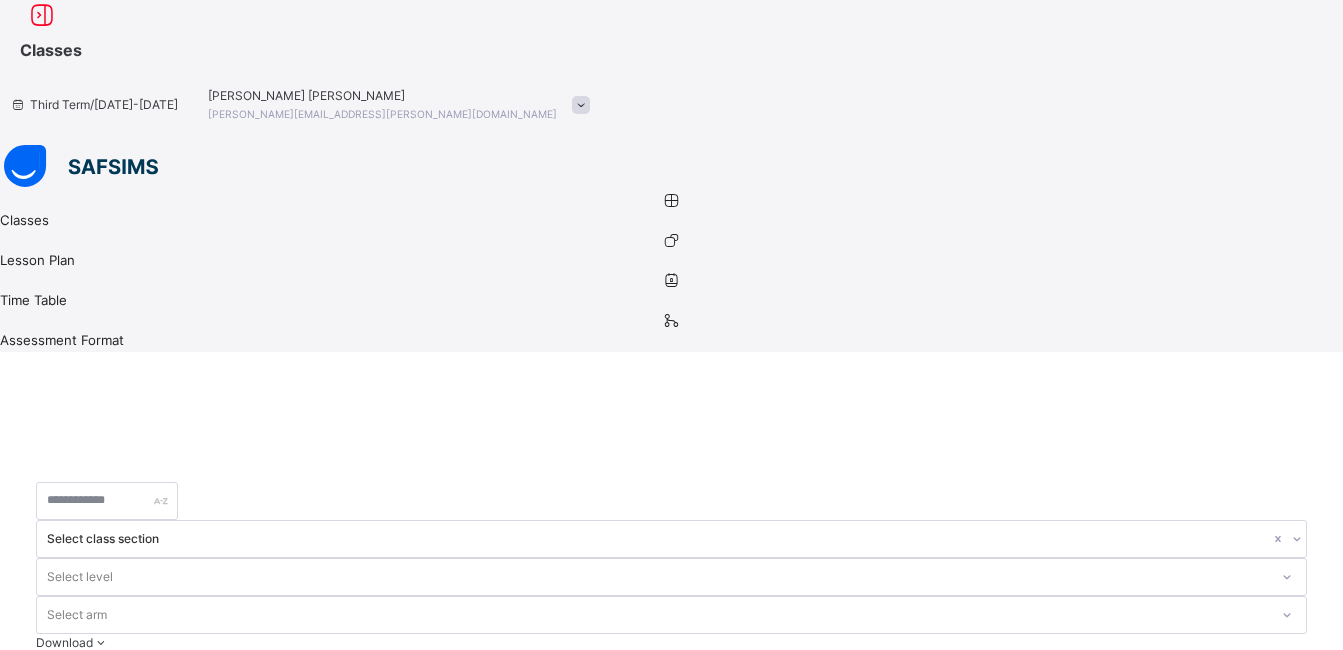 click at bounding box center [713, 681] 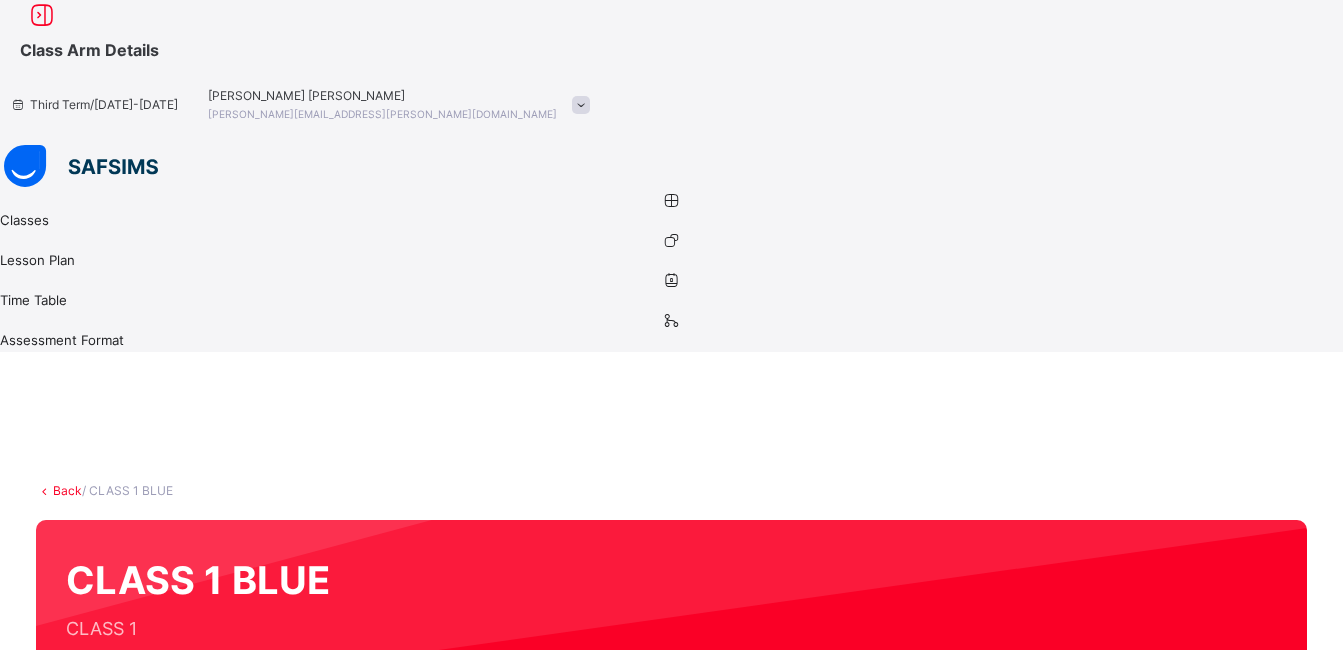click at bounding box center [1289, 826] 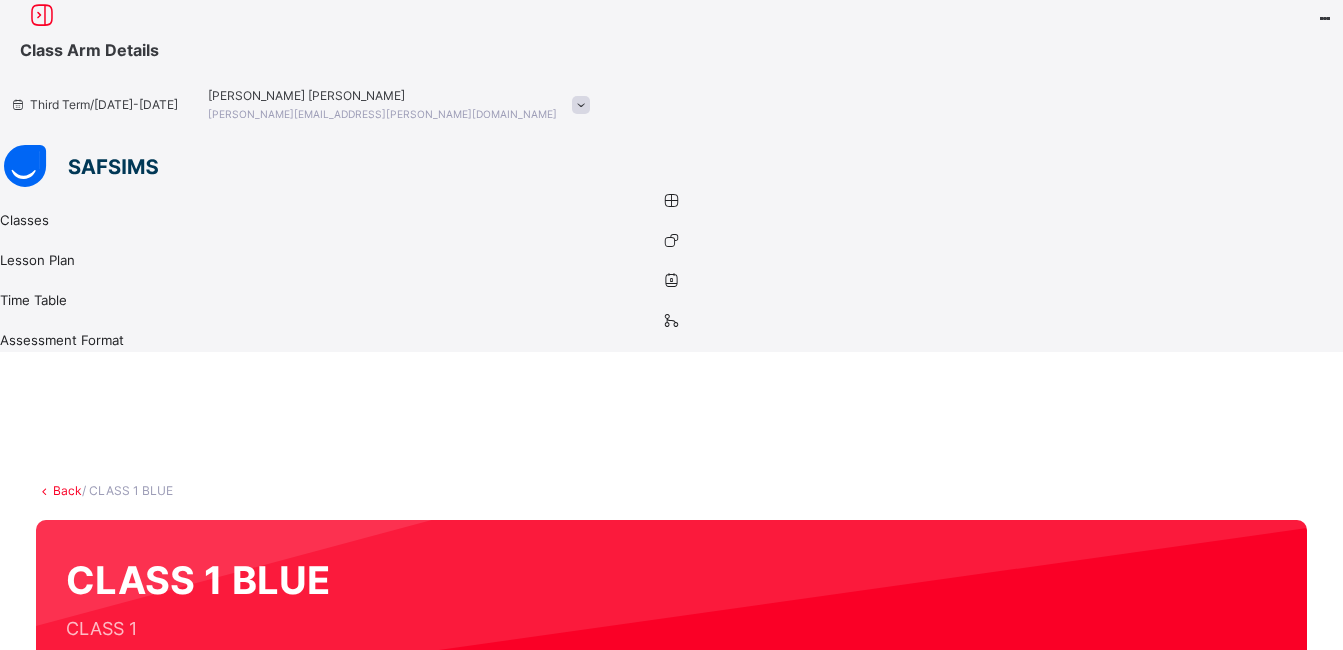 scroll, scrollTop: 568, scrollLeft: 0, axis: vertical 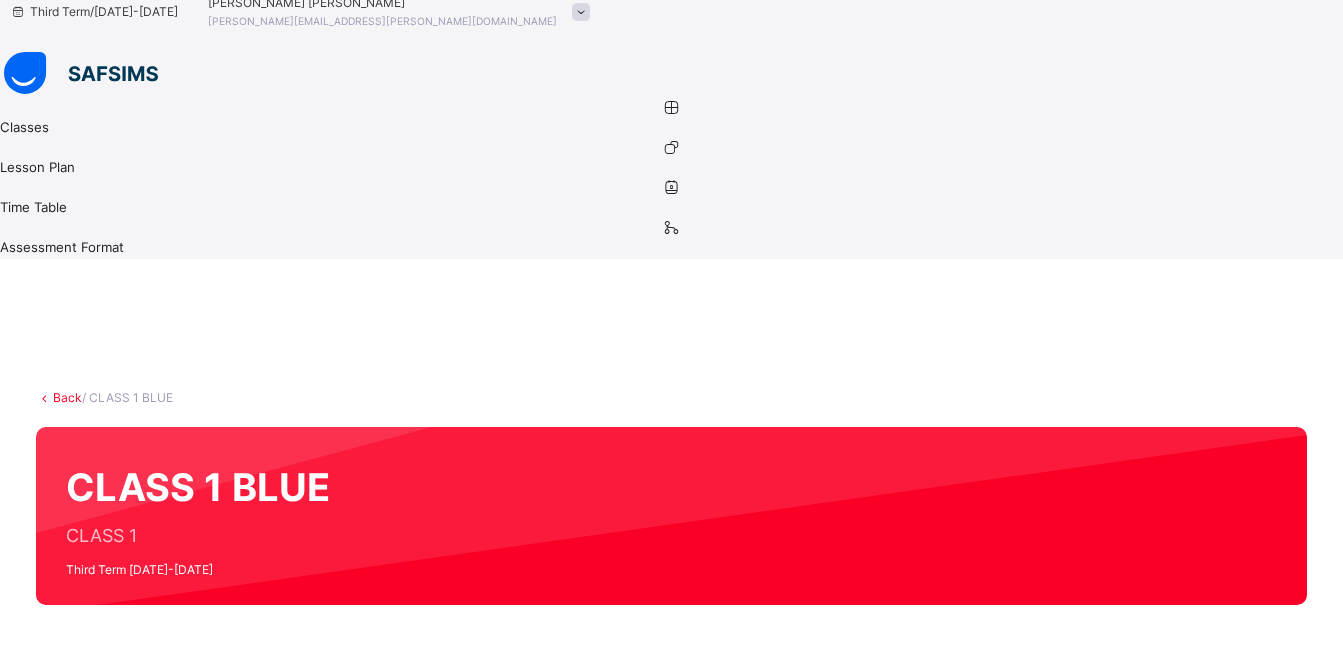 click on "13  Students in class Download Pdf Report Excel Report [GEOGRAPHIC_DATA] [GEOGRAPHIC_DATA]	 Date: [DATE] 2:34:06 pm Class Members Class:  CLASS 1 BLUE Total no. of Students:  13 Term:  Third Term Session:  [DATE]-[DATE] S/NO Admission No. Last Name First Name Other Name 1 CST08100 Ikeneku [PERSON_NAME] 2 CST08097 [PERSON_NAME] 3 151731 [PERSON_NAME] [PERSON_NAME] 4 CST08301 Emeje-Adetoye Emuobome  5 CST07689 [PERSON_NAME] 6 112961 [PERSON_NAME] 7 90181 [PERSON_NAME] 8 CST07839 [PERSON_NAME]-Ero [PERSON_NAME] 9 CST08300 [PERSON_NAME] 10 83051 [PERSON_NAME] 11 139571 Obileye Morireoluwa 12 CST08378 EZEOGO-ENWO Noronakachim  13 155091 Atekebo Tamunoitekena [PERSON_NAME] CST08100 [PERSON_NAME] CST08097 [PERSON_NAME] 151731 Emuobome   Emeje-adetoye CST08301 Eriayo  [PERSON_NAME] CST07689 [PERSON_NAME] 112961 [PERSON_NAME] 90181 [PERSON_NAME] [PERSON_NAME]-ero CST07839 Kamsiyochukwu  [PERSON_NAME] CST08300 [PERSON_NAME] 83051 Morireoluwa  Obileye 139571 Noronakachim   Ezeogo-enwo CST08378 Tamunoitekena  Atekebo" at bounding box center [671, 748] 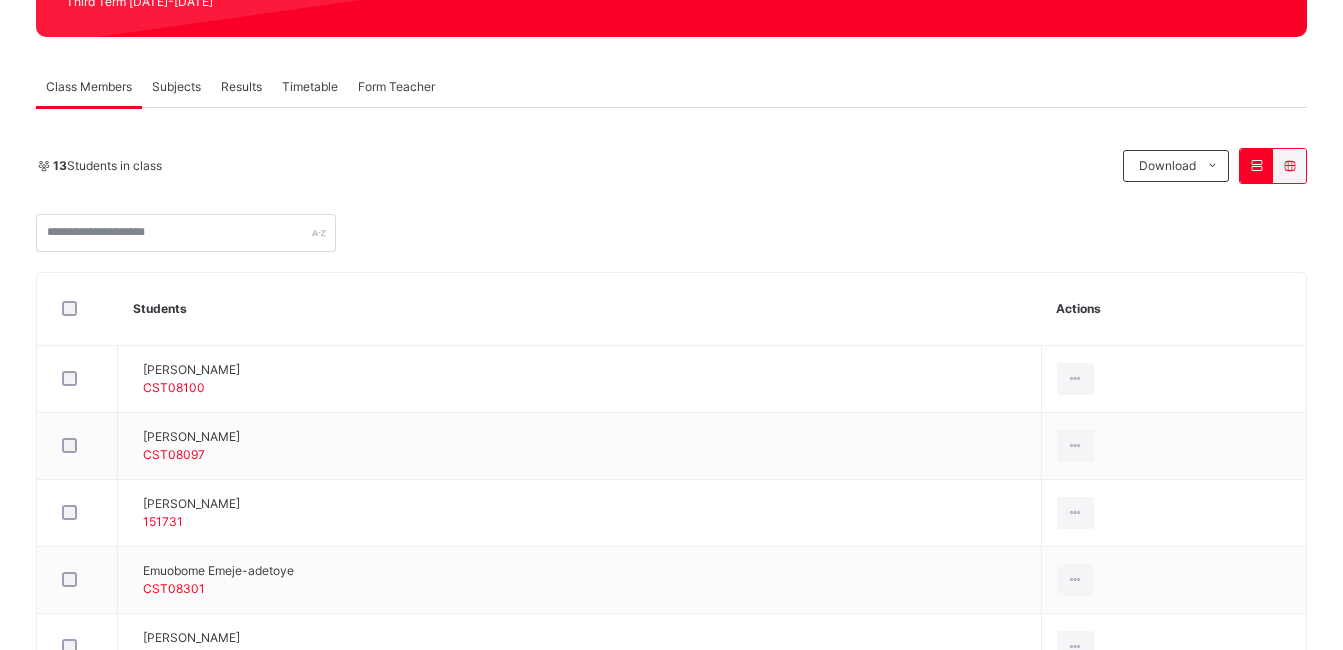click on "Assessment Format" at bounding box center [671, -329] 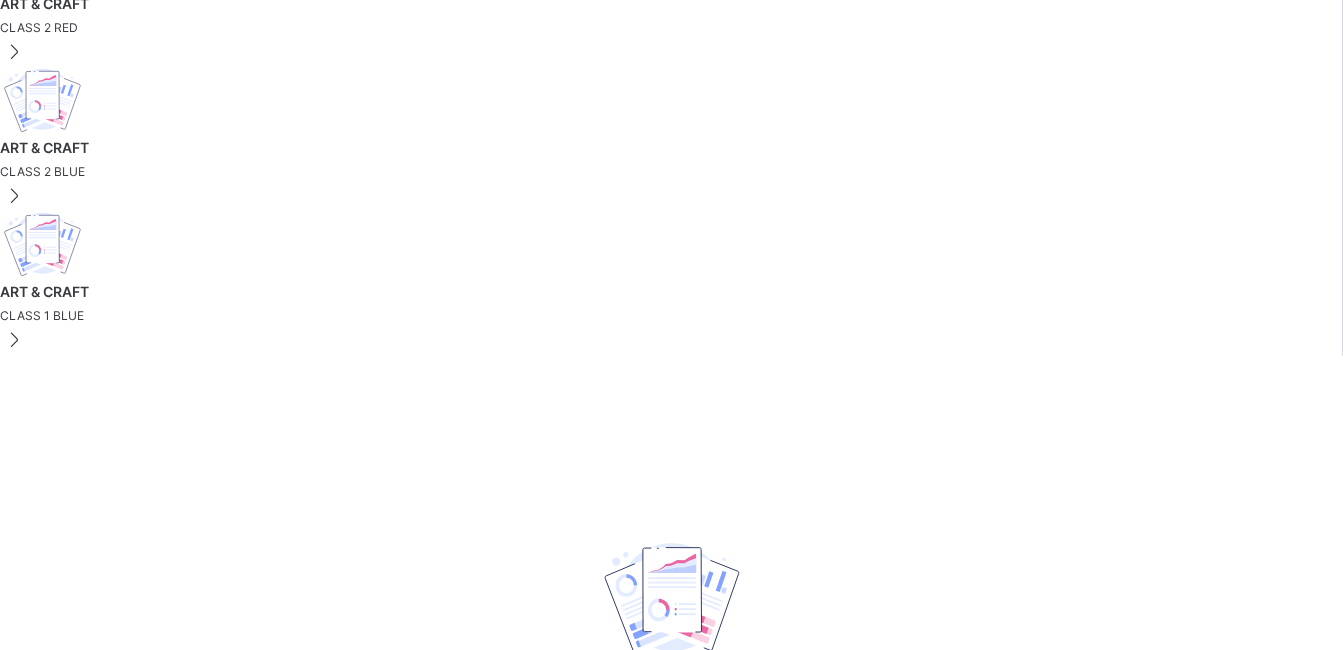 scroll, scrollTop: 0, scrollLeft: 0, axis: both 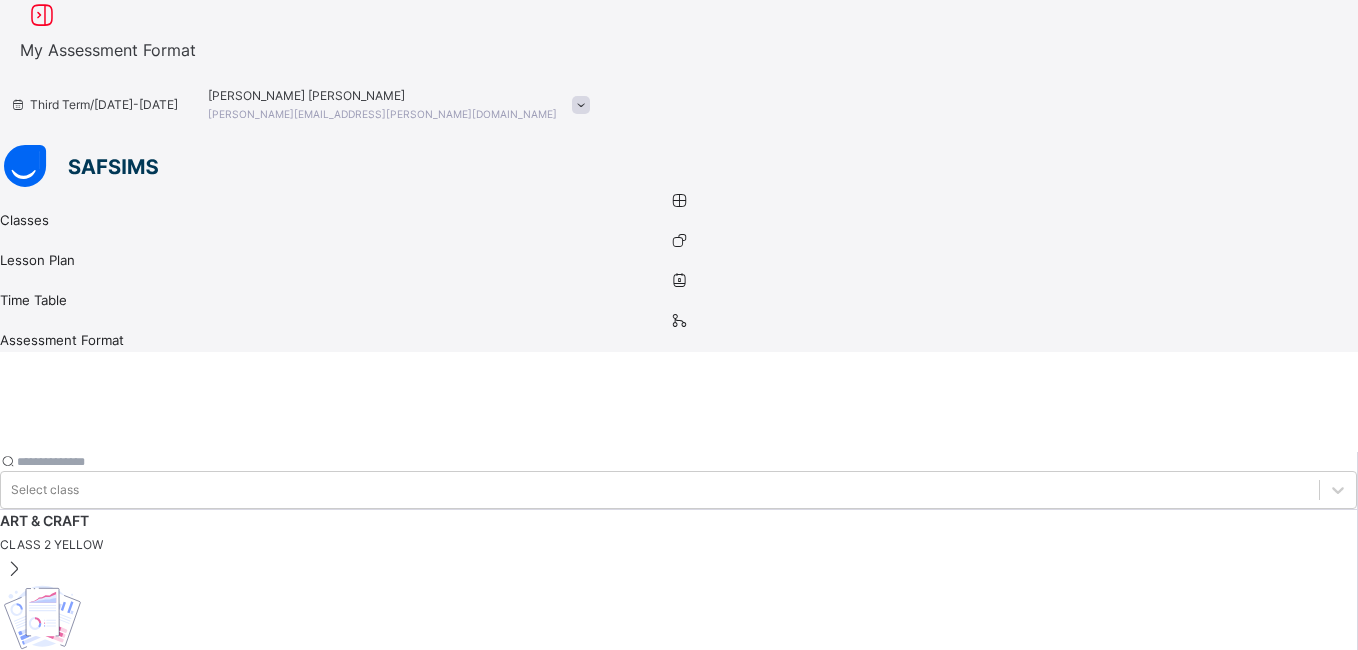 click at bounding box center [679, 280] 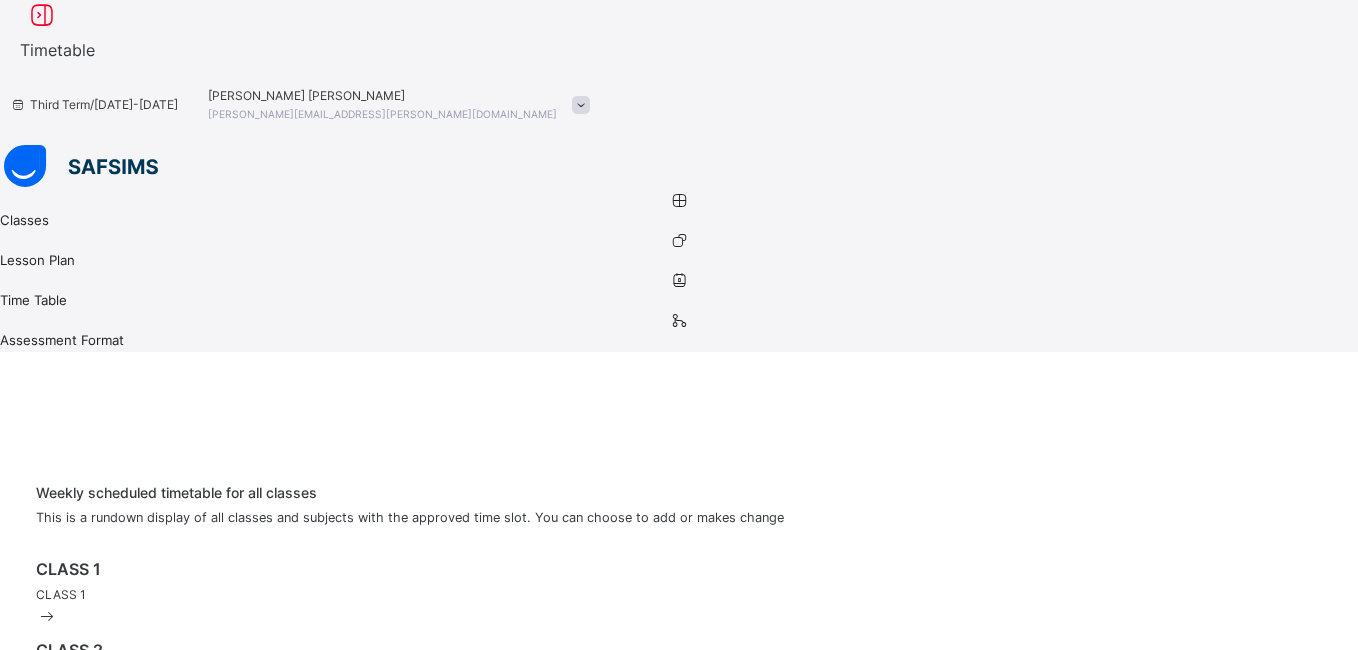 click at bounding box center [679, 240] 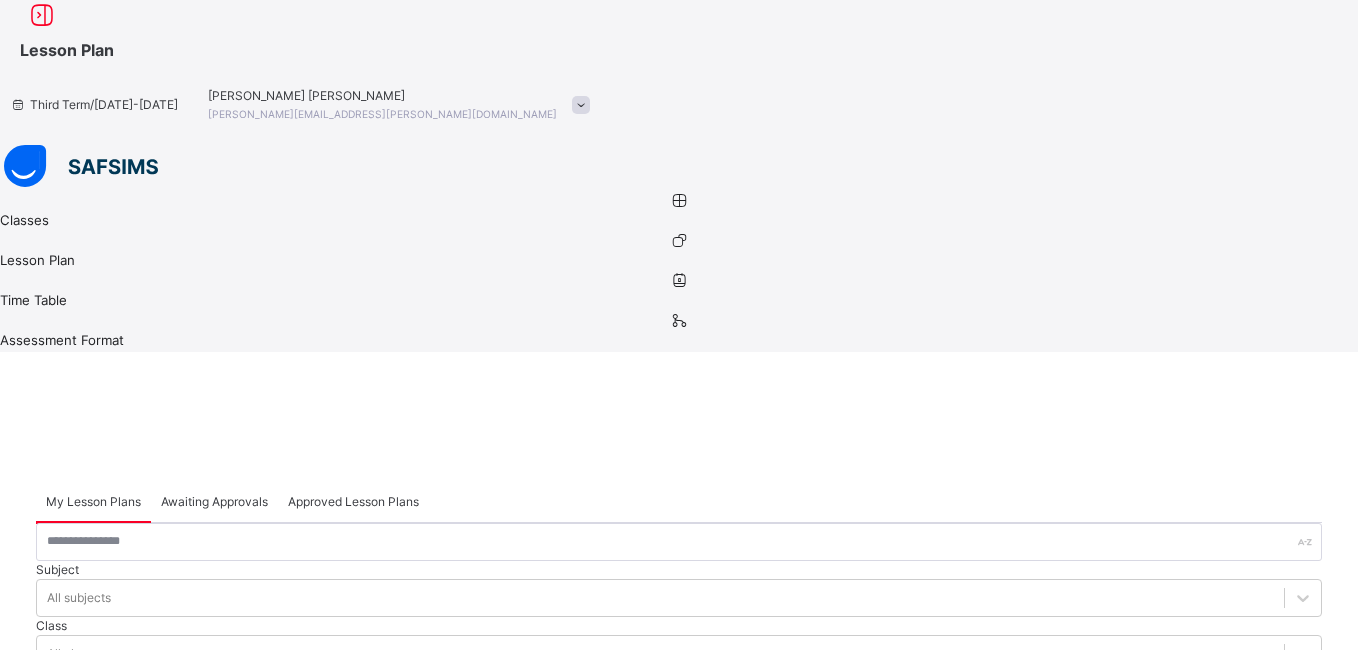 click at bounding box center (679, 200) 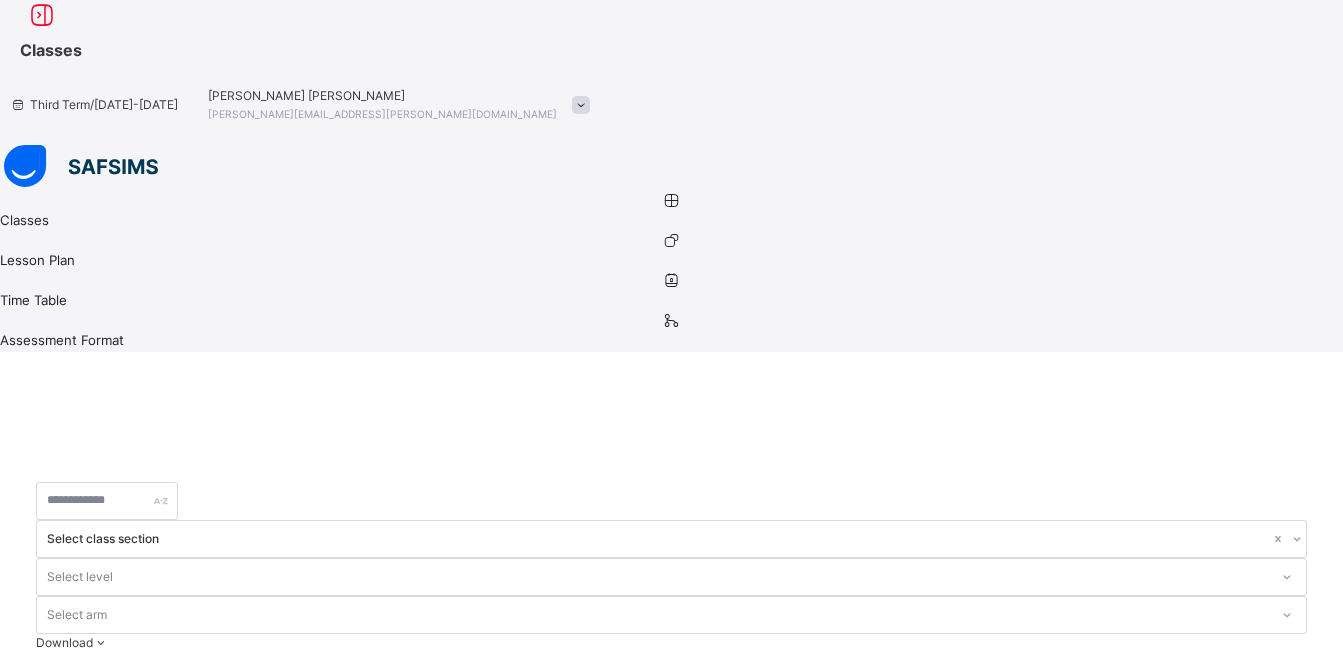 click on "CLASS 1   BLUE" at bounding box center [130, 681] 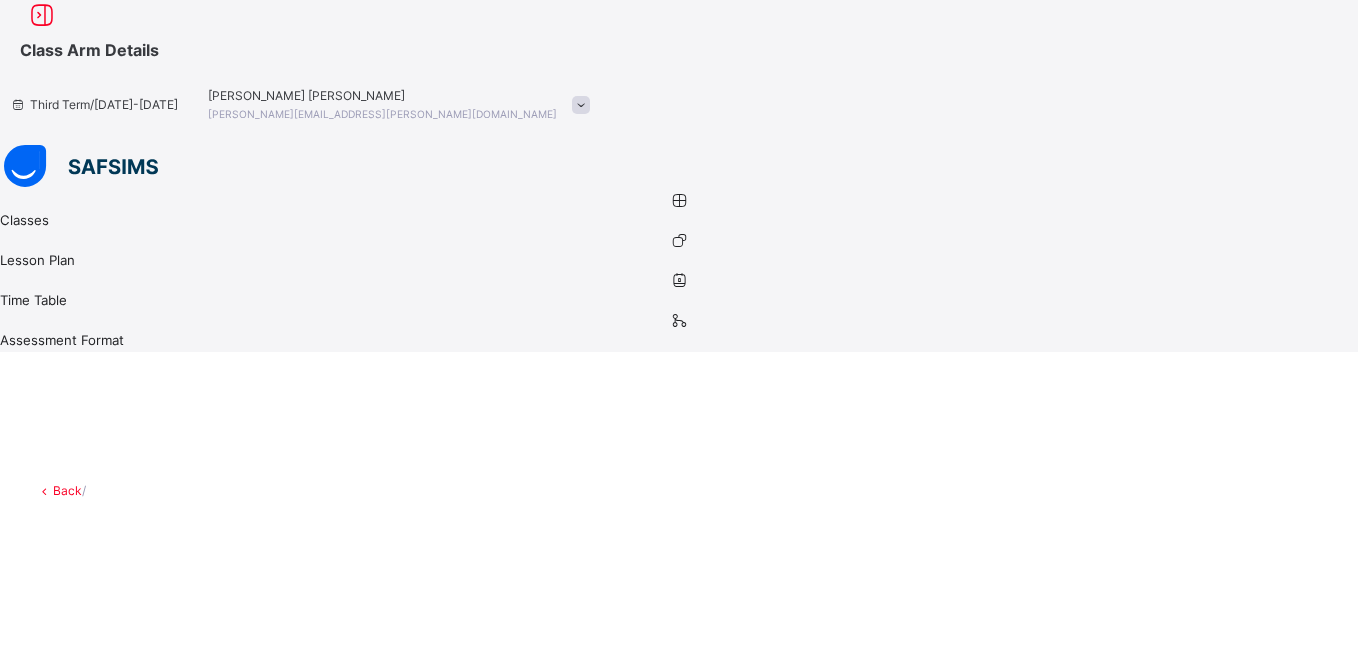 click at bounding box center [679, 710] 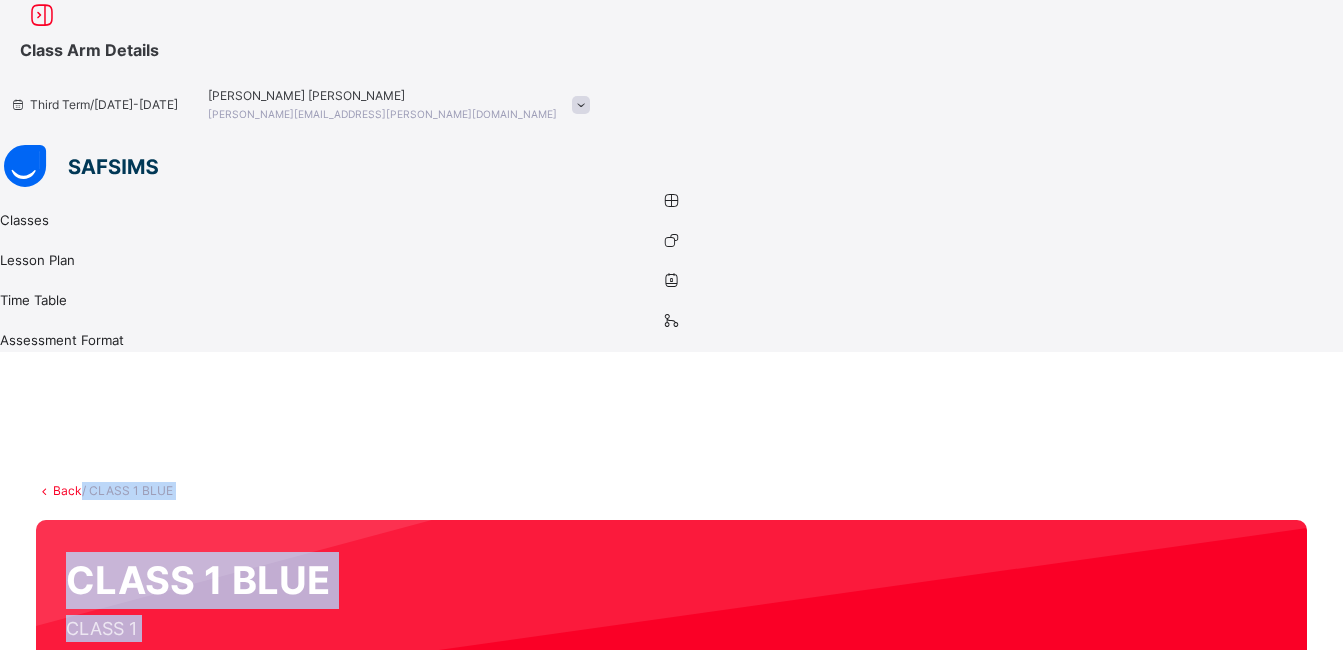 click on "Back  / CLASS 1 BLUE CLASS 1 BLUE CLASS 1 Third Term [DATE]-[DATE] Class Members Subjects Results Timetable Form Teacher Class Members More Options   13  Students in class Download Pdf Report Excel Report [GEOGRAPHIC_DATA] [GEOGRAPHIC_DATA]	 Date: [DATE] 2:34:40 pm Class Members Class:  CLASS 1 BLUE Total no. of Students:  13 Term:  Third Term Session:  [DATE]-[DATE] S/NO Admission No. Last Name First Name Other Name 1 CST08100 Ikeneku [PERSON_NAME] 2 CST08097 [PERSON_NAME] 3 151731 [PERSON_NAME] [PERSON_NAME] 4 CST08301 Emeje-Adetoye Emuobome  5 CST07689 [PERSON_NAME] 6 112961 [PERSON_NAME] 7 90181 [PERSON_NAME] 8 CST07839 [PERSON_NAME]-Ero [PERSON_NAME] 9 CST08300 [PERSON_NAME] 10 83051 [PERSON_NAME] 11 139571 Obileye Morireoluwa 12 CST08378 EZEOGO-ENWO Noronakachim  13 155091 Atekebo Tamunoitekena Students Actions [PERSON_NAME] CST08100 [PERSON_NAME] CST08097 [PERSON_NAME] 151731 Emuobome   Emeje-adetoye CST08301 Eriayo  [PERSON_NAME] CST07689 [PERSON_NAME] 112961 Jemimah  Abiye 90181 CST07839 83051" at bounding box center [671, 1220] 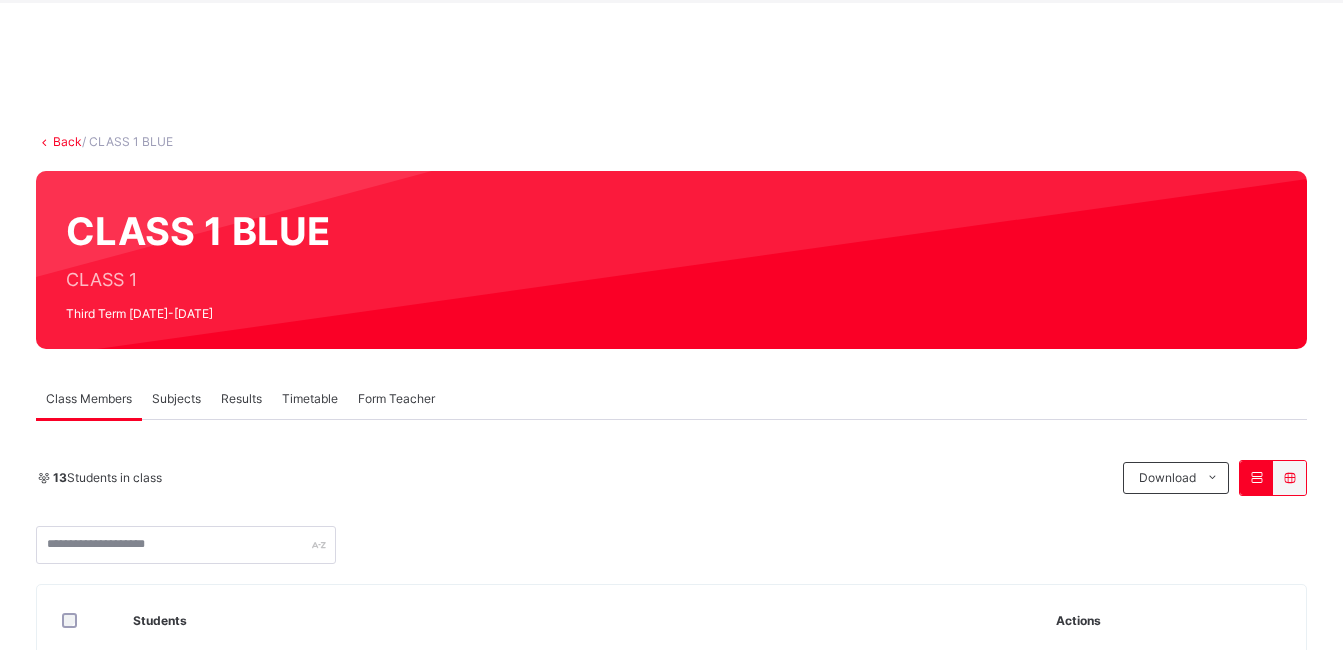 scroll, scrollTop: 54, scrollLeft: 0, axis: vertical 